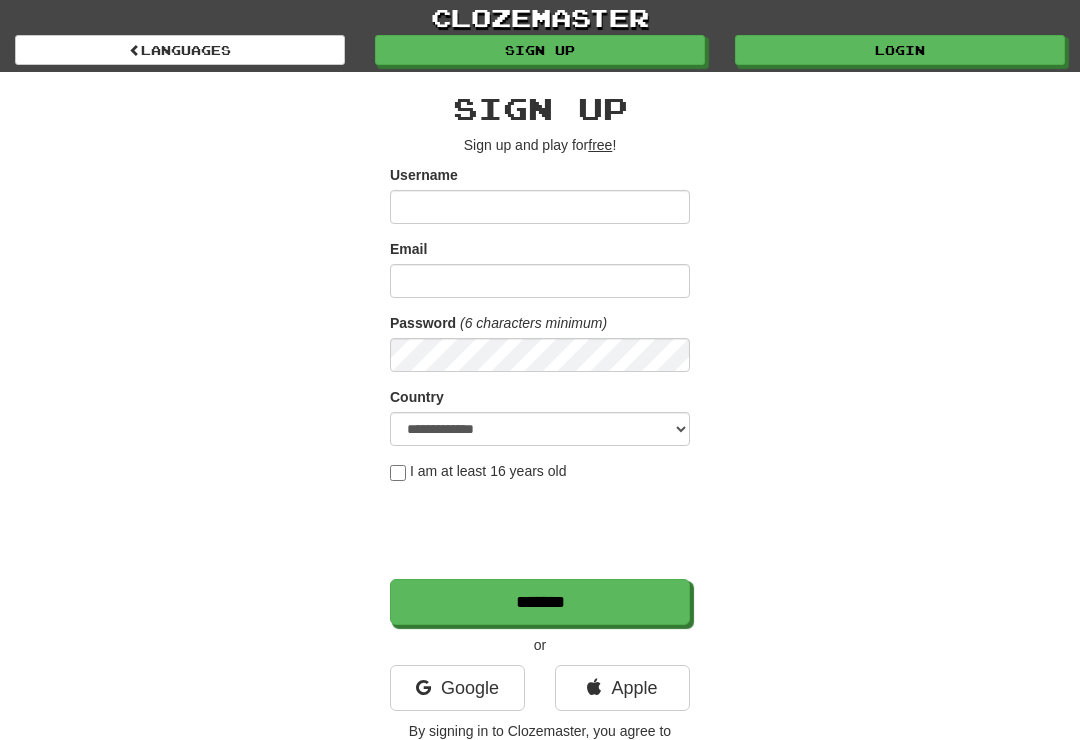 scroll, scrollTop: 0, scrollLeft: 0, axis: both 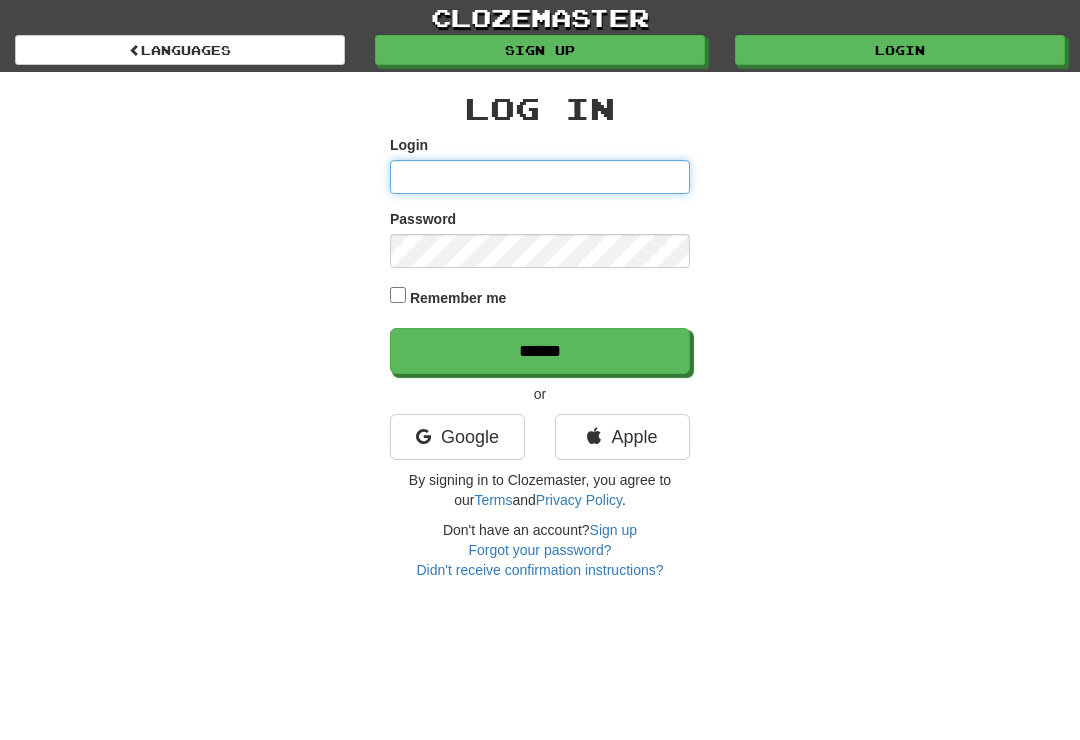type on "**********" 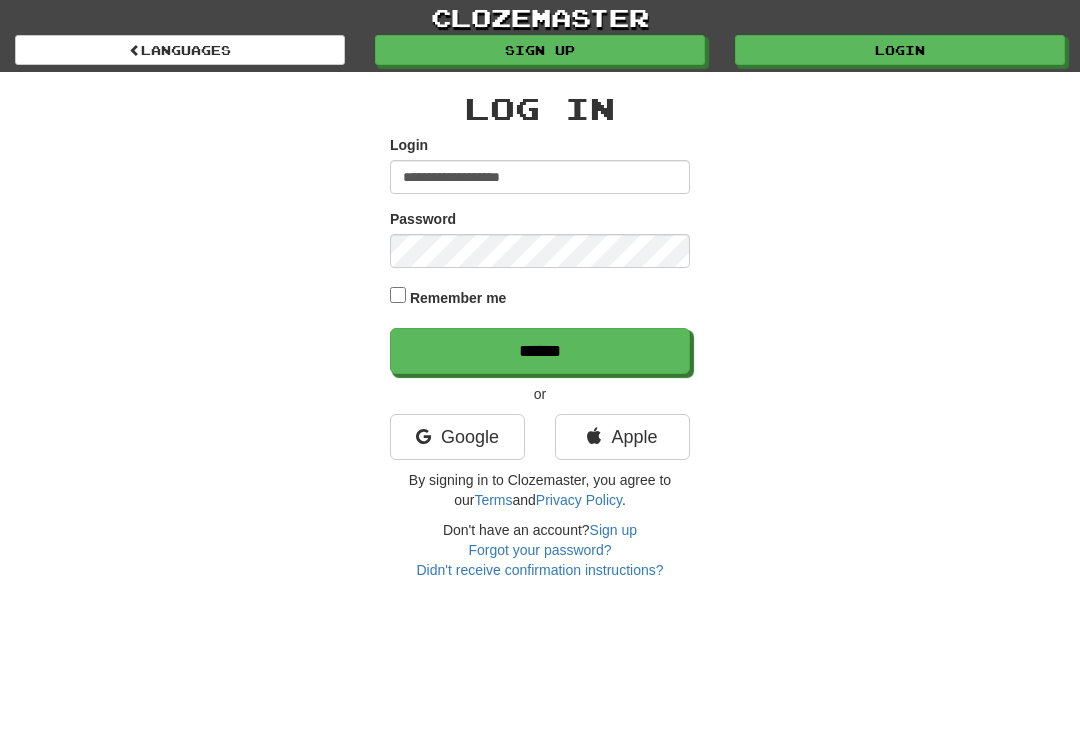 click on "******" at bounding box center [540, 351] 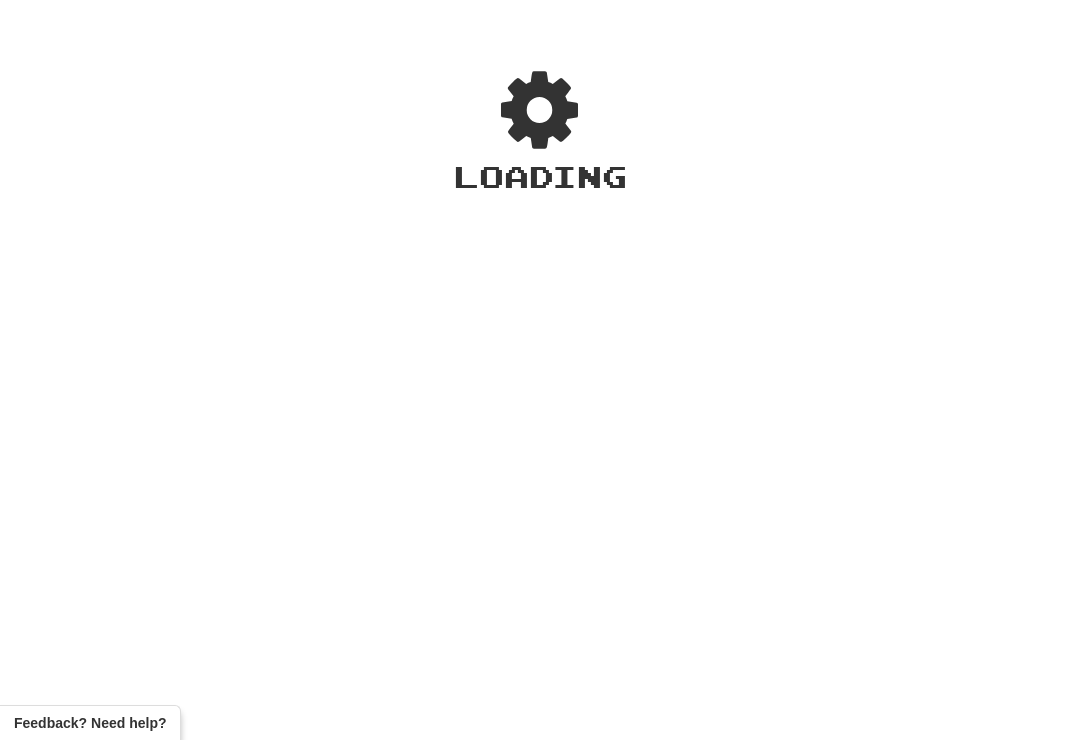 scroll, scrollTop: 0, scrollLeft: 0, axis: both 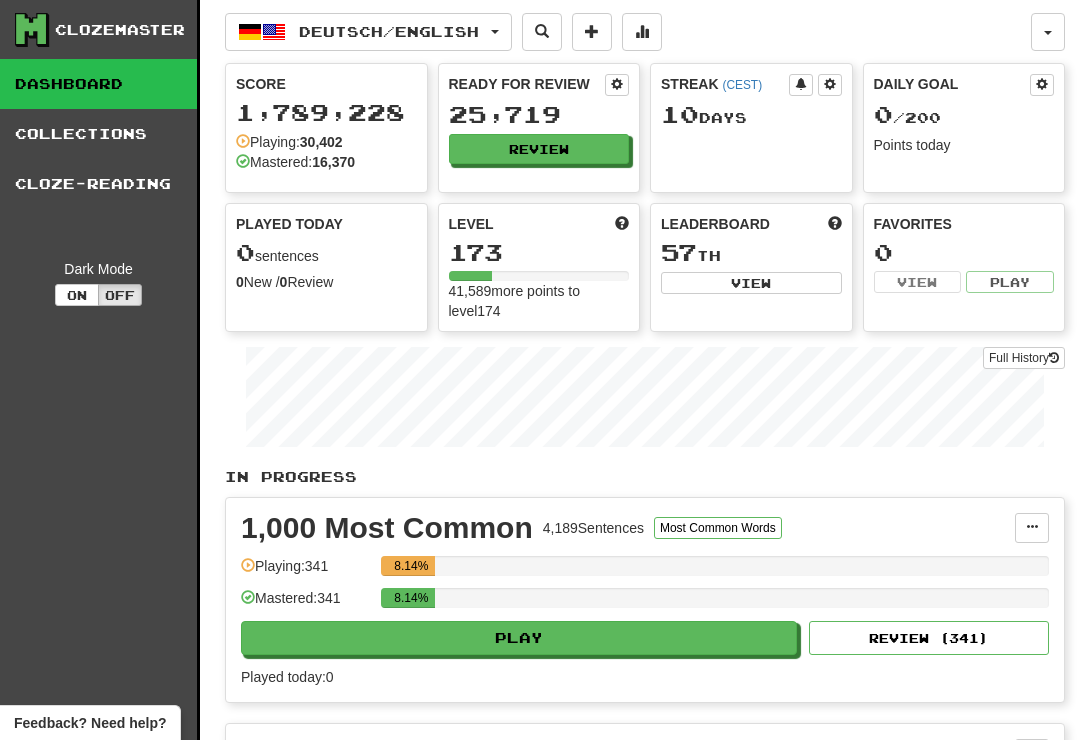 click on "Review" at bounding box center (539, 149) 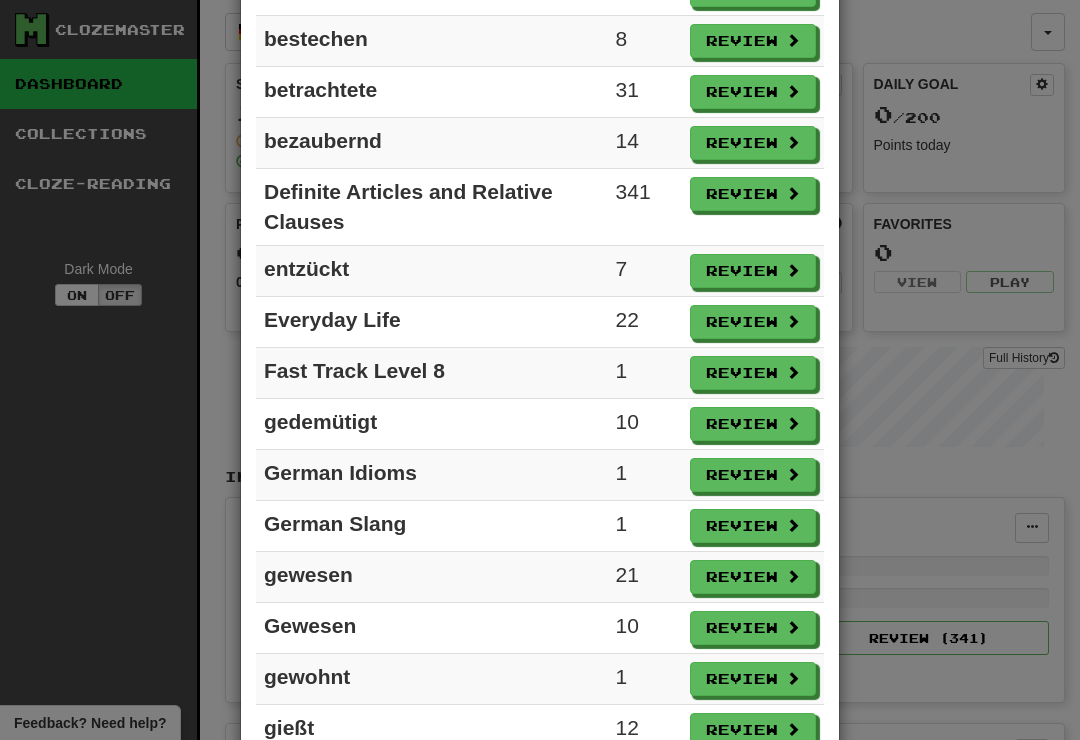 scroll, scrollTop: 919, scrollLeft: 0, axis: vertical 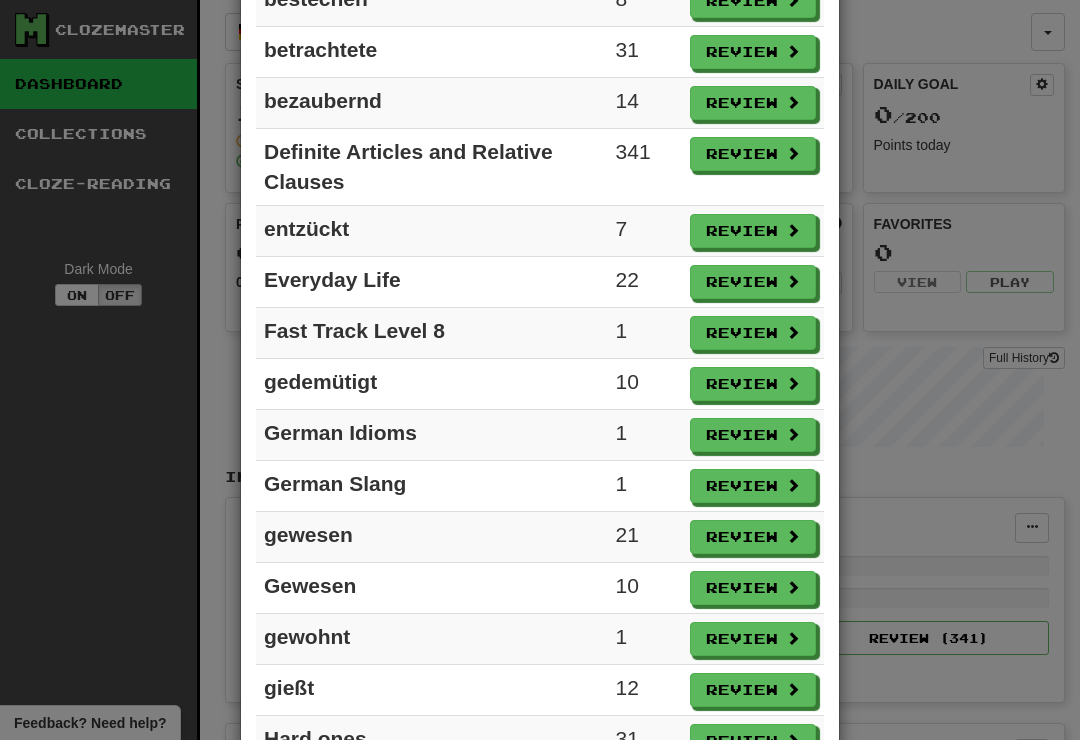 click on "Review" at bounding box center (753, 282) 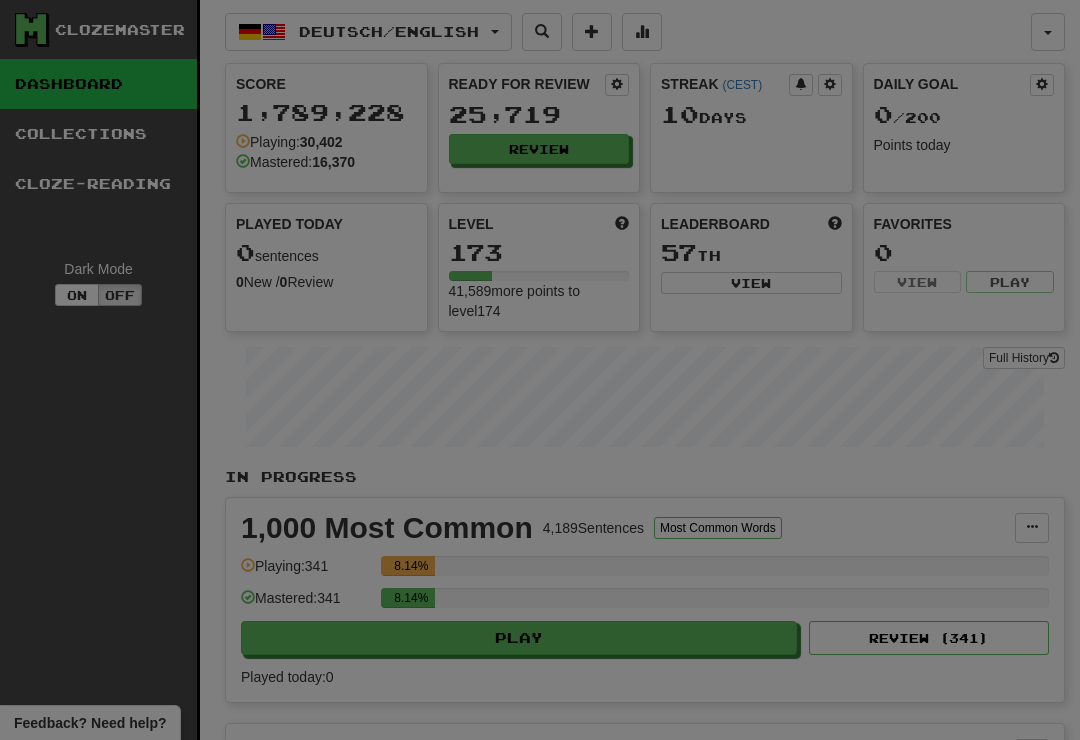 select on "**" 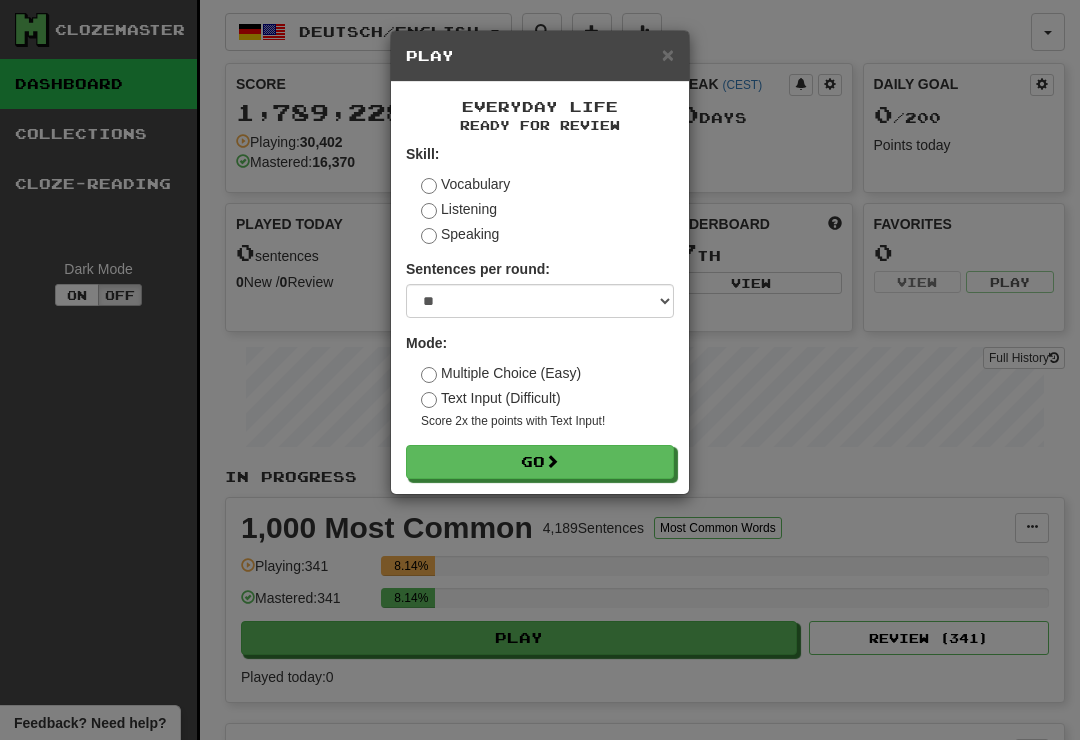 click on "Go" at bounding box center [540, 462] 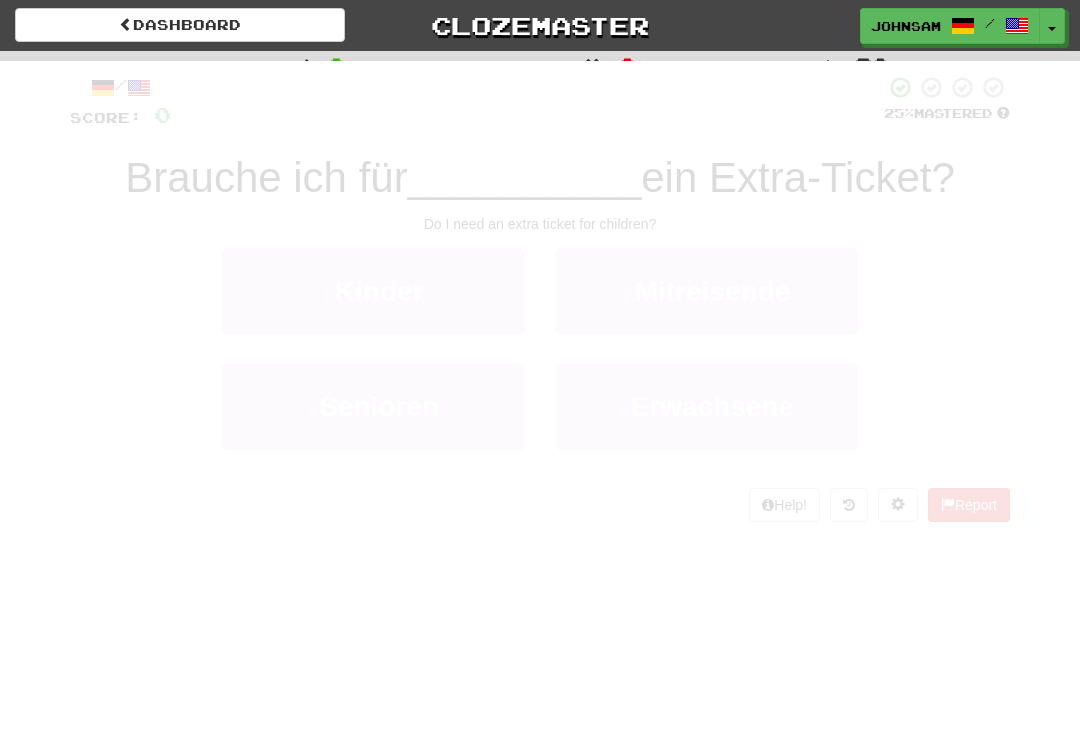 scroll, scrollTop: 0, scrollLeft: 0, axis: both 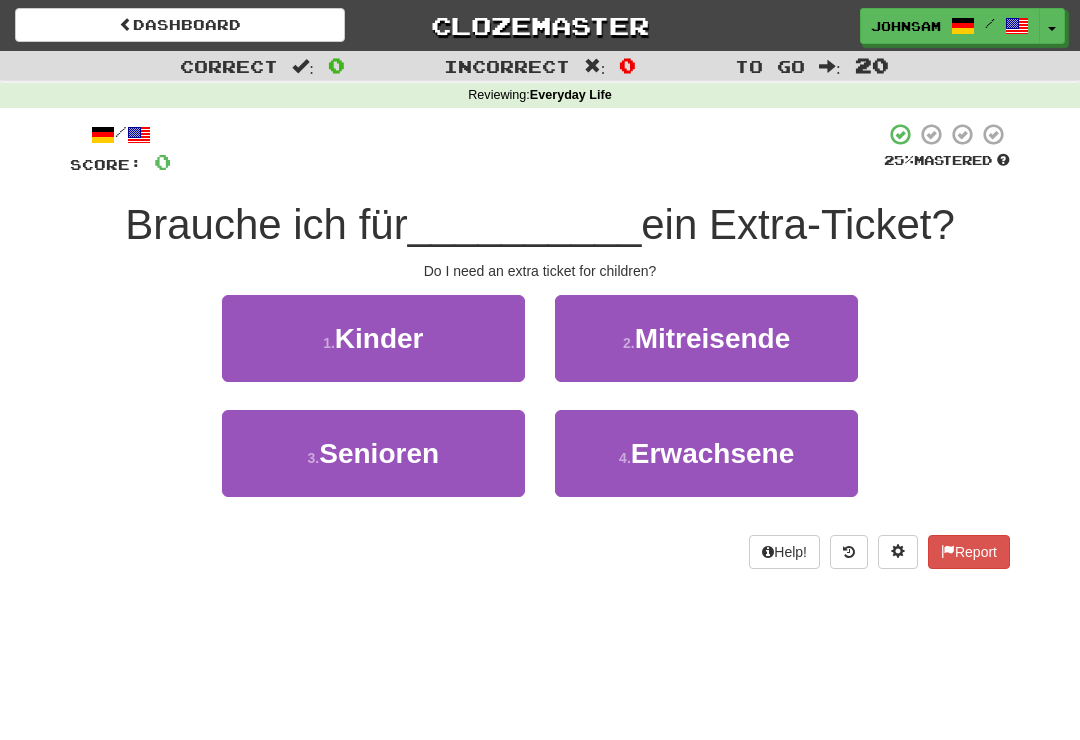click on "1 .  Kinder" at bounding box center (373, 338) 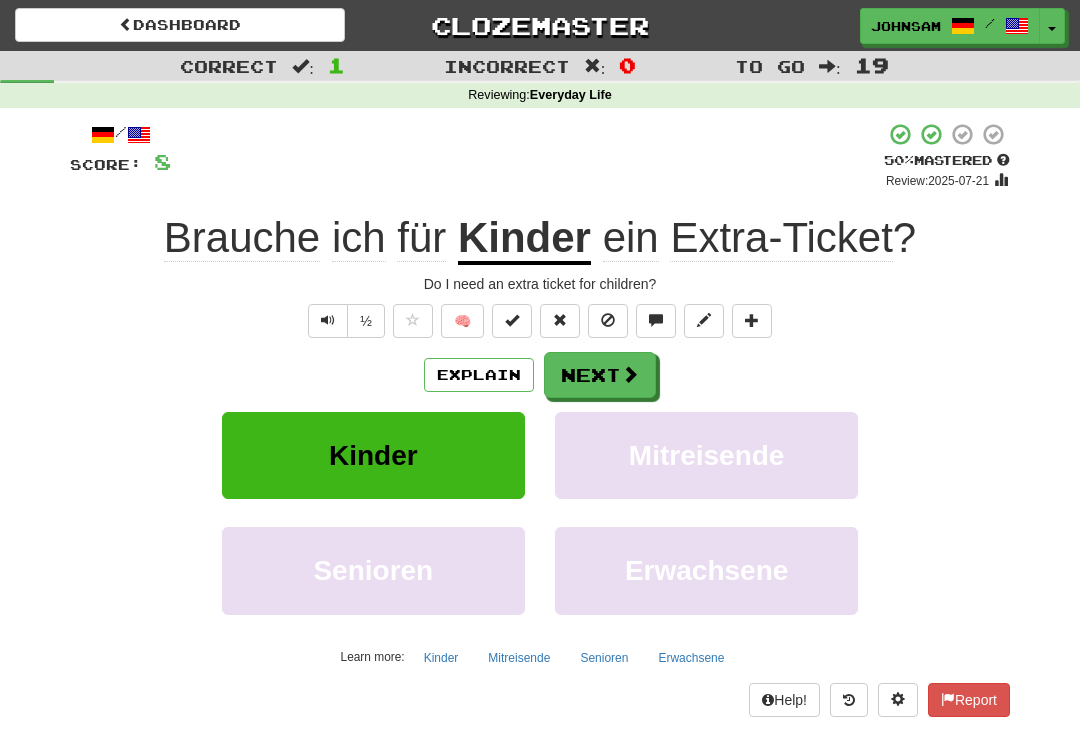 click on "Next" at bounding box center (600, 375) 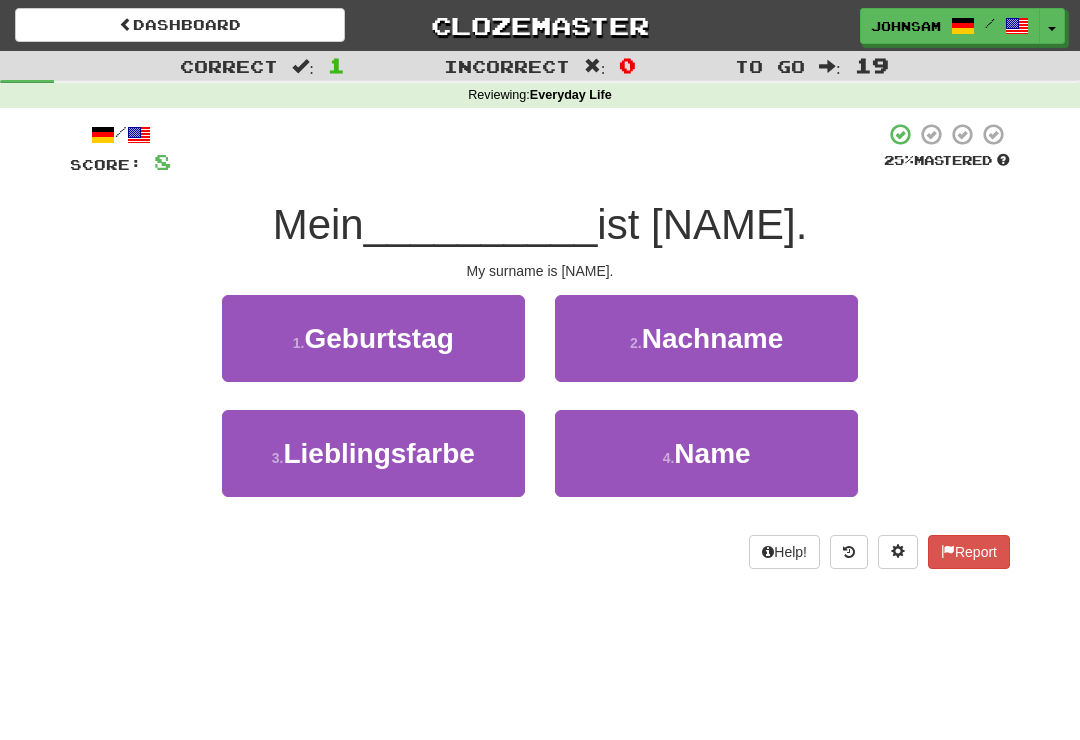 click on "Nachname" at bounding box center [713, 338] 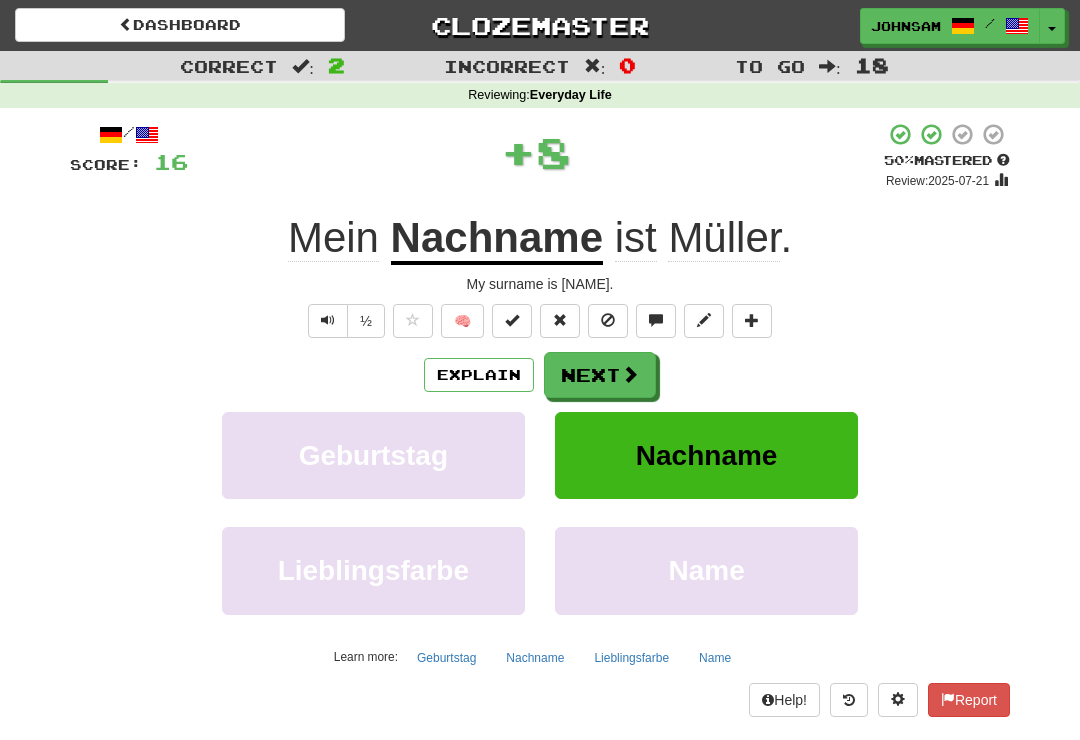 click on "Next" at bounding box center [600, 375] 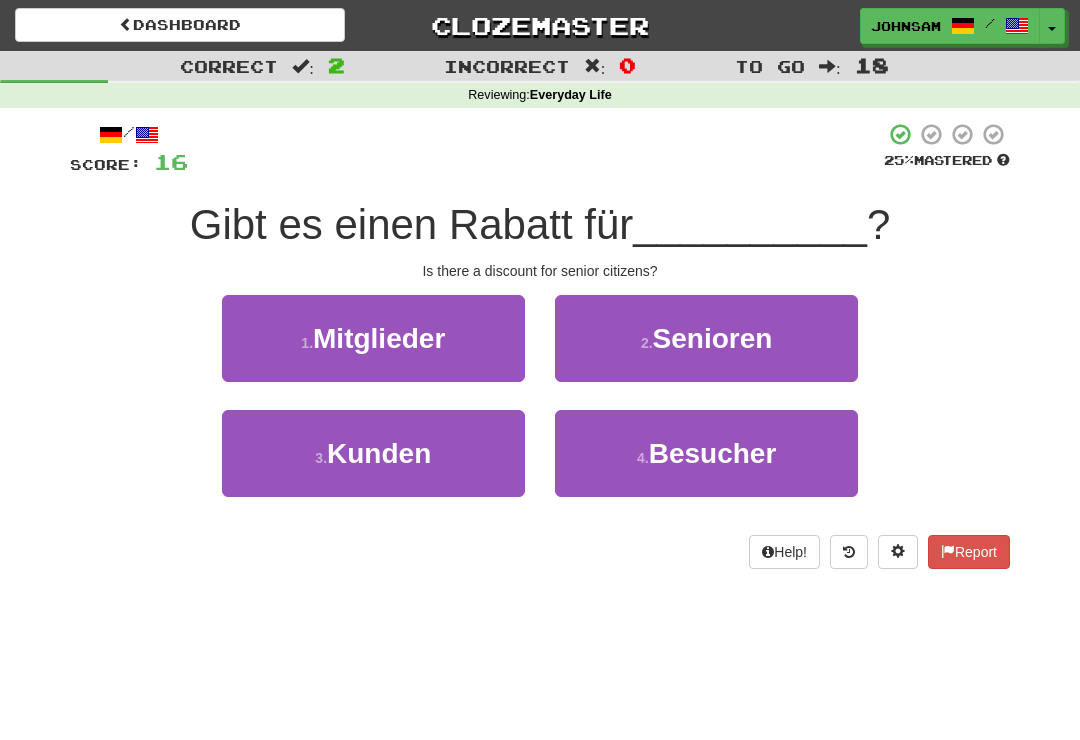 click on "2 ." at bounding box center (647, 343) 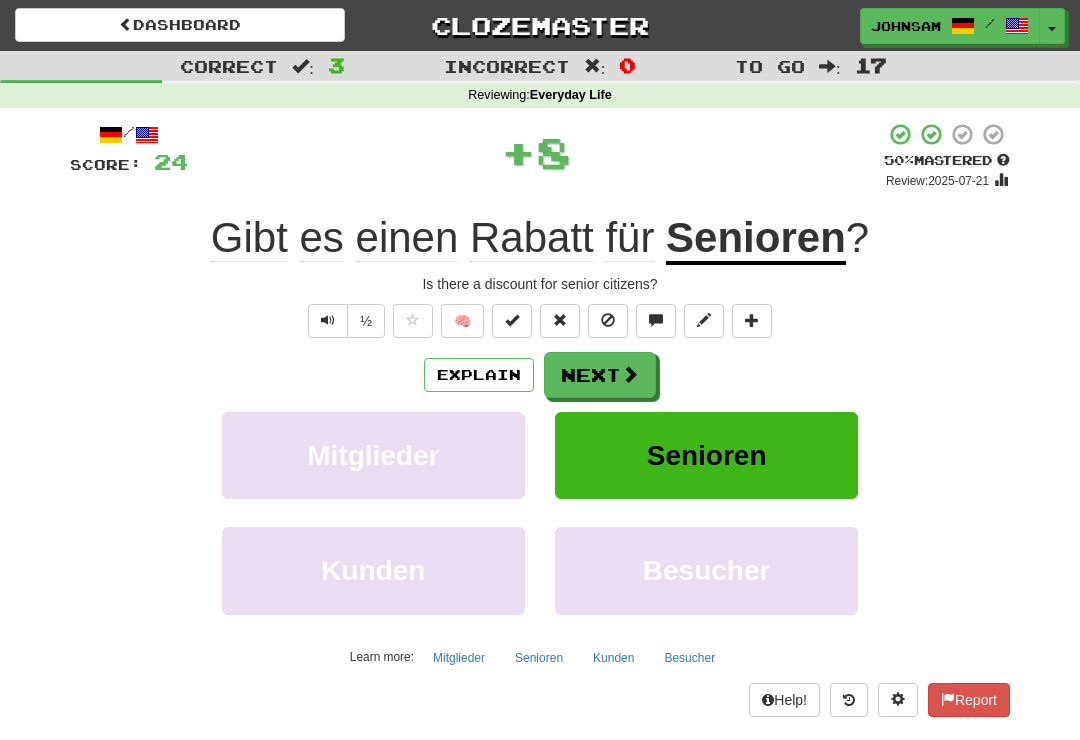 click on "Next" at bounding box center [600, 375] 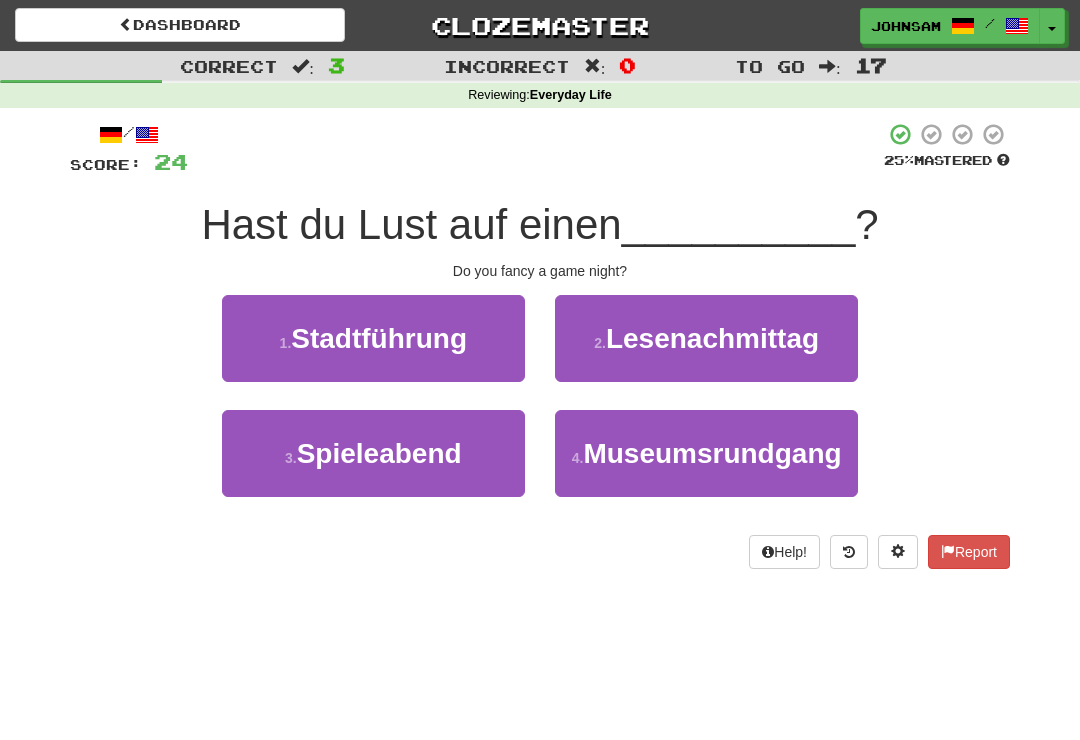 click on "3 .  Spieleabend" at bounding box center (373, 453) 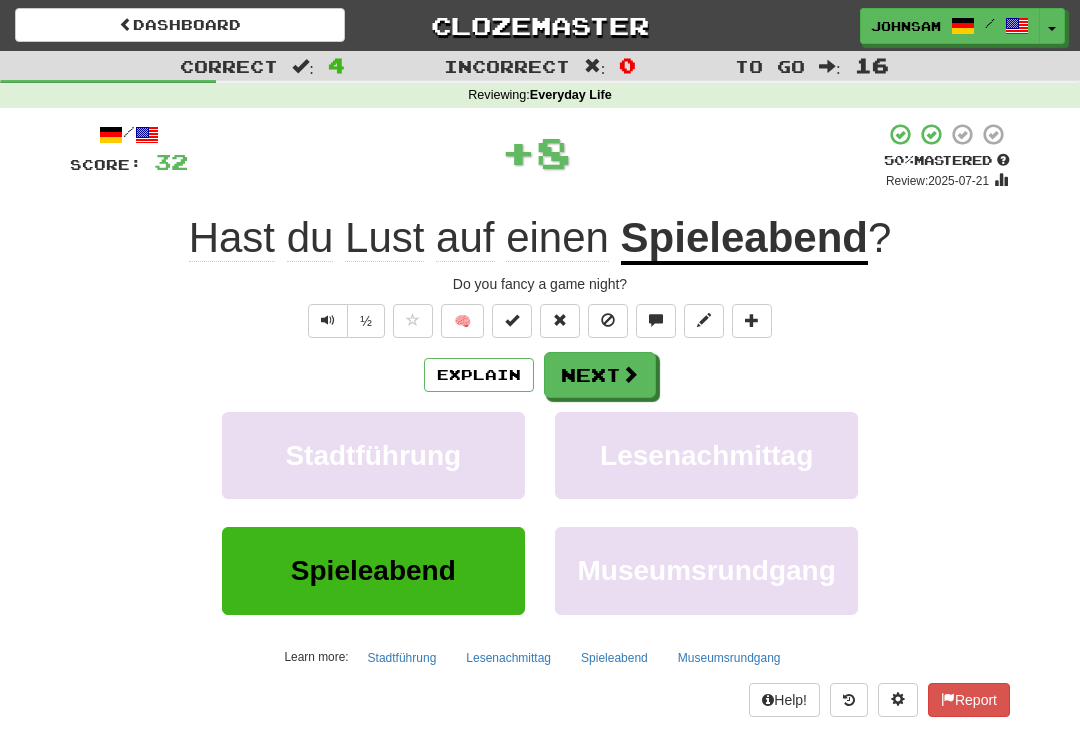 click on "Next" at bounding box center (600, 375) 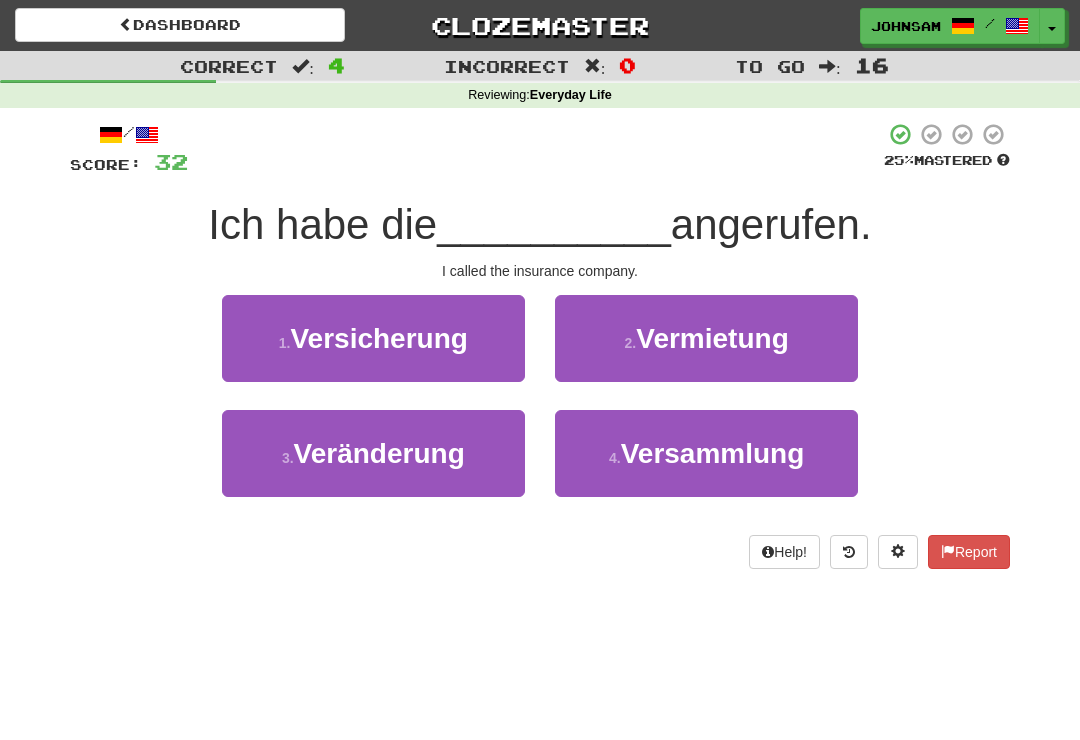 click on "1 .  Versicherung" at bounding box center [373, 338] 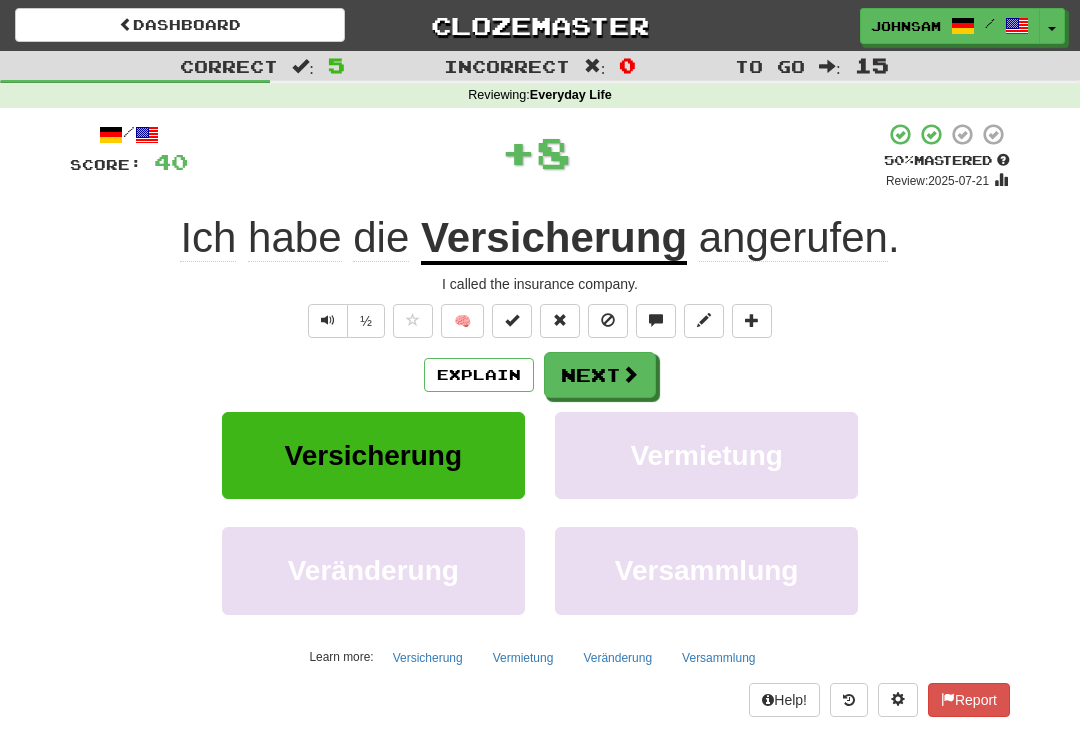 click on "Next" at bounding box center (600, 375) 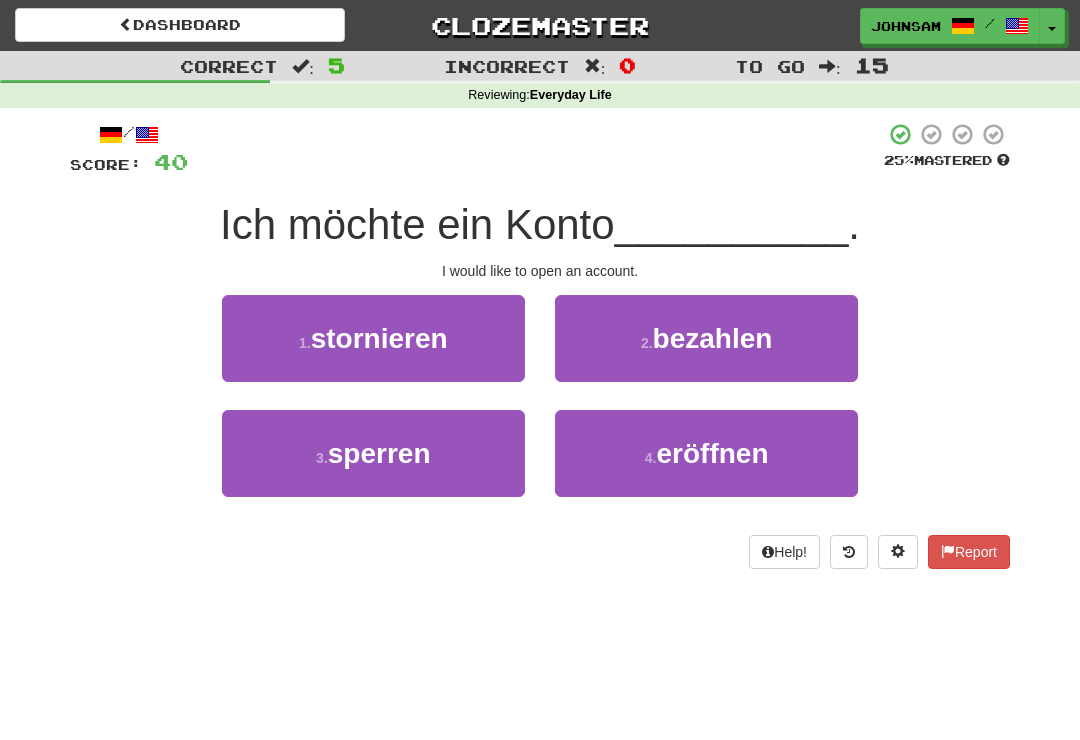 click on "4 .  eröffnen" at bounding box center (706, 453) 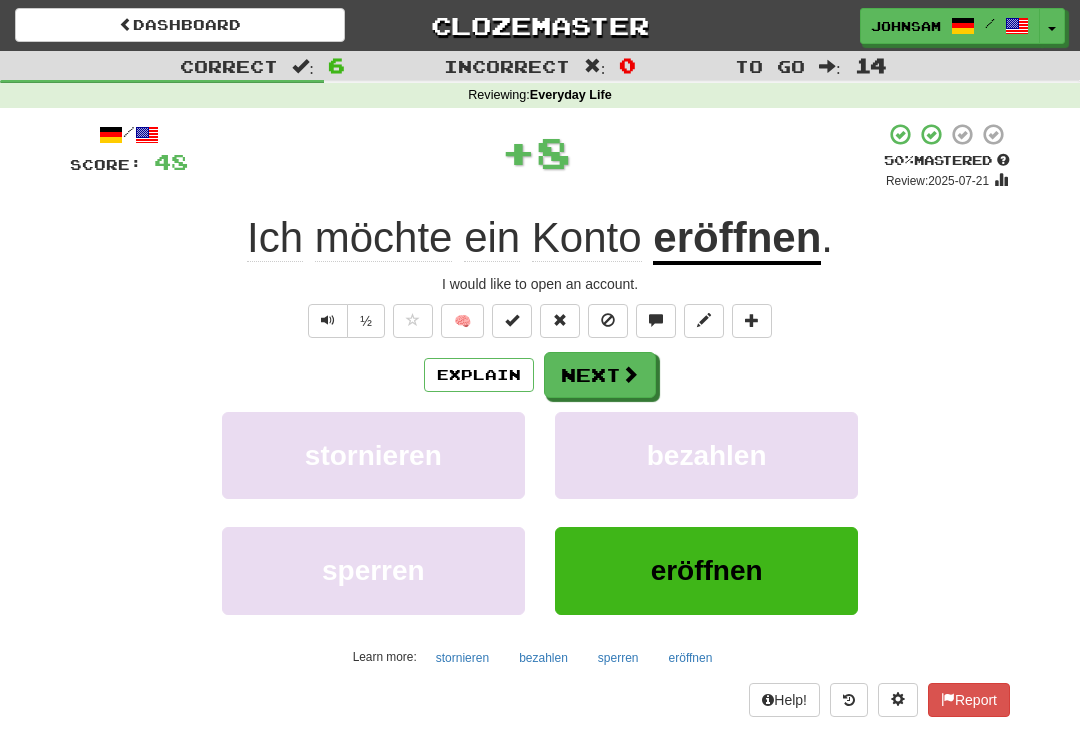 click on "Next" at bounding box center (600, 375) 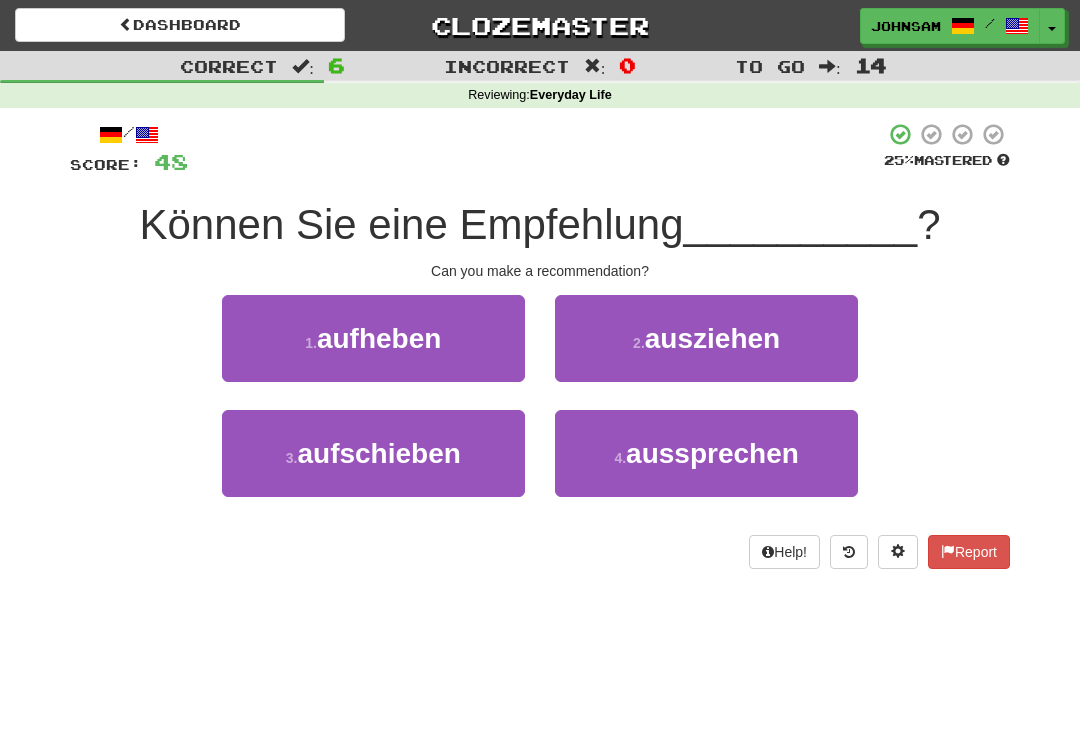 click on "aussprechen" at bounding box center (712, 453) 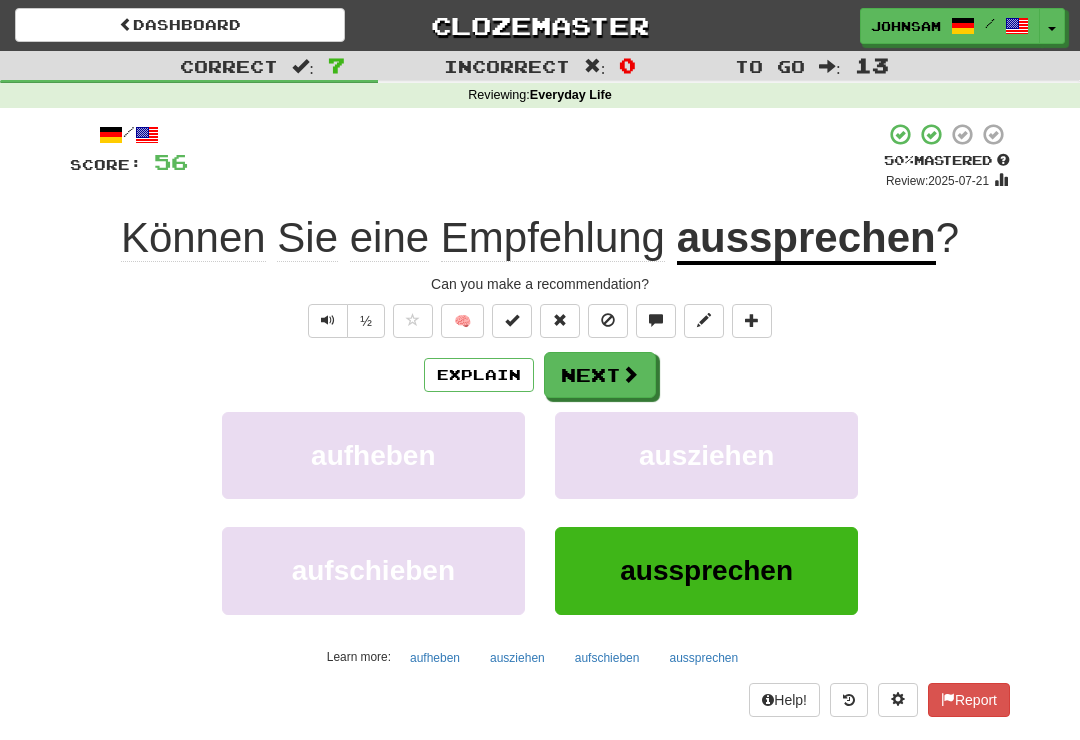 click on "Next" at bounding box center (600, 375) 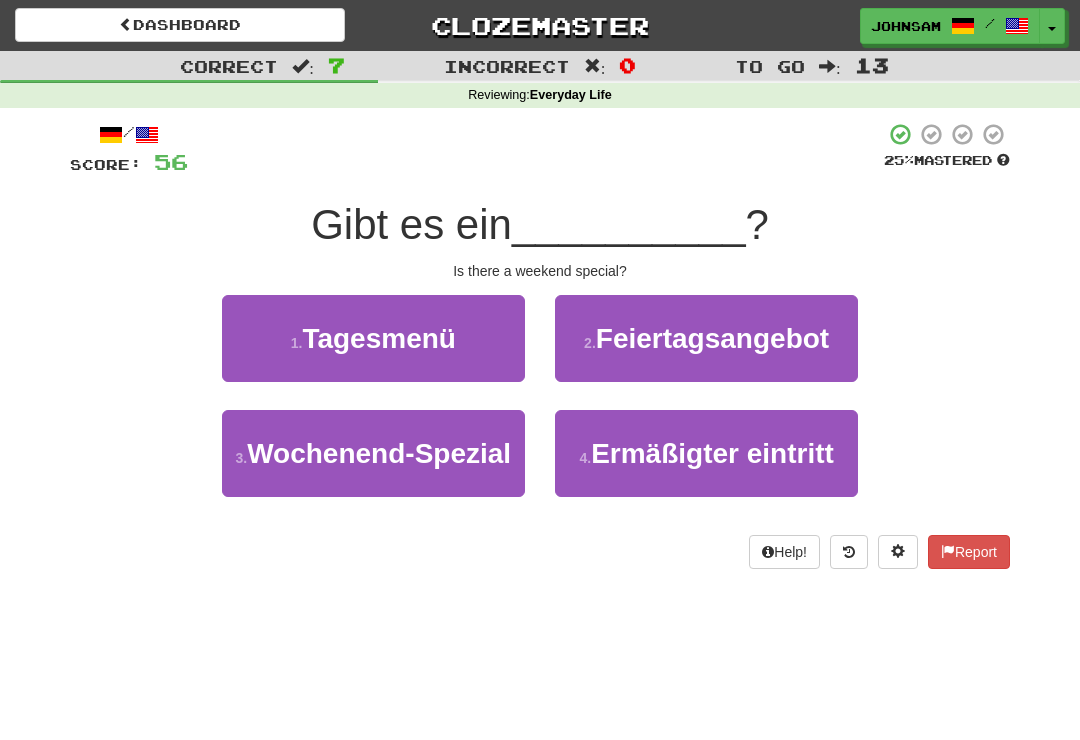 click on "Wochenend-Spezial" at bounding box center (379, 453) 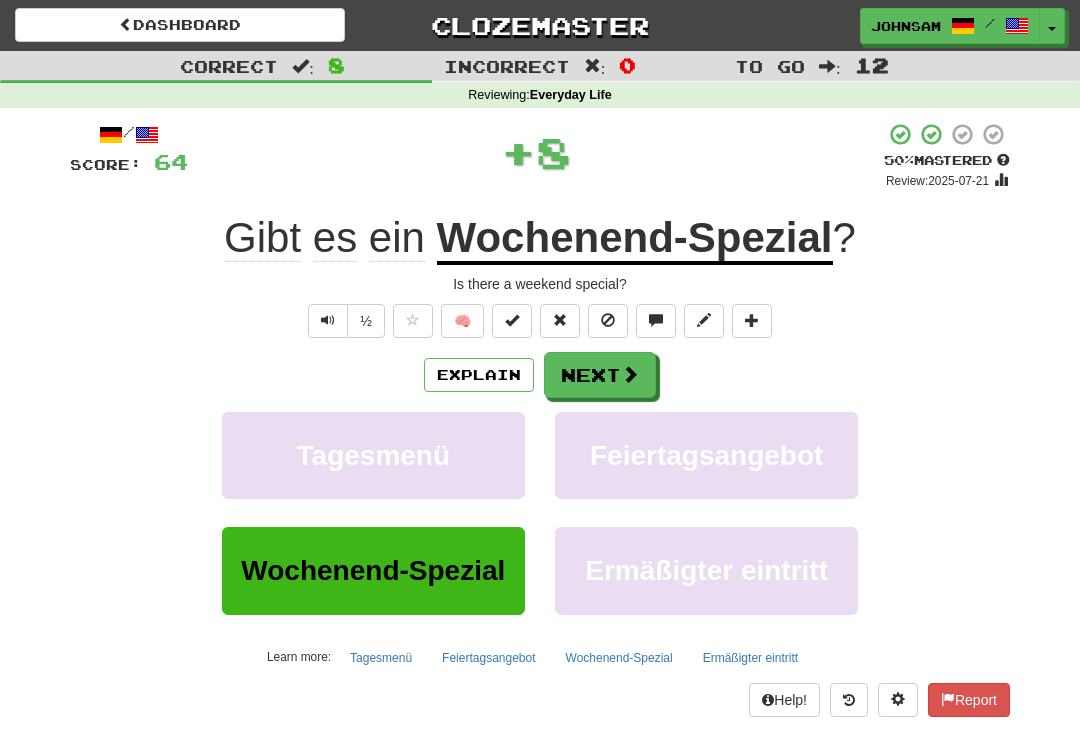 click on "Tagesmenü" at bounding box center (373, 455) 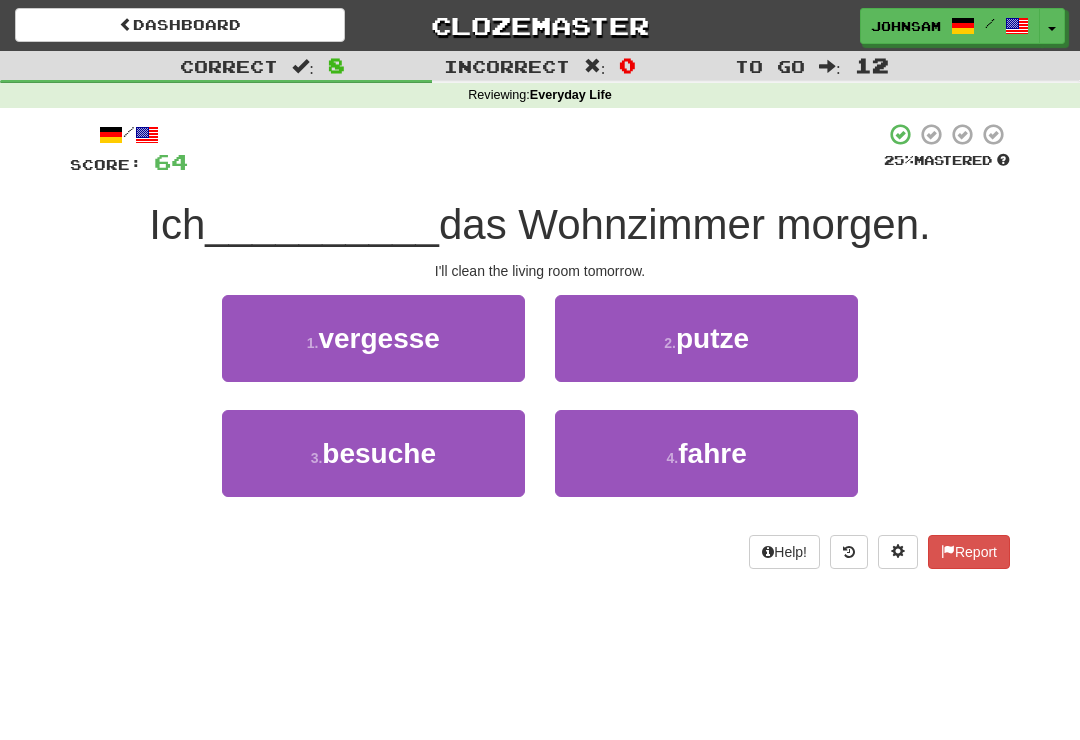 click on "2 ." at bounding box center [670, 343] 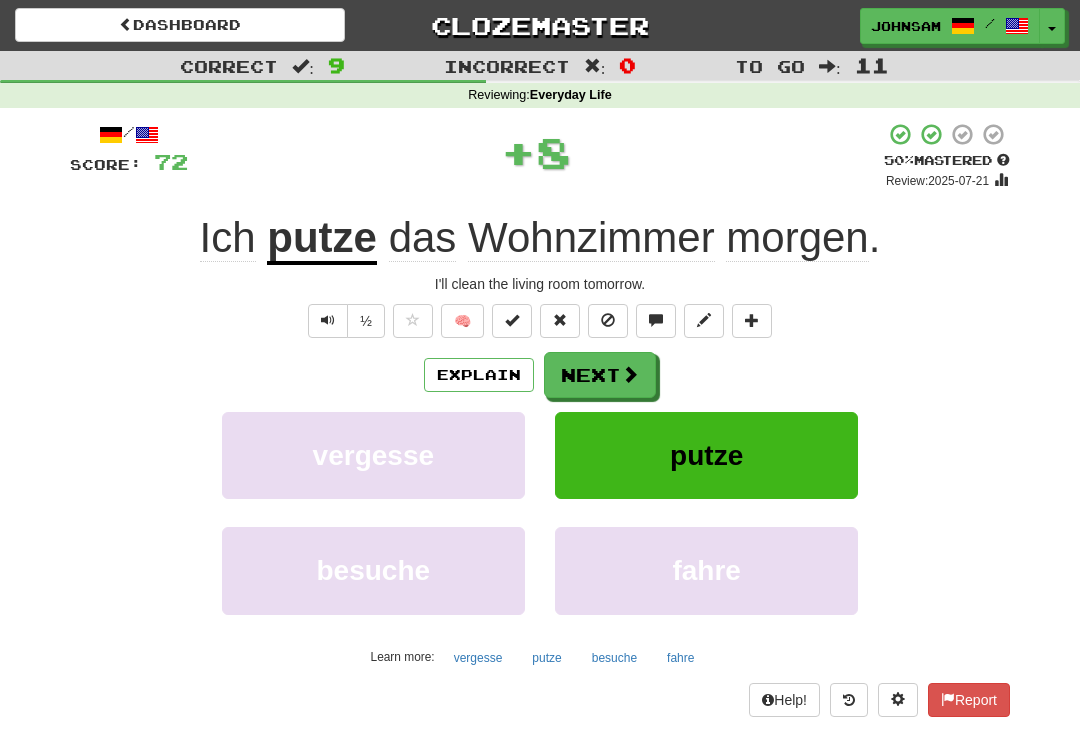 click on "Next" at bounding box center [600, 375] 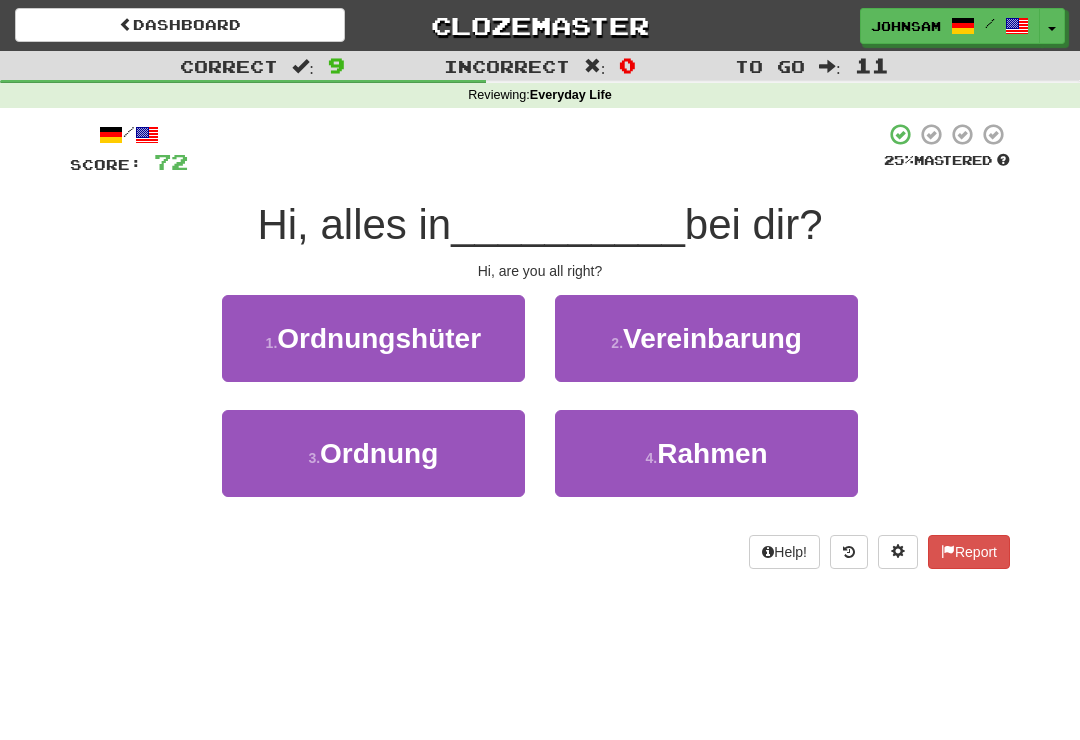 click on "3 .  Ordnung" at bounding box center [373, 453] 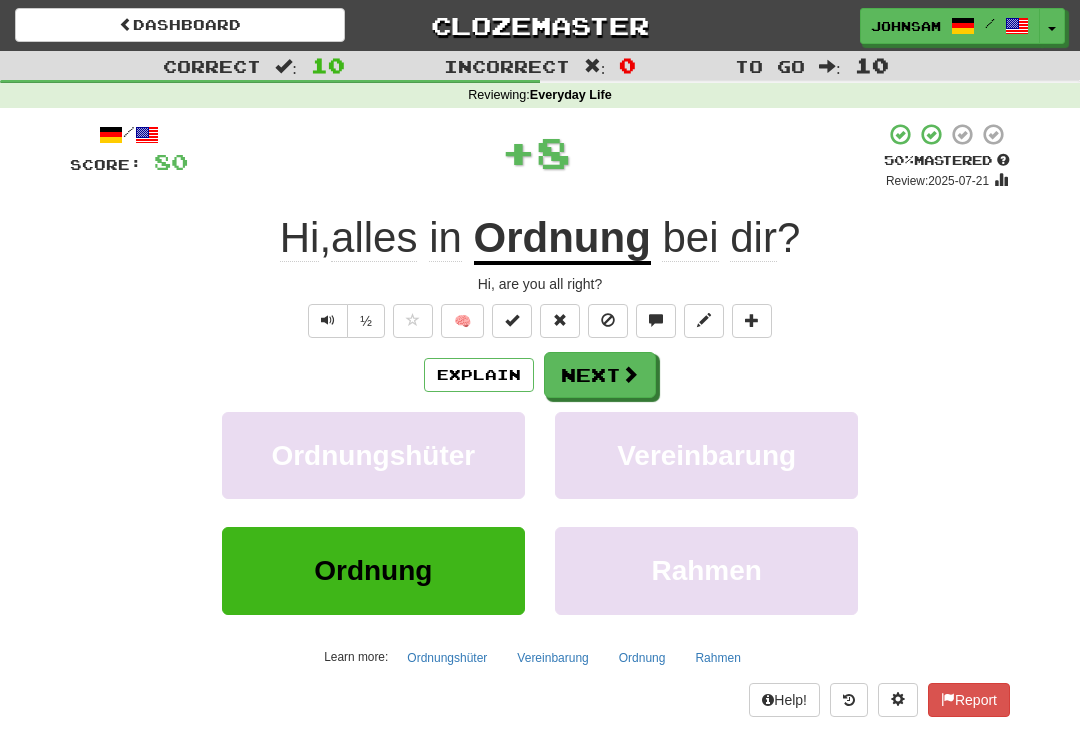click at bounding box center [630, 374] 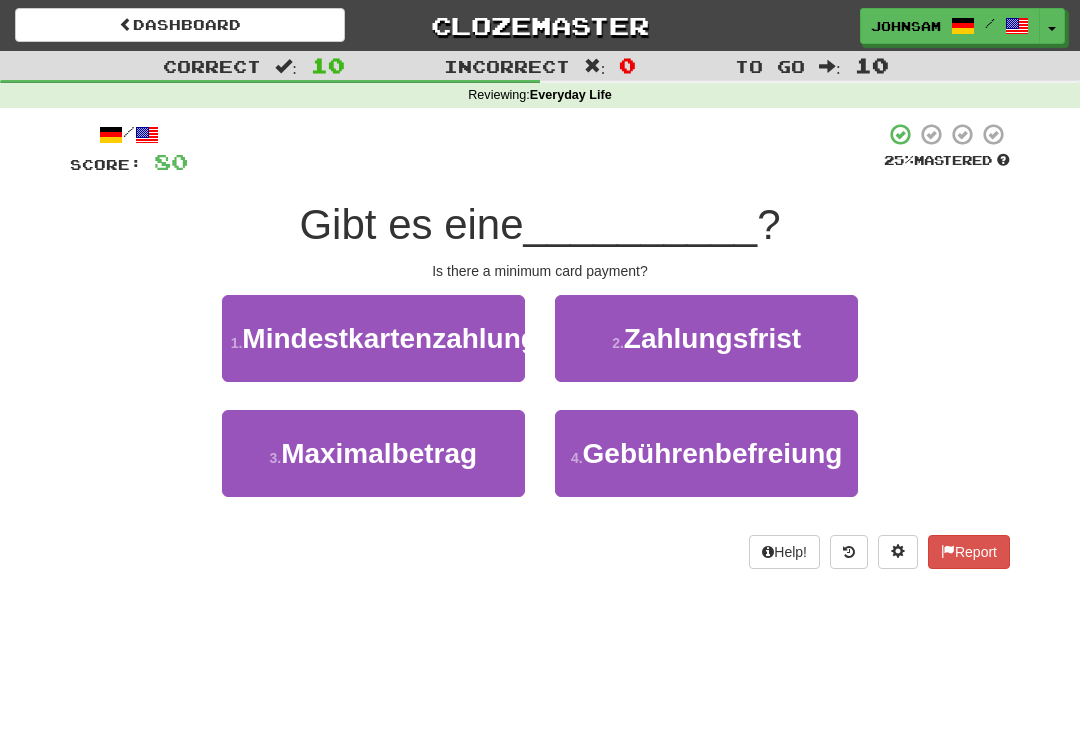 click on "Mindestkartenzahlung" at bounding box center [390, 338] 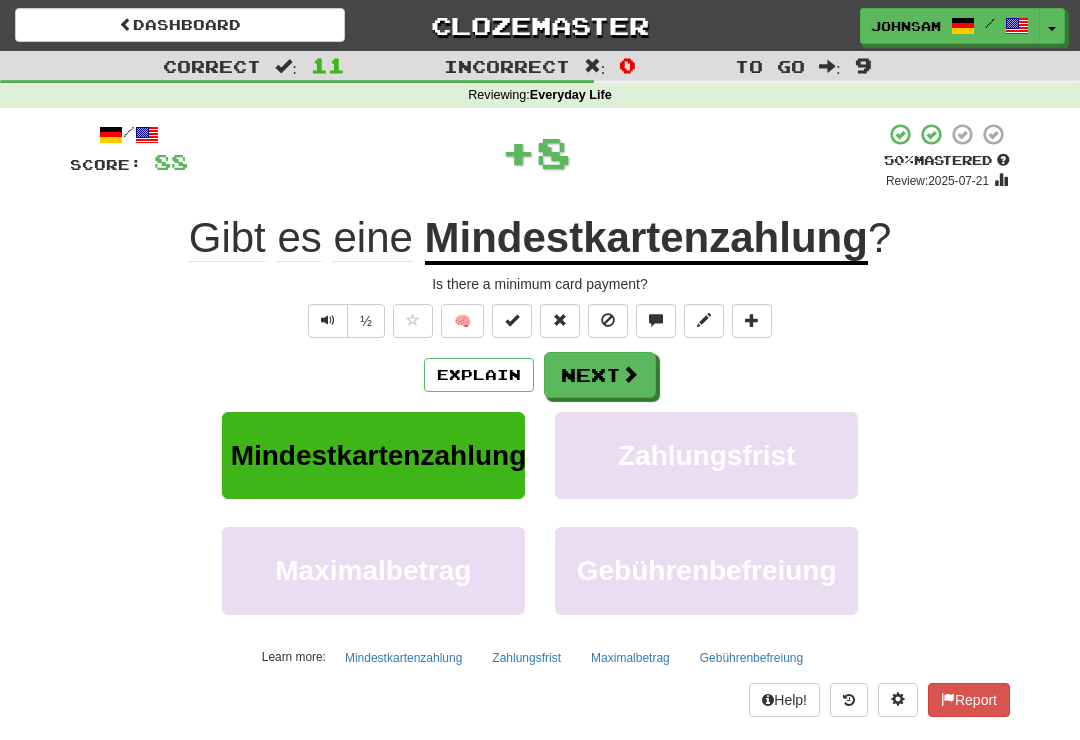 click on "Next" at bounding box center (600, 375) 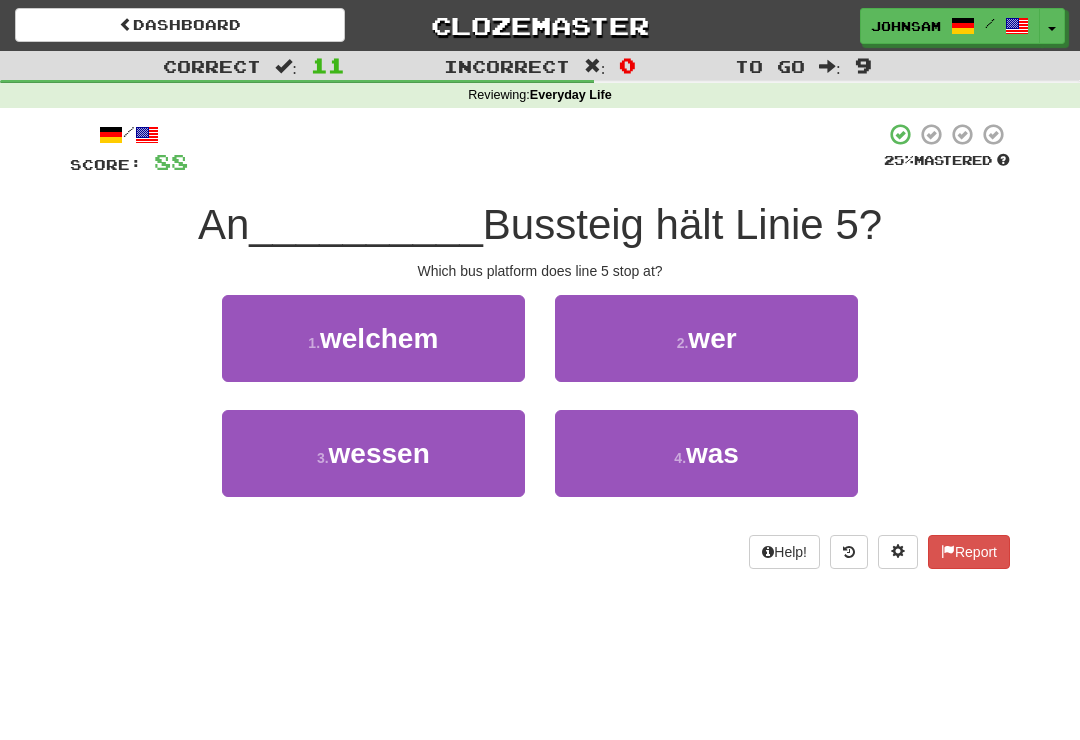 click on "1 .  welchem" at bounding box center (373, 338) 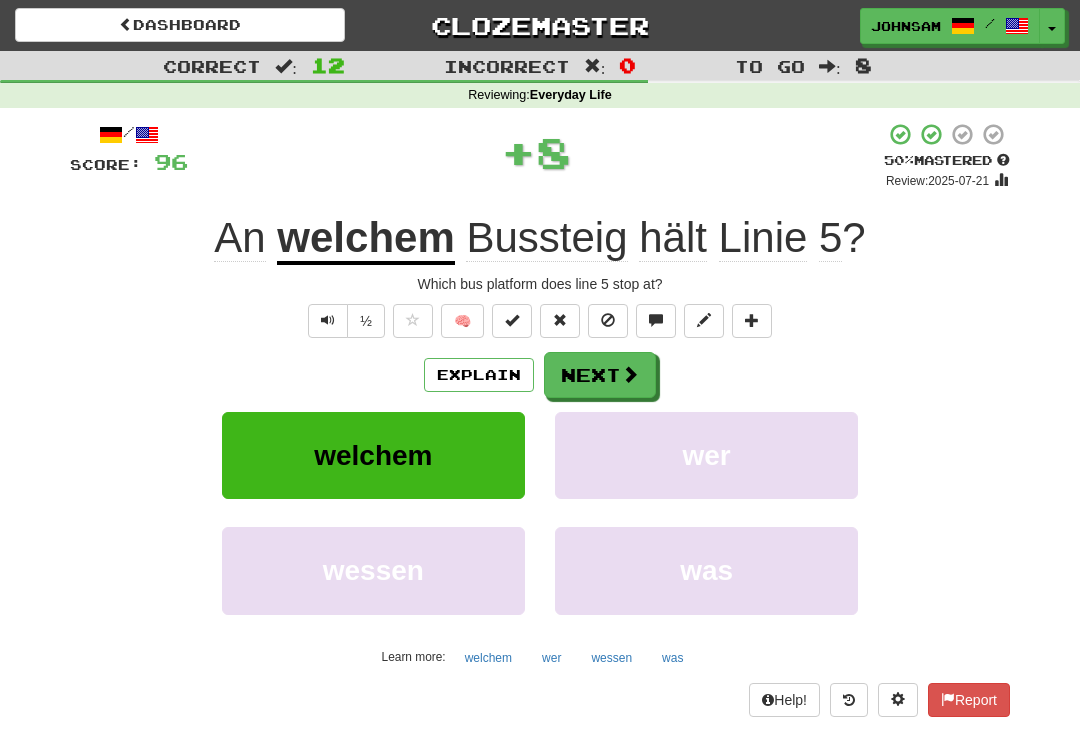 click on "Next" at bounding box center (600, 375) 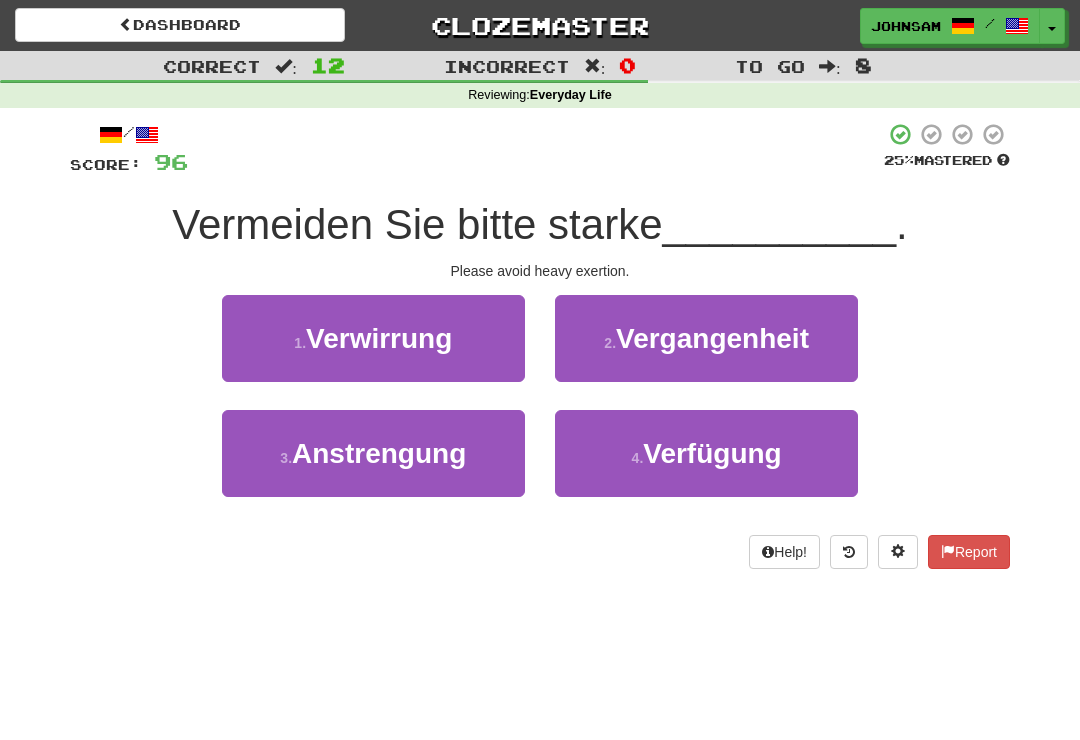 click on "Anstrengung" at bounding box center [379, 453] 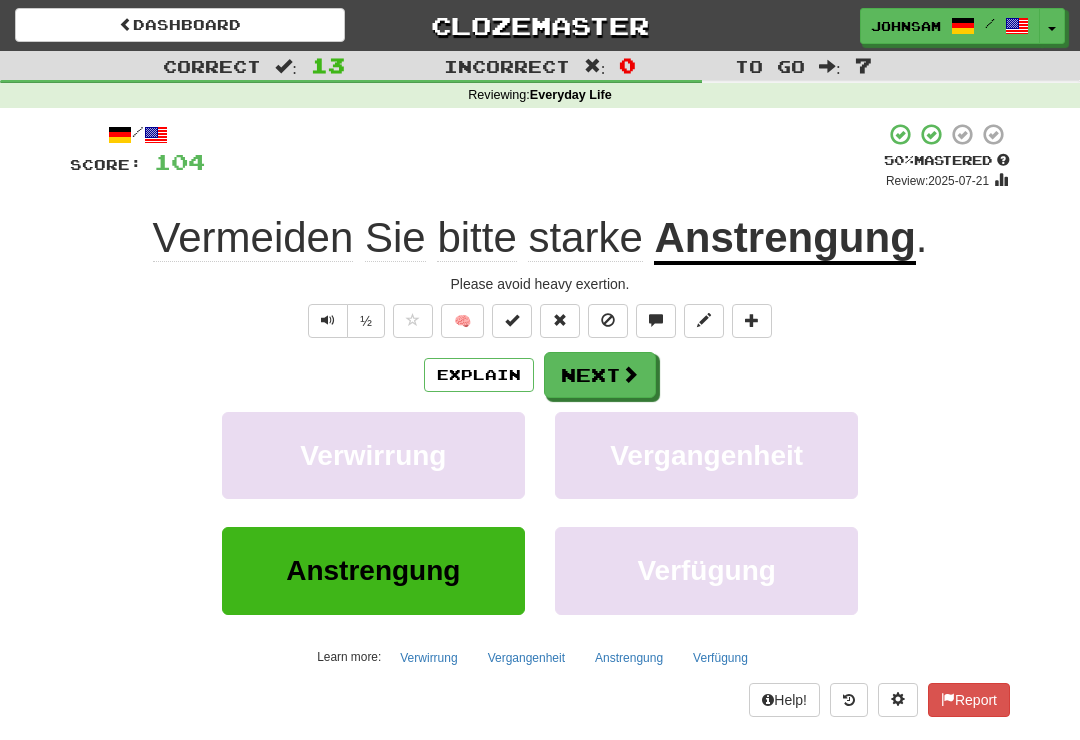click on "Next" at bounding box center (600, 375) 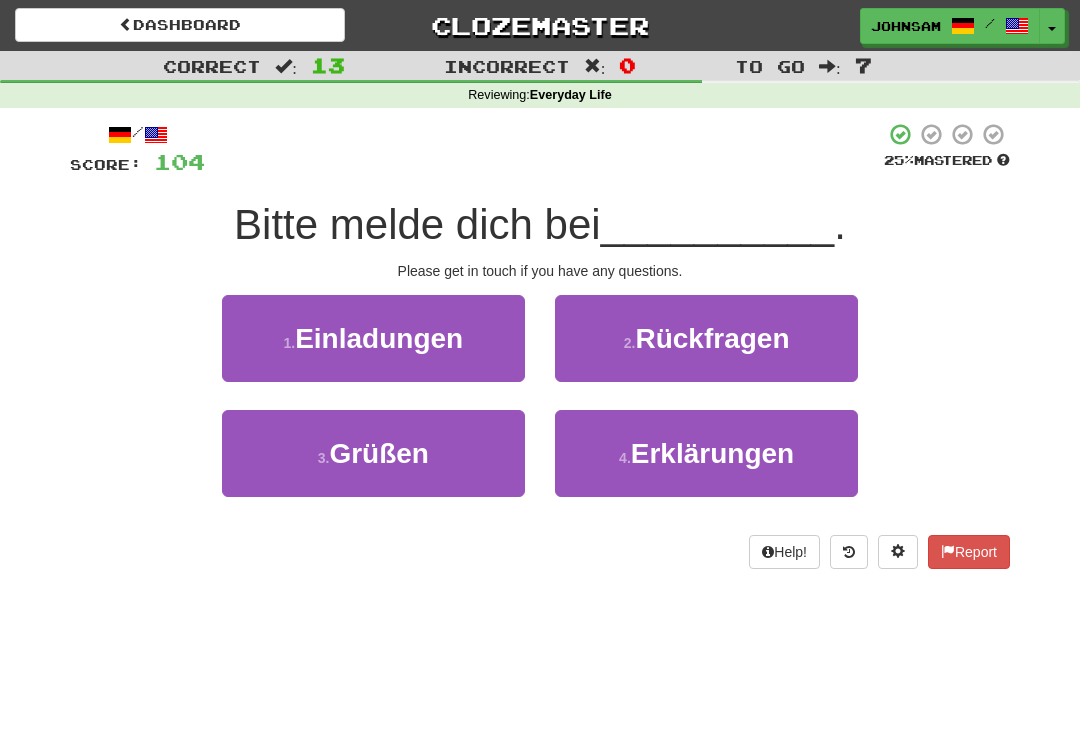 click on "Rückfragen" at bounding box center [712, 338] 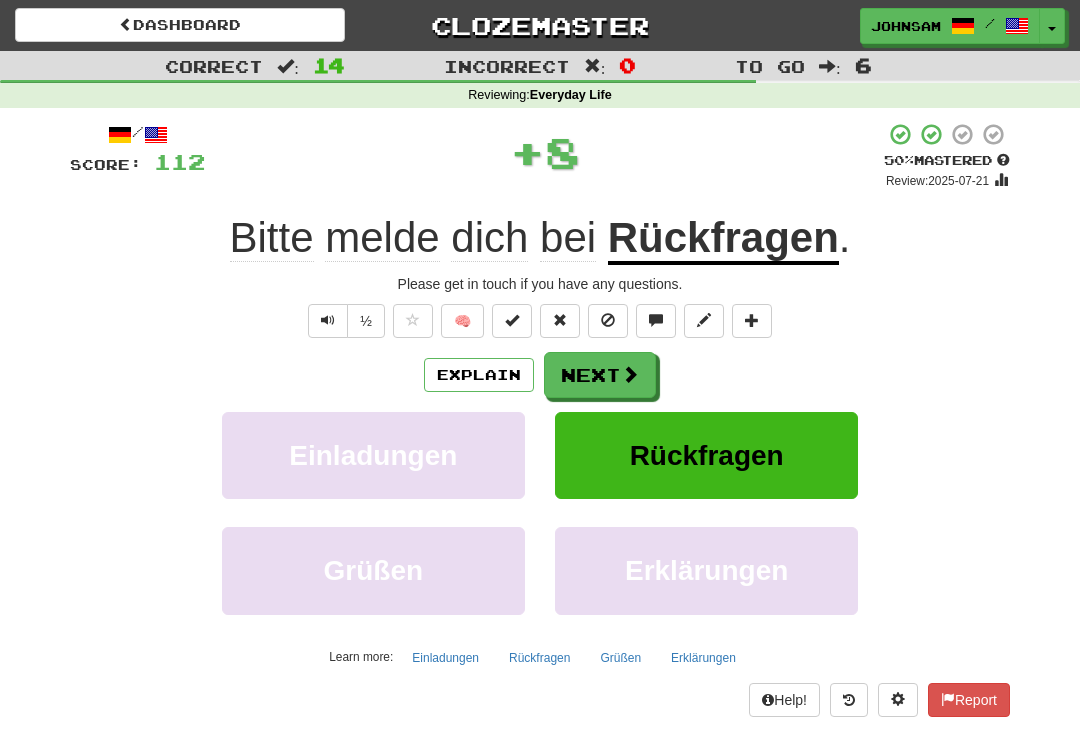 click on "Next" at bounding box center [600, 375] 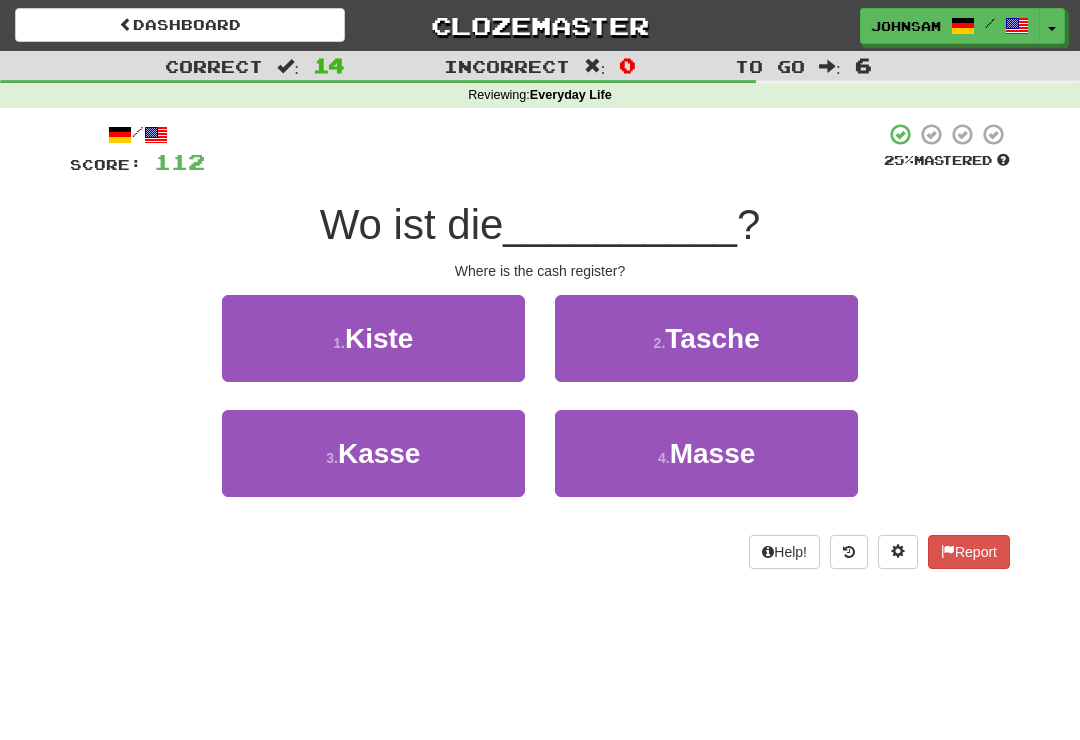 click on "3 .  Kasse" at bounding box center [373, 453] 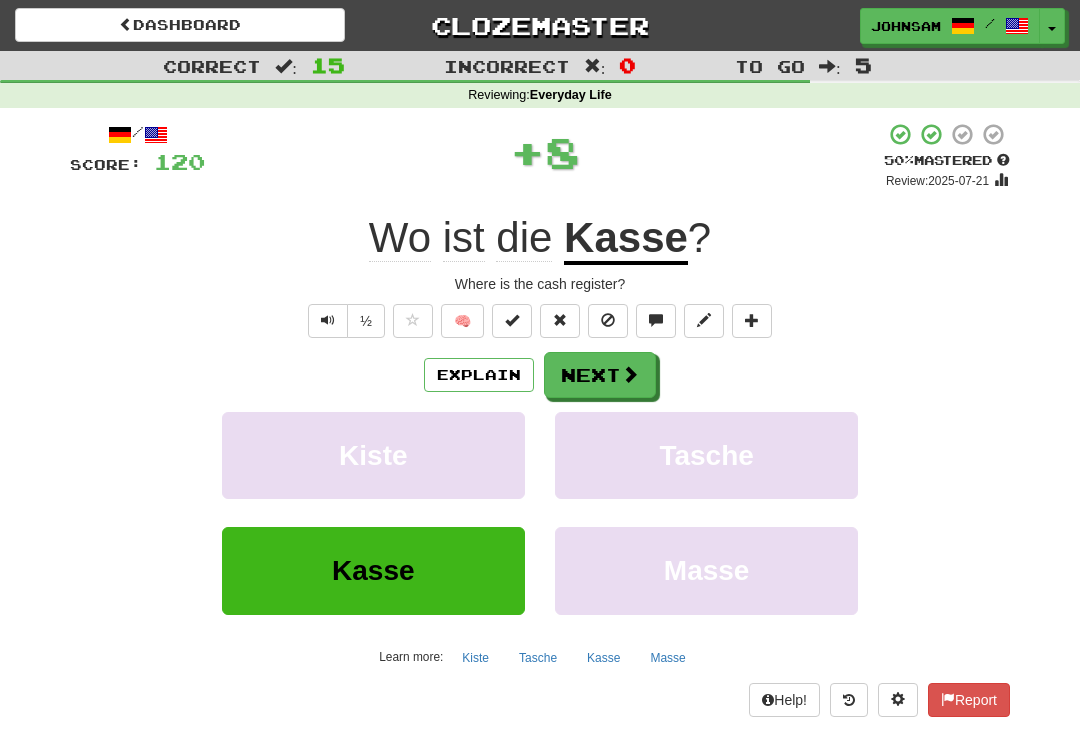 click on "Next" at bounding box center [600, 375] 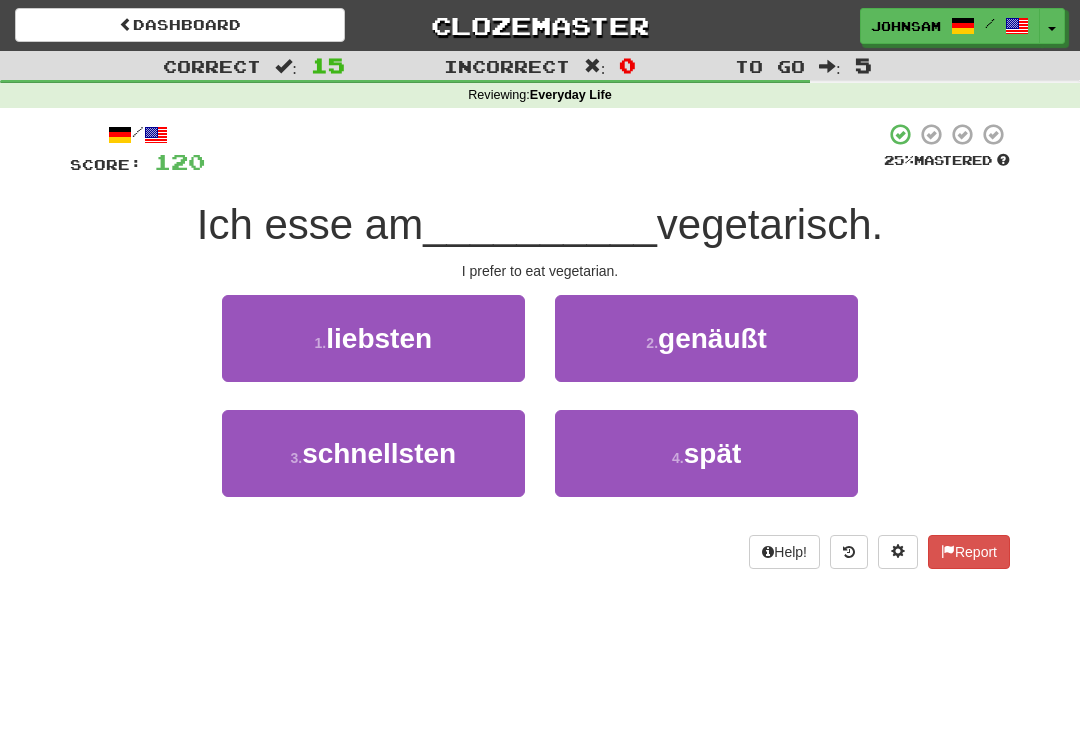 click on "1 .  liebsten" at bounding box center [373, 338] 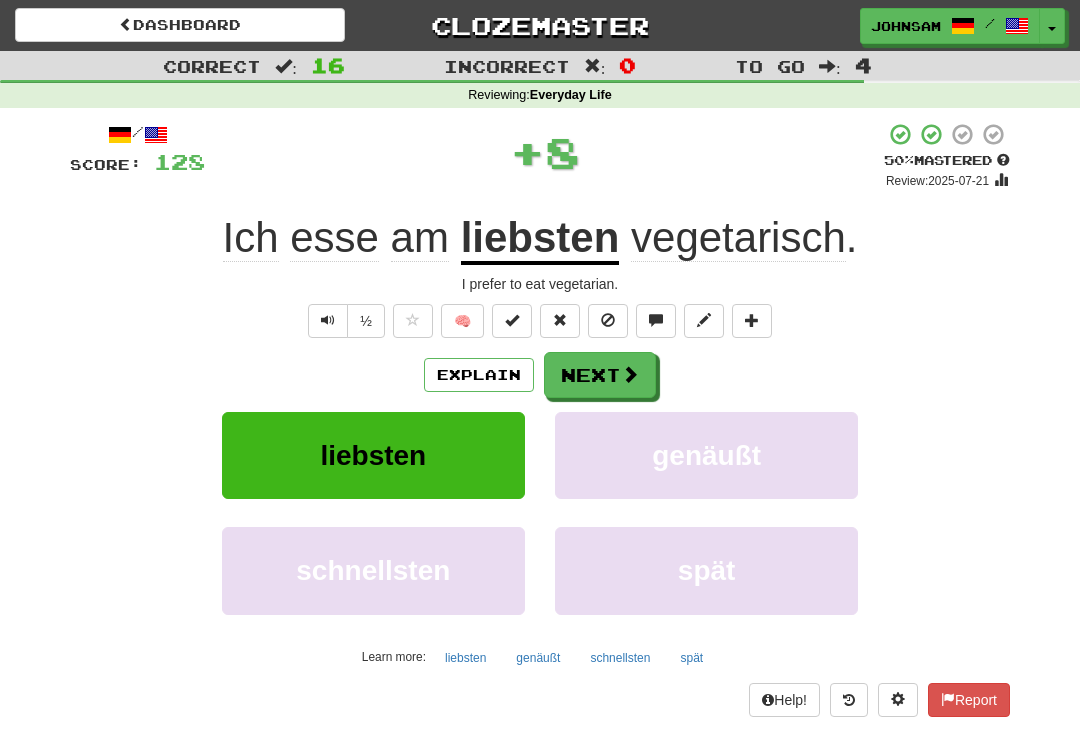 click on "Next" at bounding box center (600, 375) 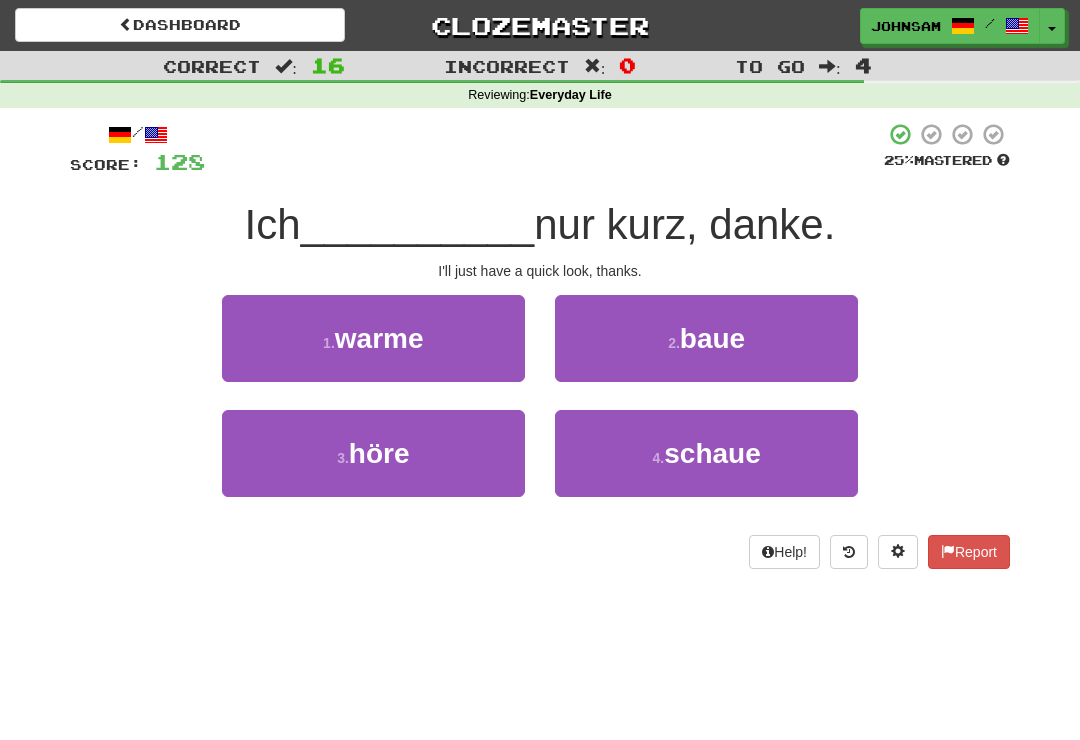 click on "4 .  schaue" at bounding box center [706, 453] 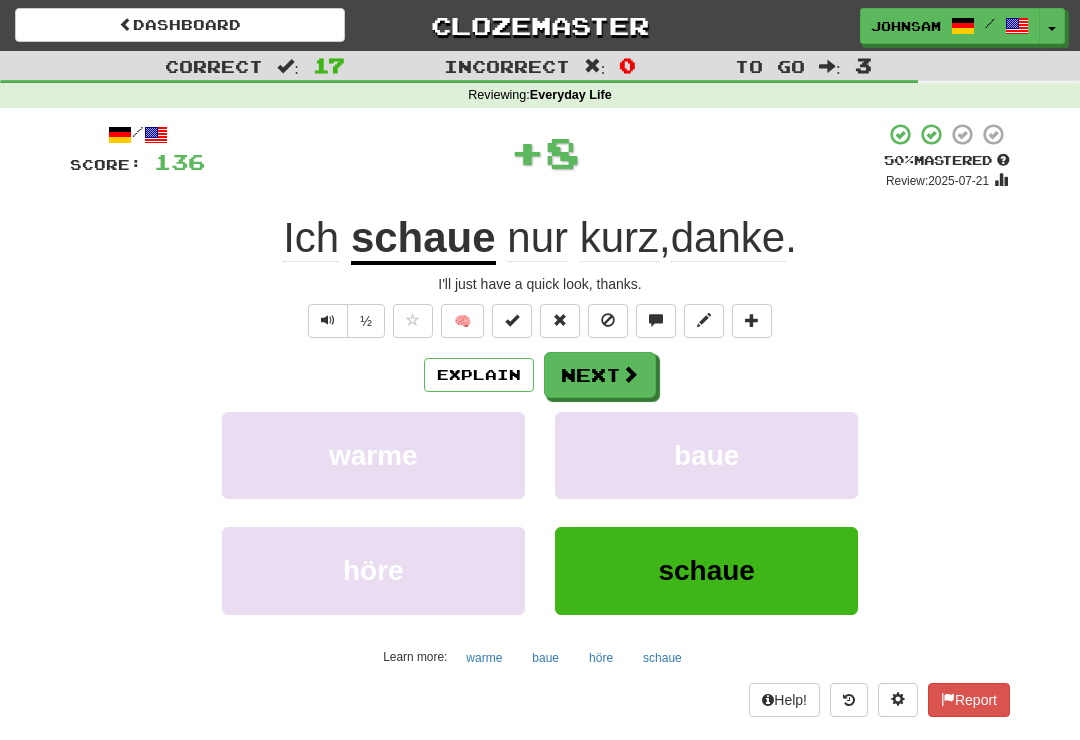 click on "Next" at bounding box center [600, 375] 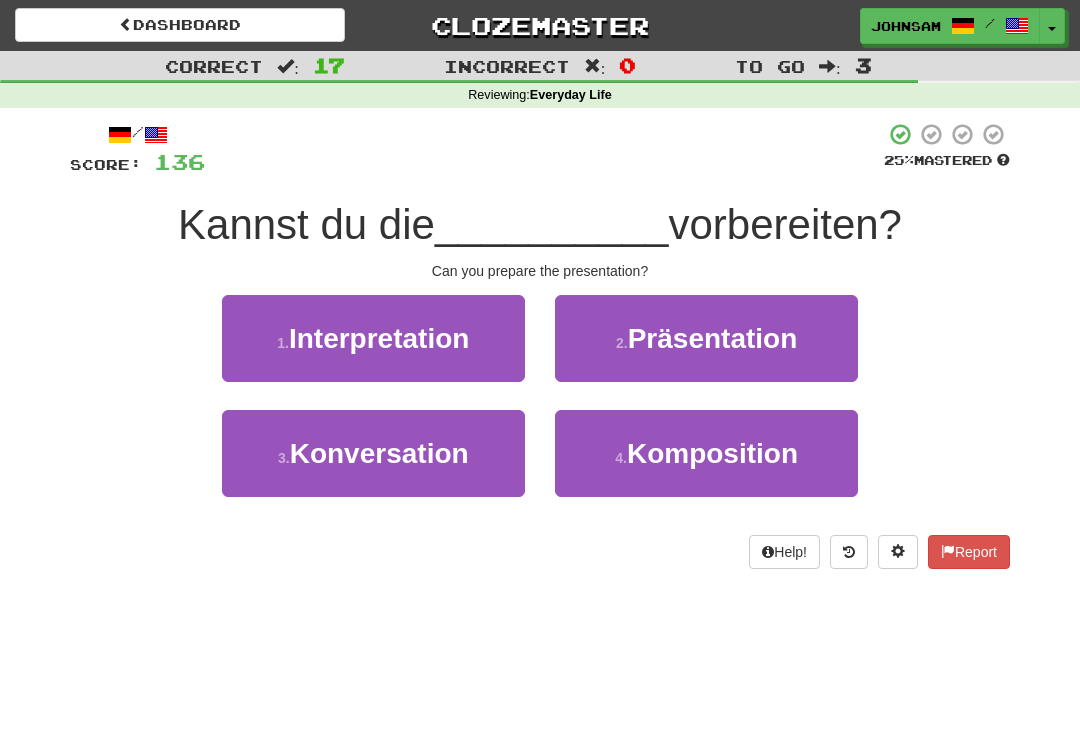 click on "Präsentation" at bounding box center [713, 338] 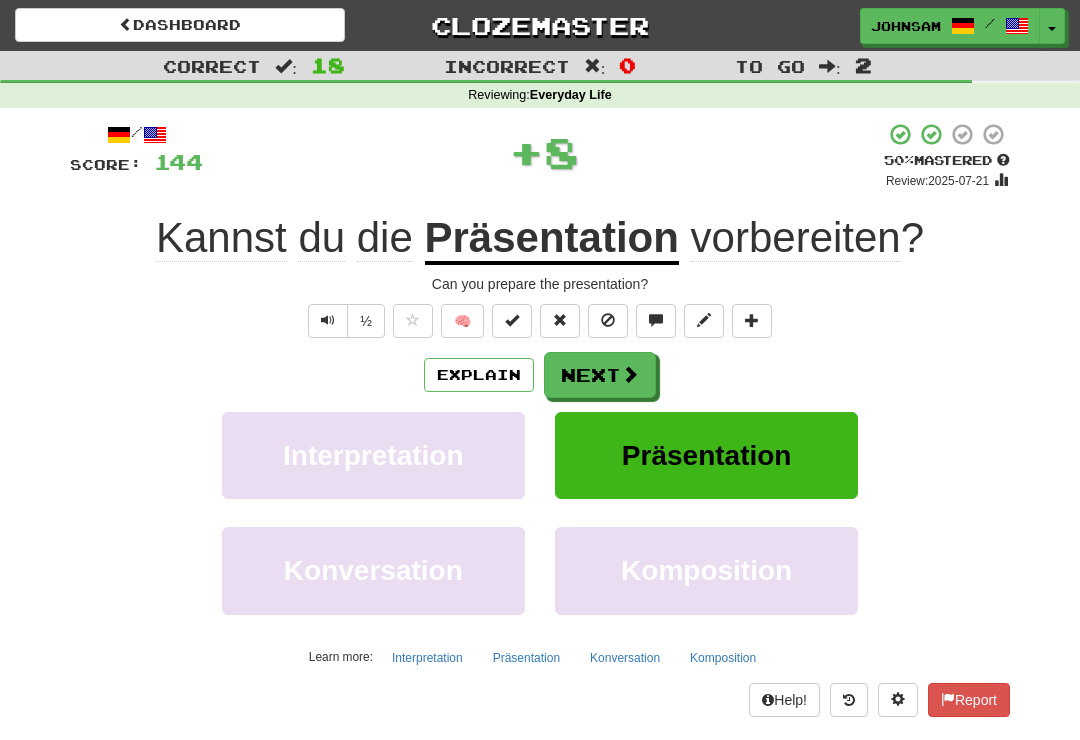 click on "Next" at bounding box center (600, 375) 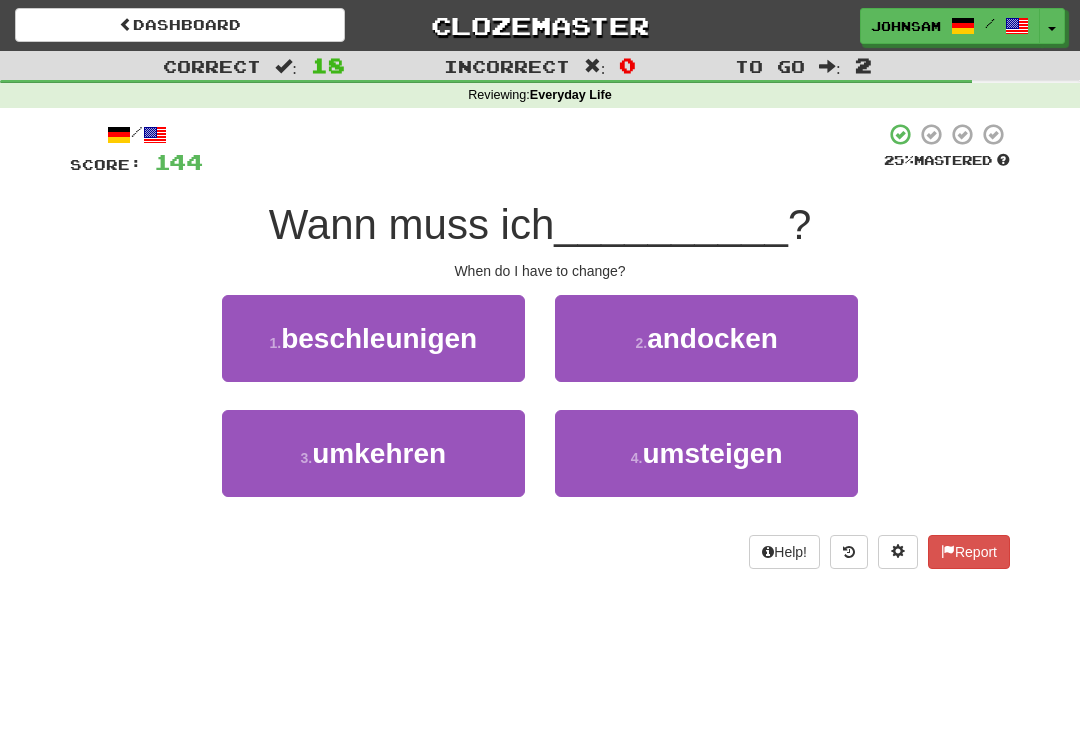 click on "umsteigen" at bounding box center (712, 453) 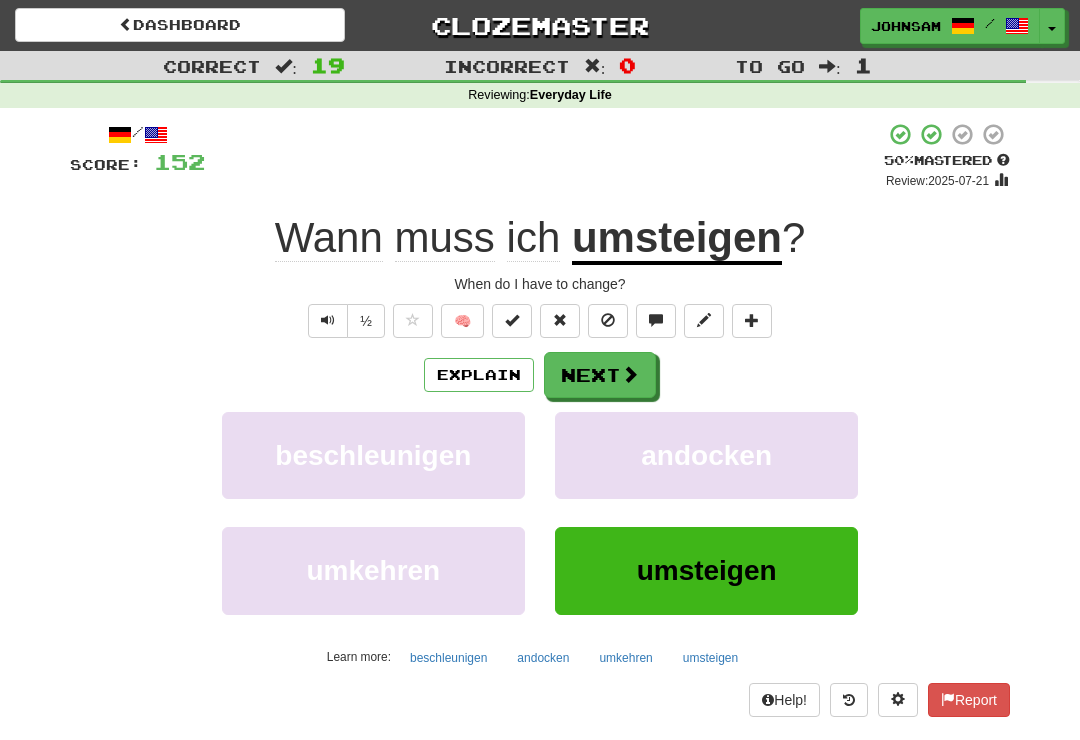 click on "Next" at bounding box center (600, 375) 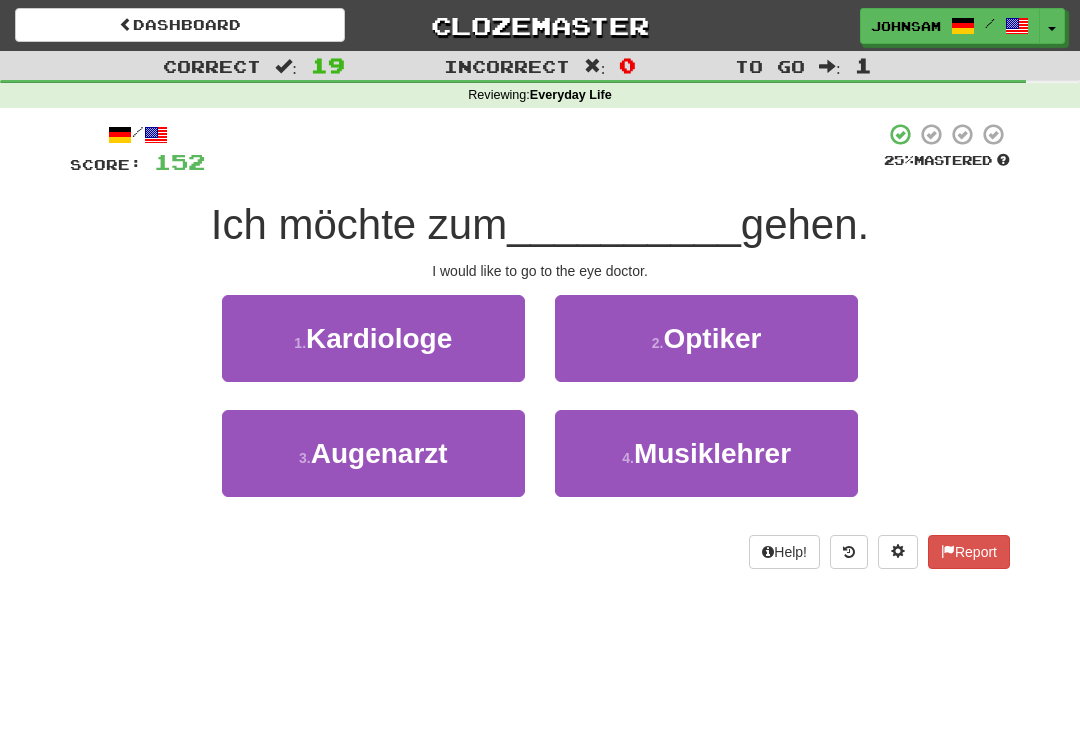 click on "Augenarzt" at bounding box center (379, 453) 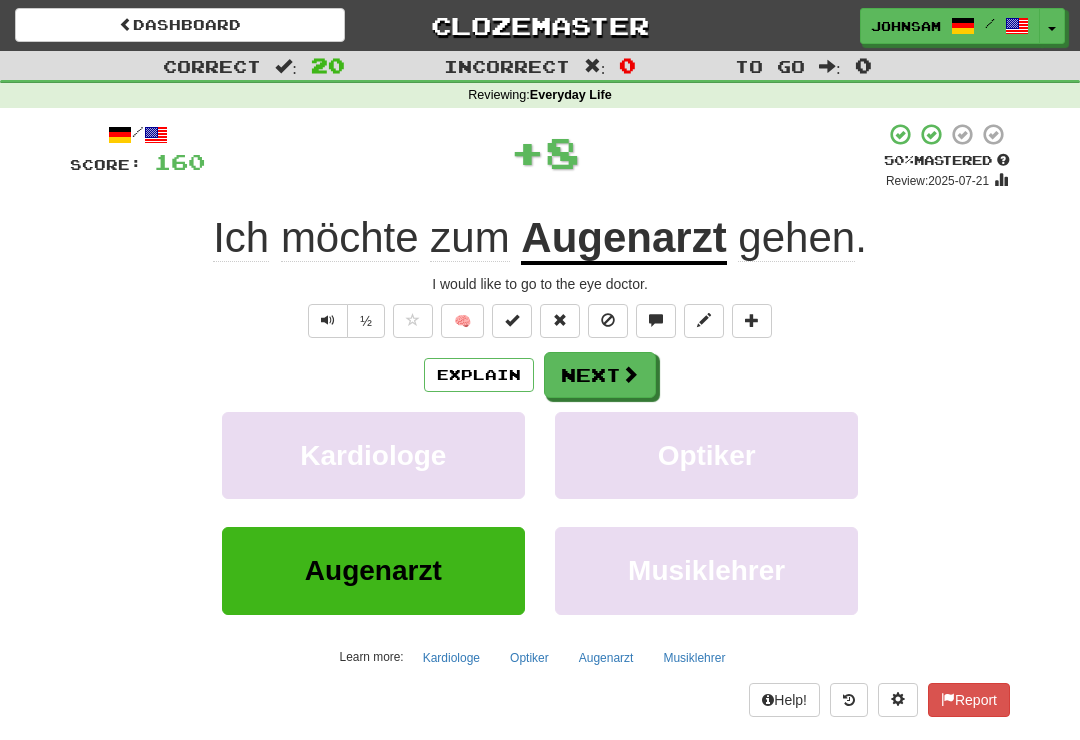 click on "Next" at bounding box center (600, 375) 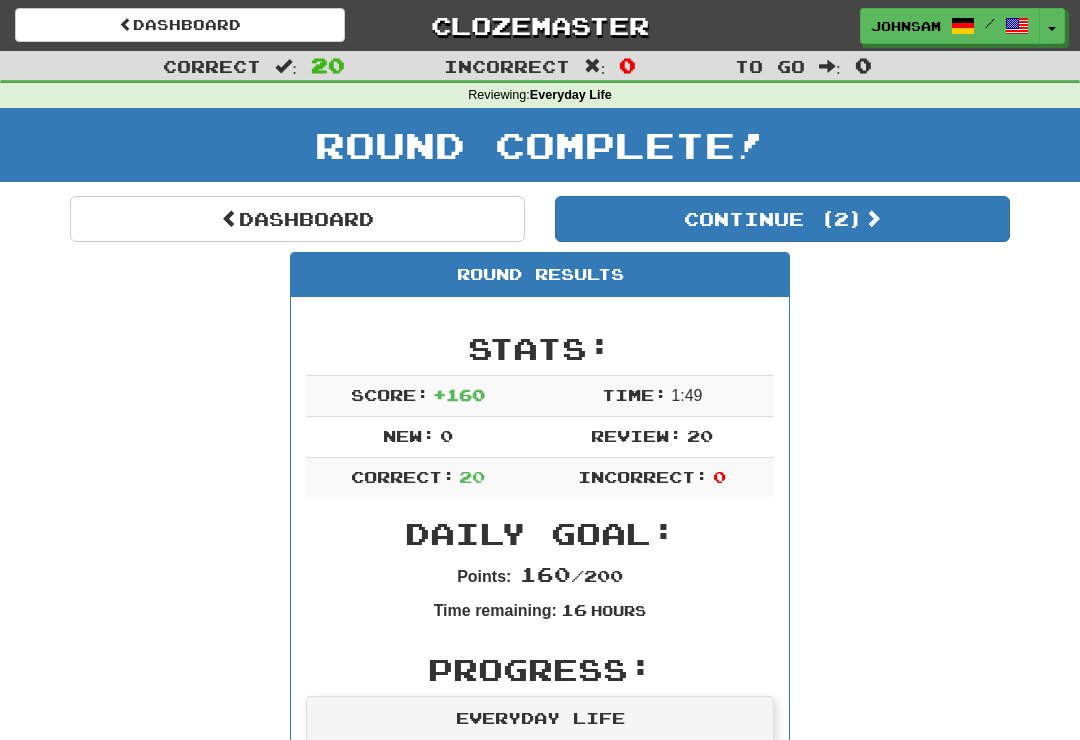 click on "Continue ( 2 )" at bounding box center [782, 219] 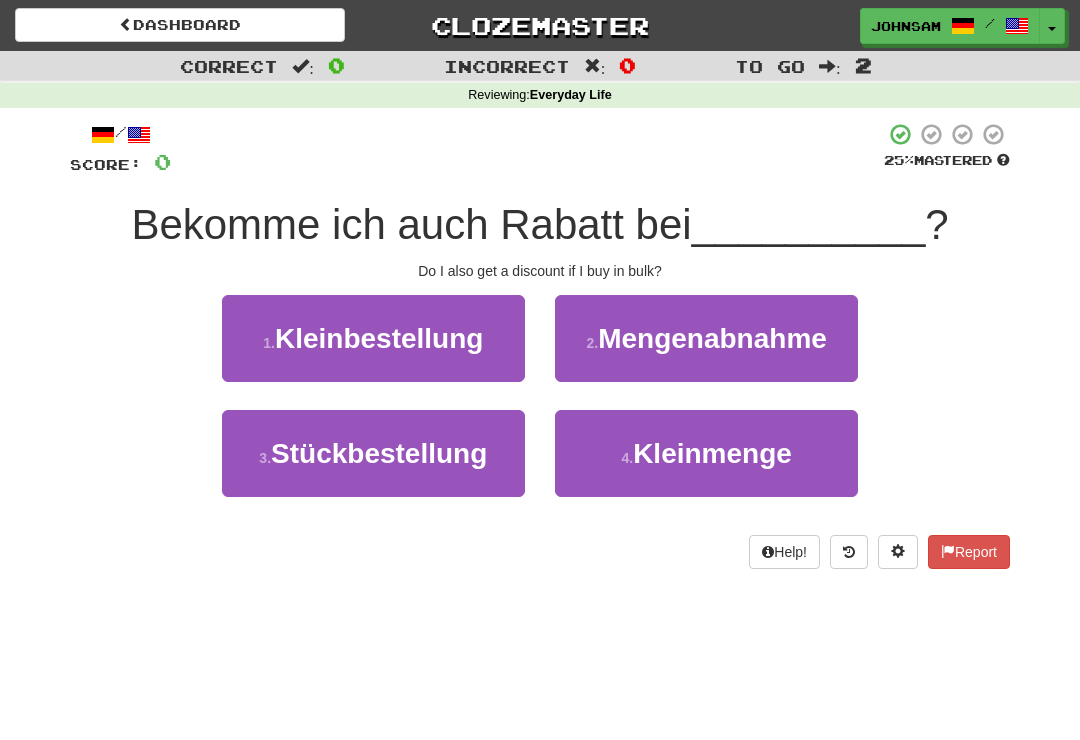 click on "Mengenabnahme" at bounding box center [712, 338] 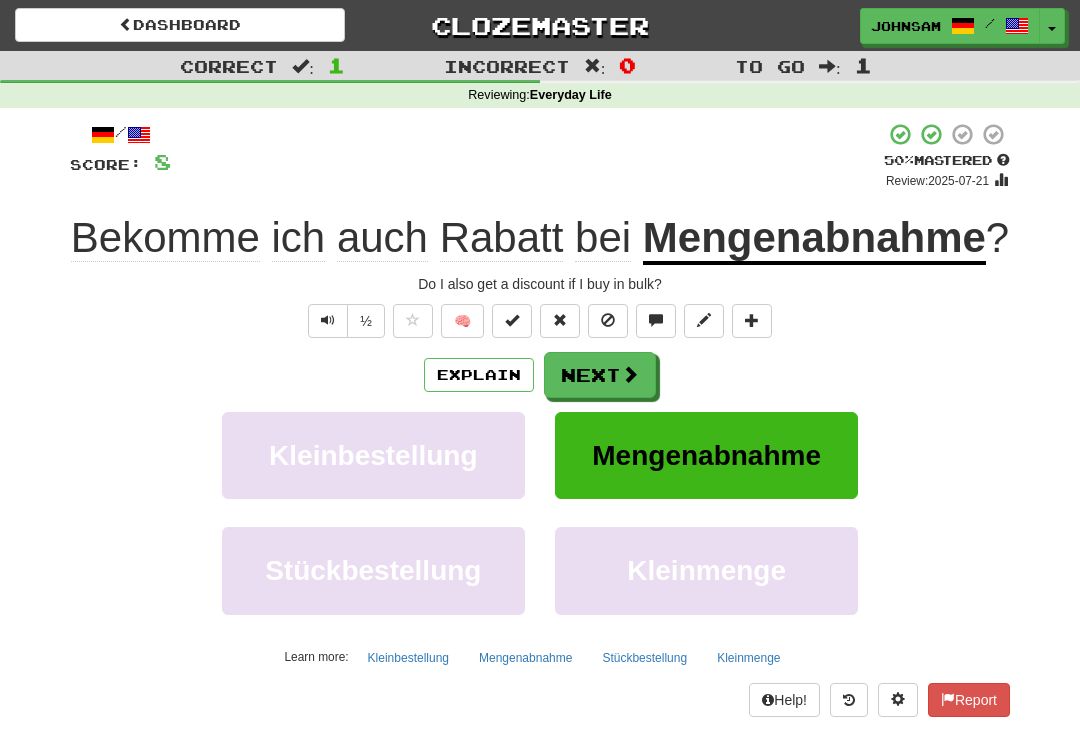 click on "Mengenabnahme" at bounding box center [814, 239] 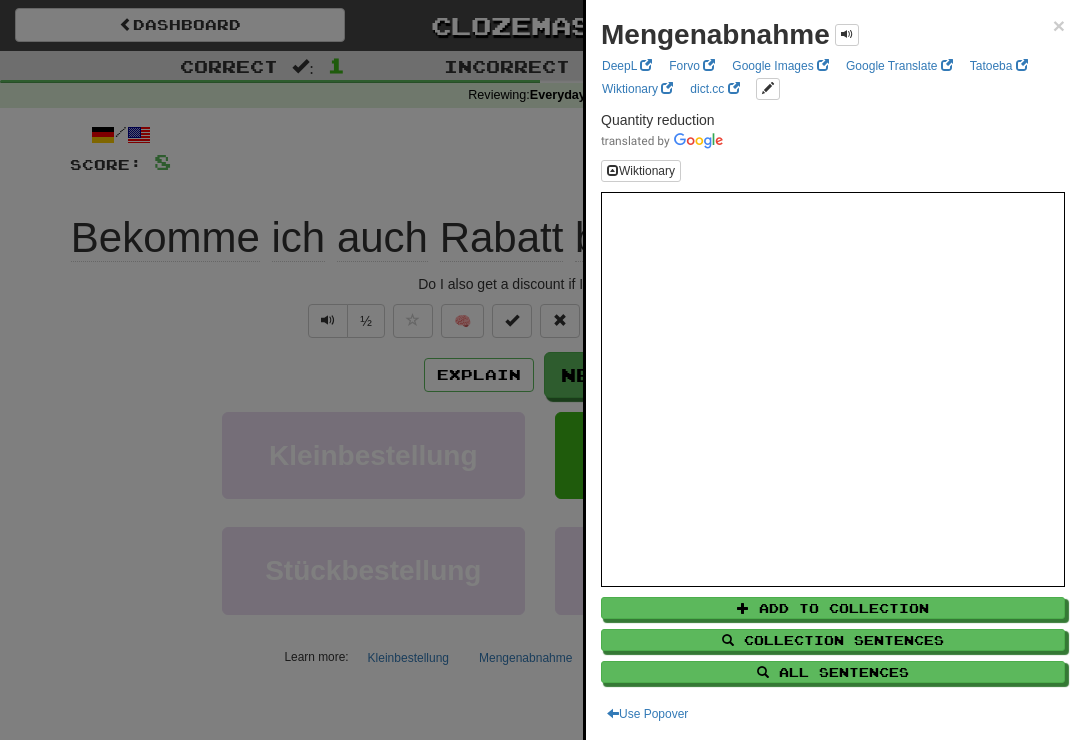 click at bounding box center [540, 370] 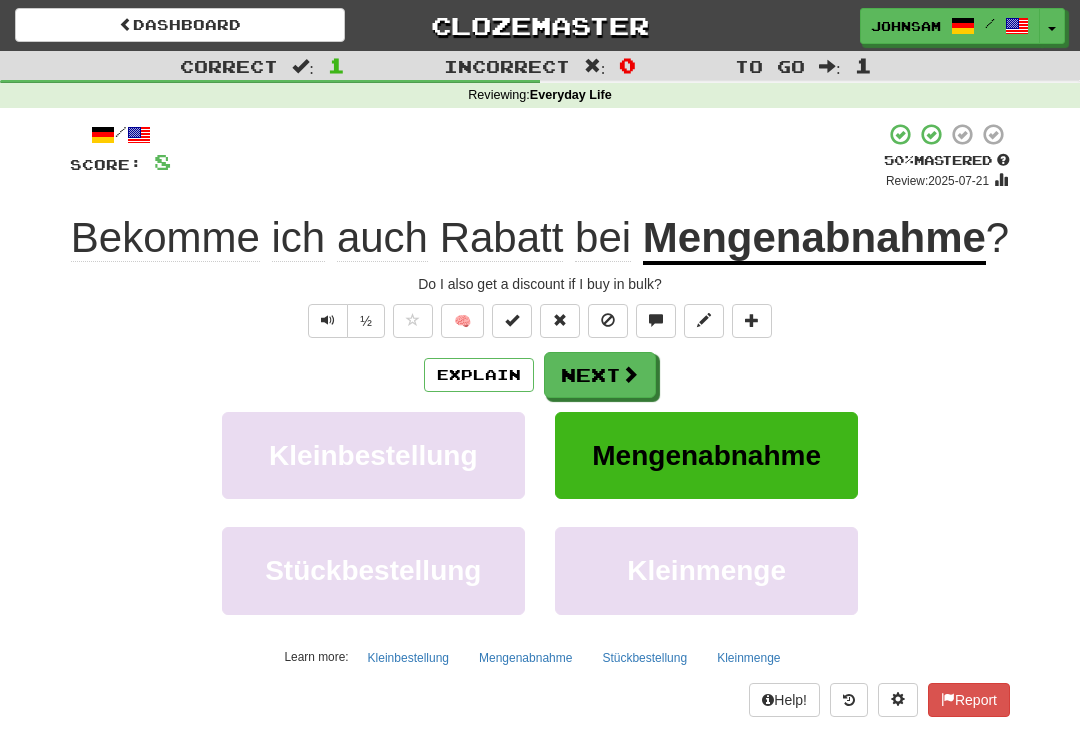 click on "Next" at bounding box center [600, 375] 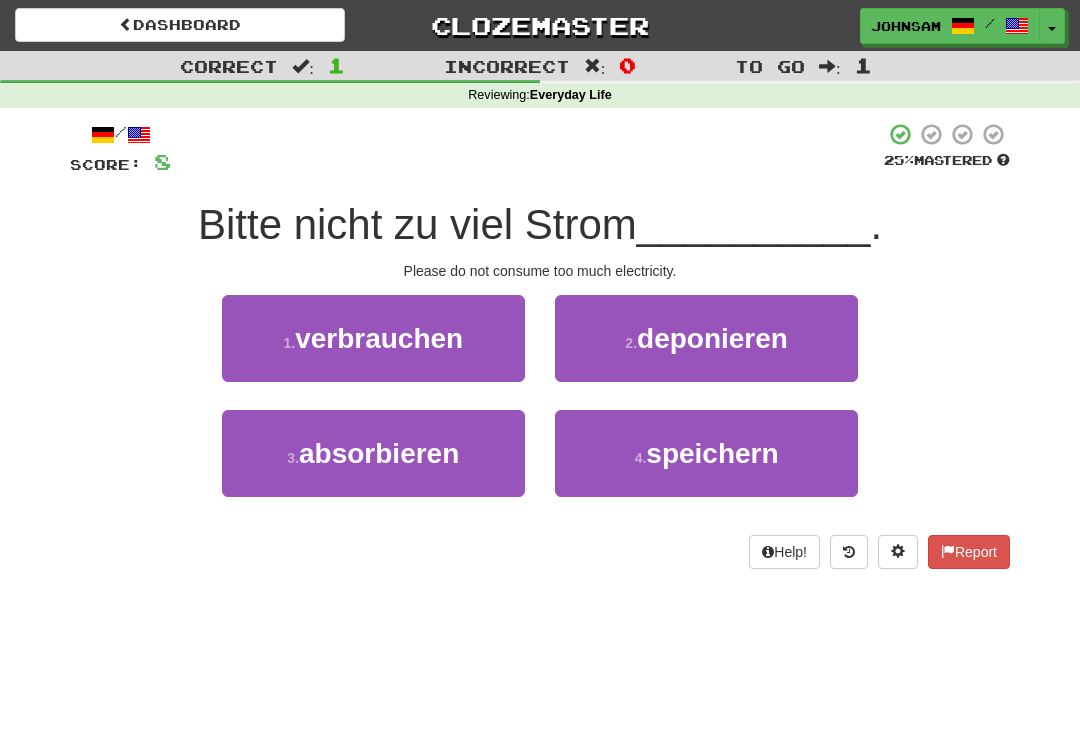 click on "1 .  verbrauchen" at bounding box center (373, 338) 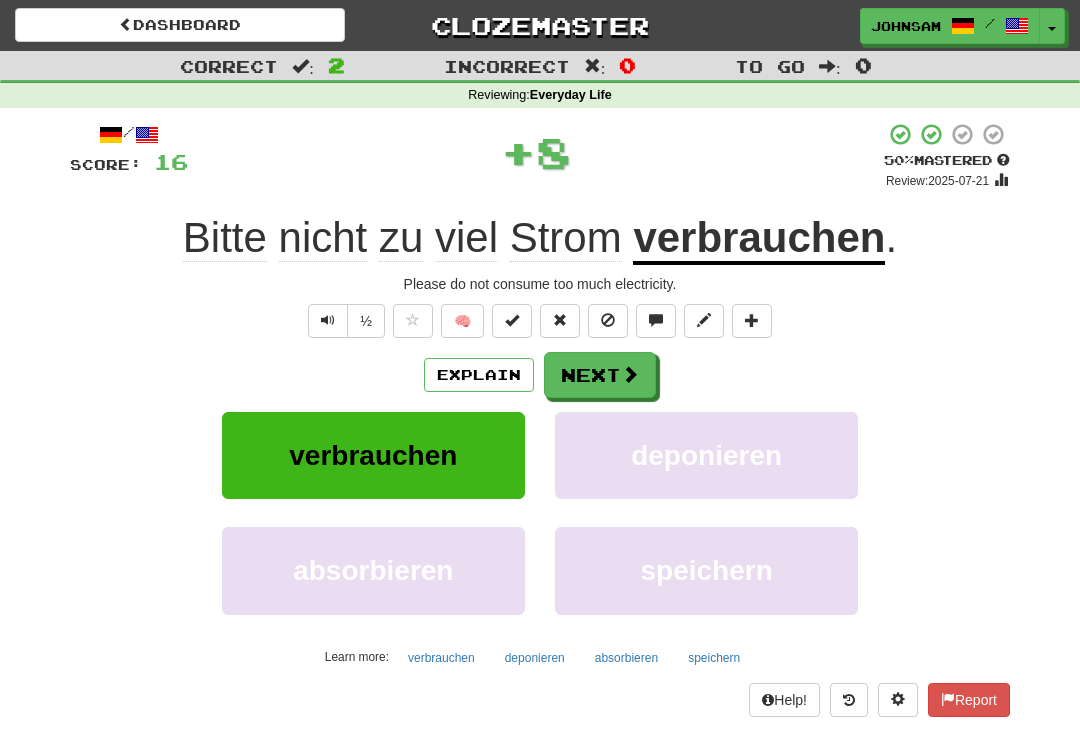 click on "Next" at bounding box center (600, 375) 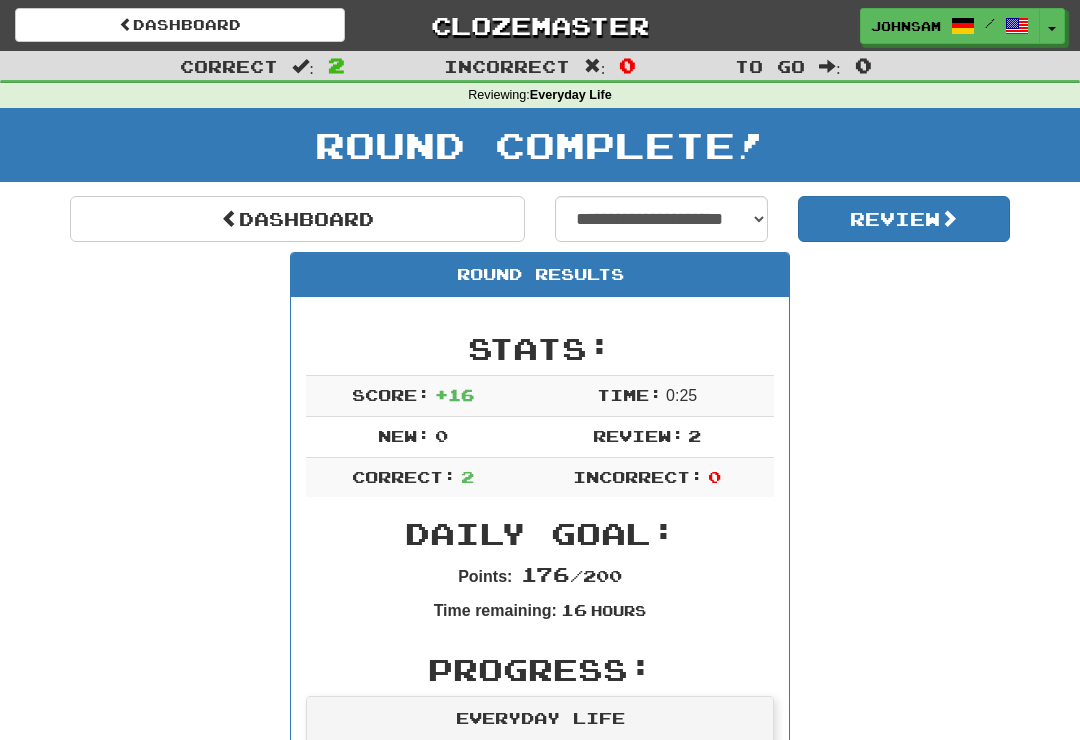 click on "Dashboard" at bounding box center (297, 219) 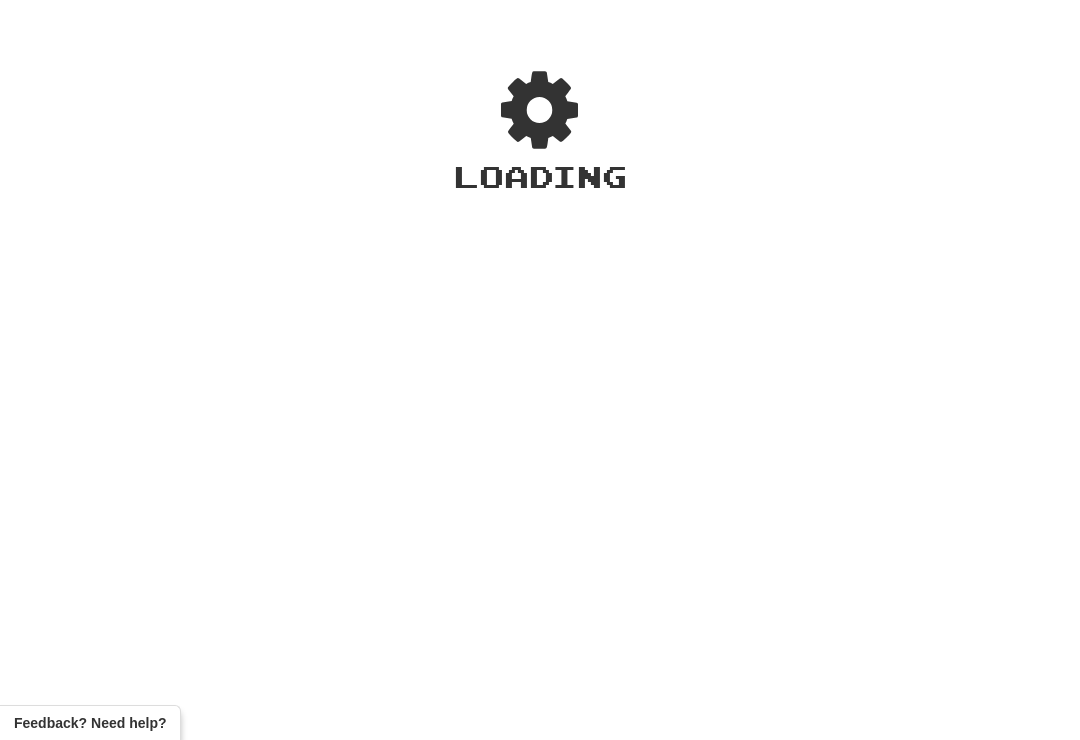 scroll, scrollTop: 0, scrollLeft: 0, axis: both 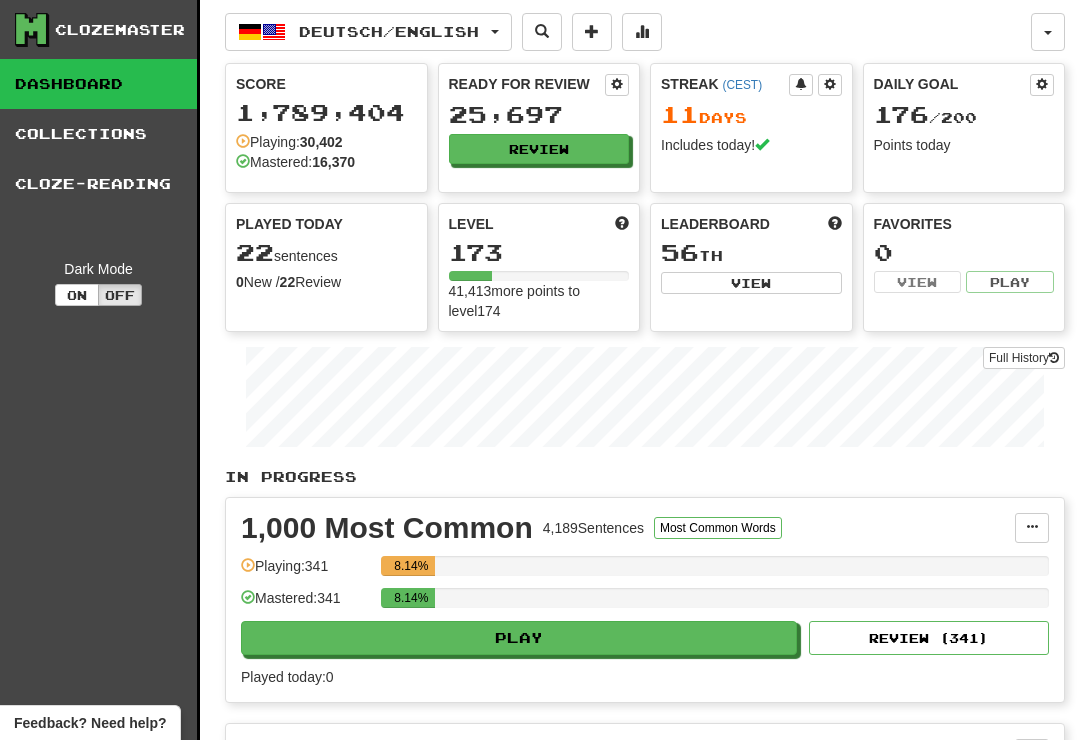 click on "Review" at bounding box center [539, 149] 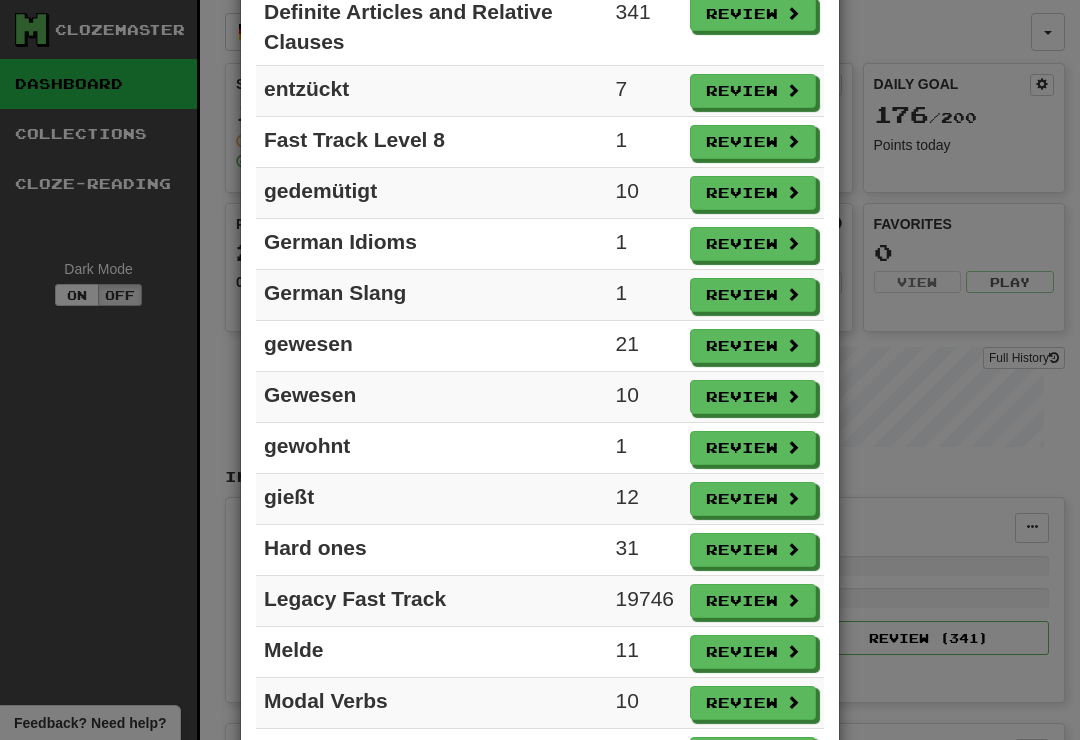 scroll, scrollTop: 1060, scrollLeft: 0, axis: vertical 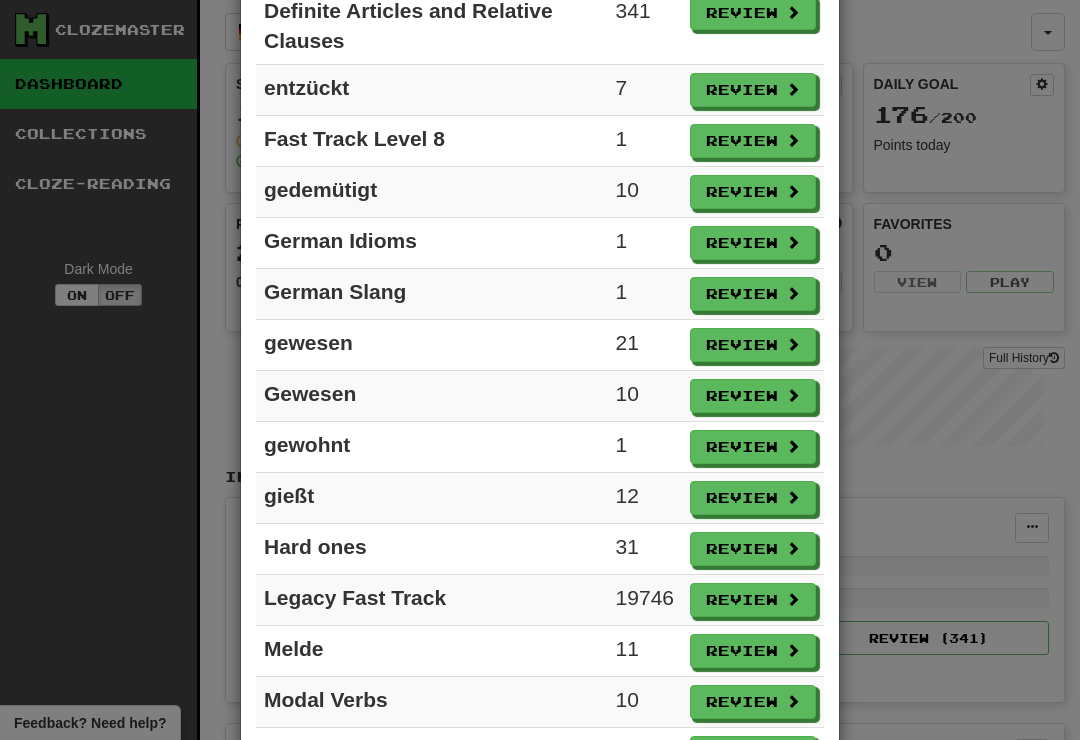 click on "Review" at bounding box center (753, 141) 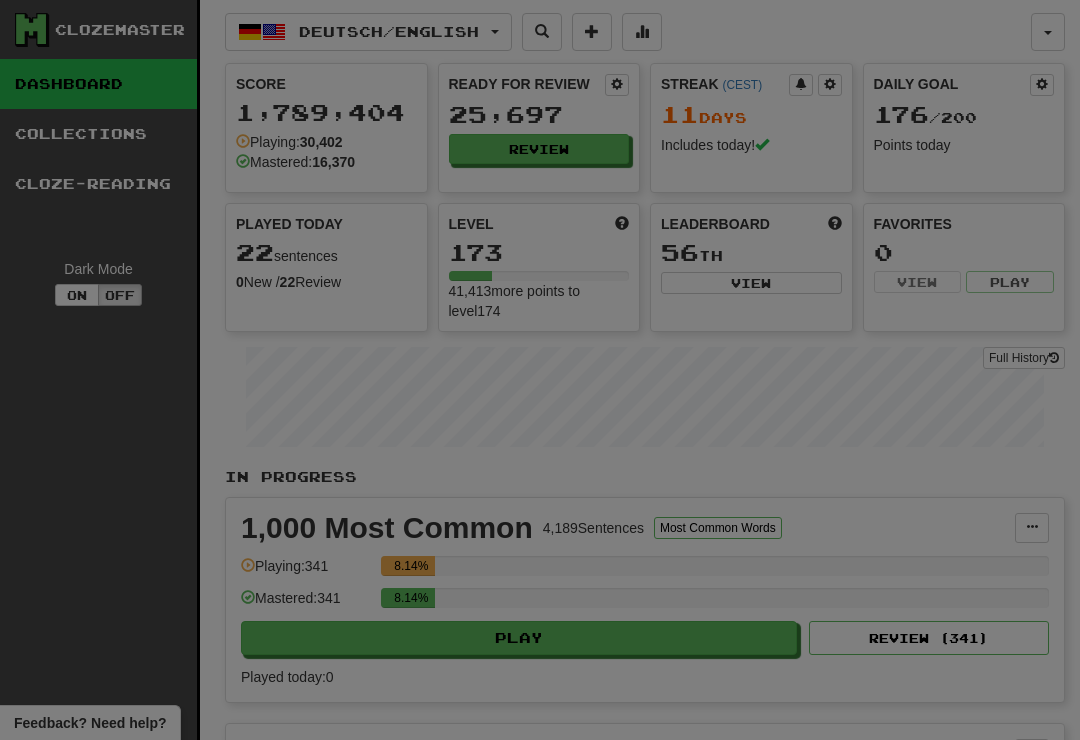 select on "**" 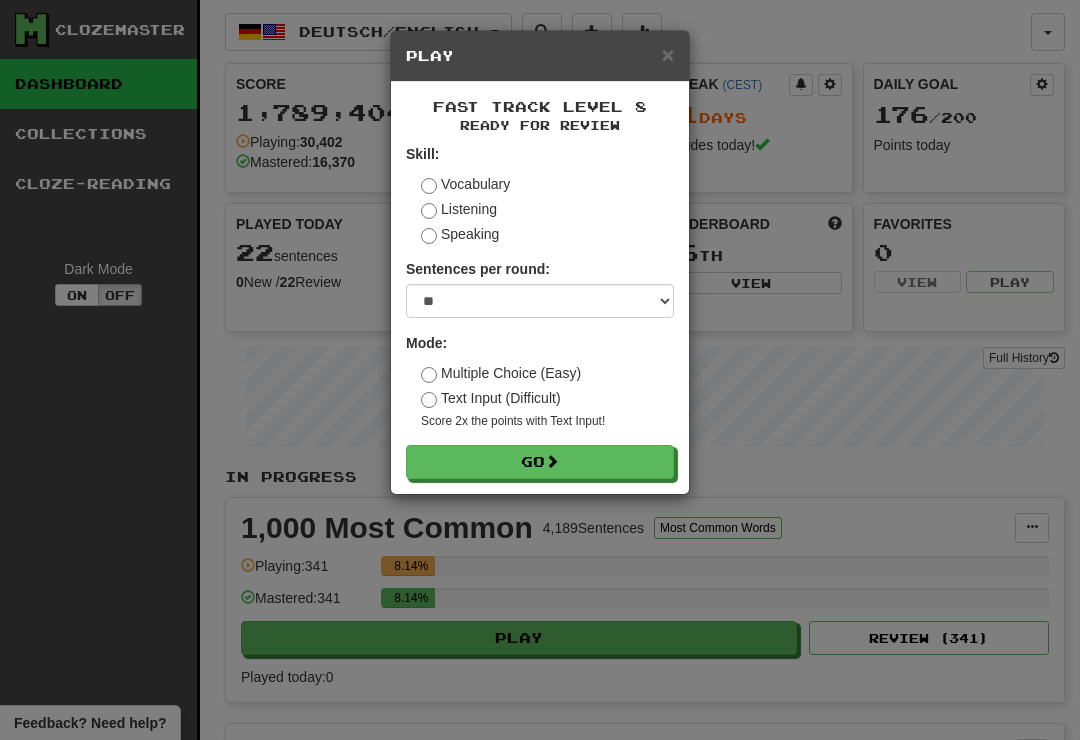 click on "Go" at bounding box center [540, 462] 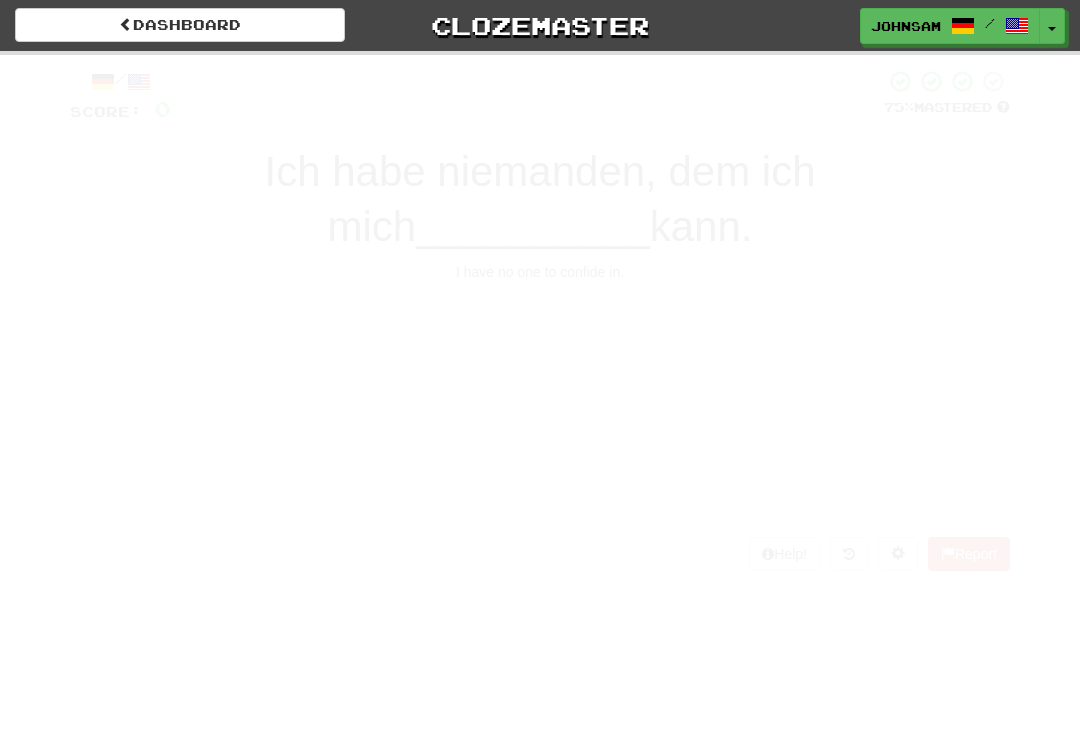 scroll, scrollTop: 0, scrollLeft: 0, axis: both 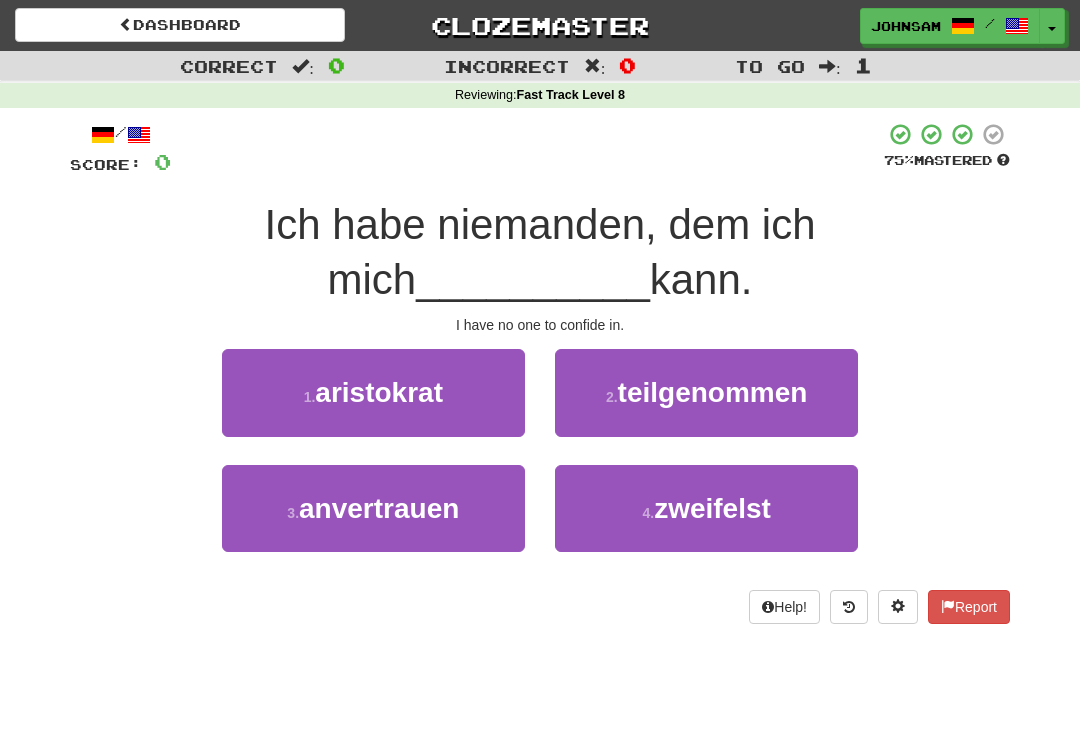 click on "anvertrauen" at bounding box center (379, 508) 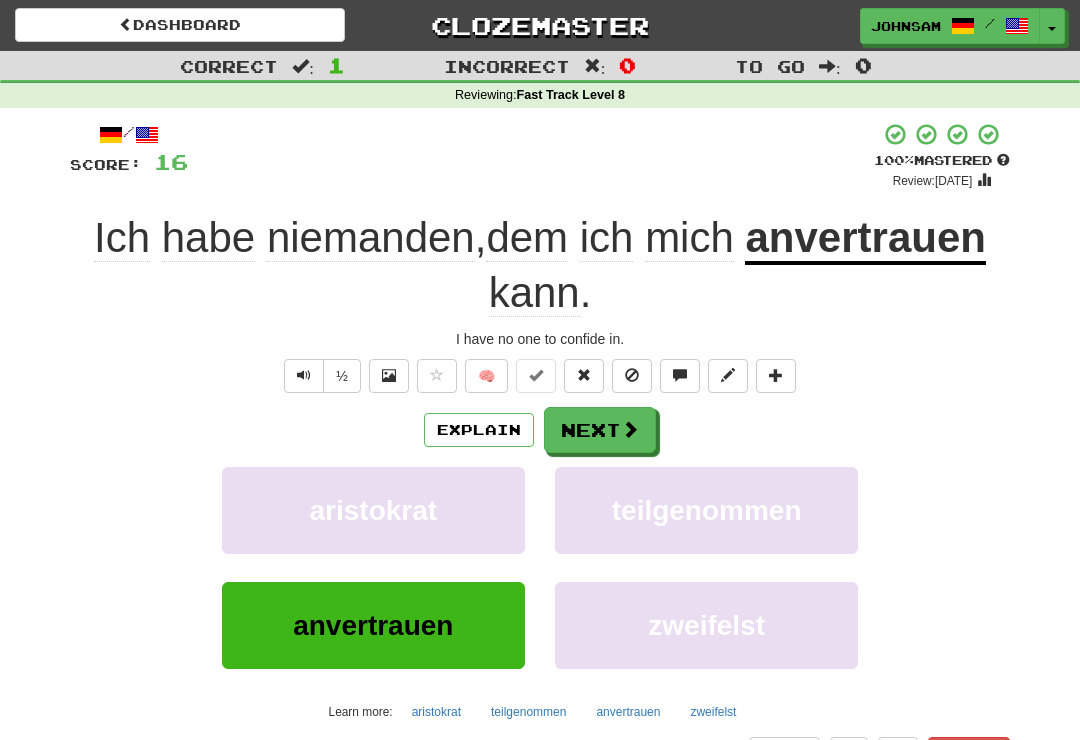 click on "Next" at bounding box center [600, 430] 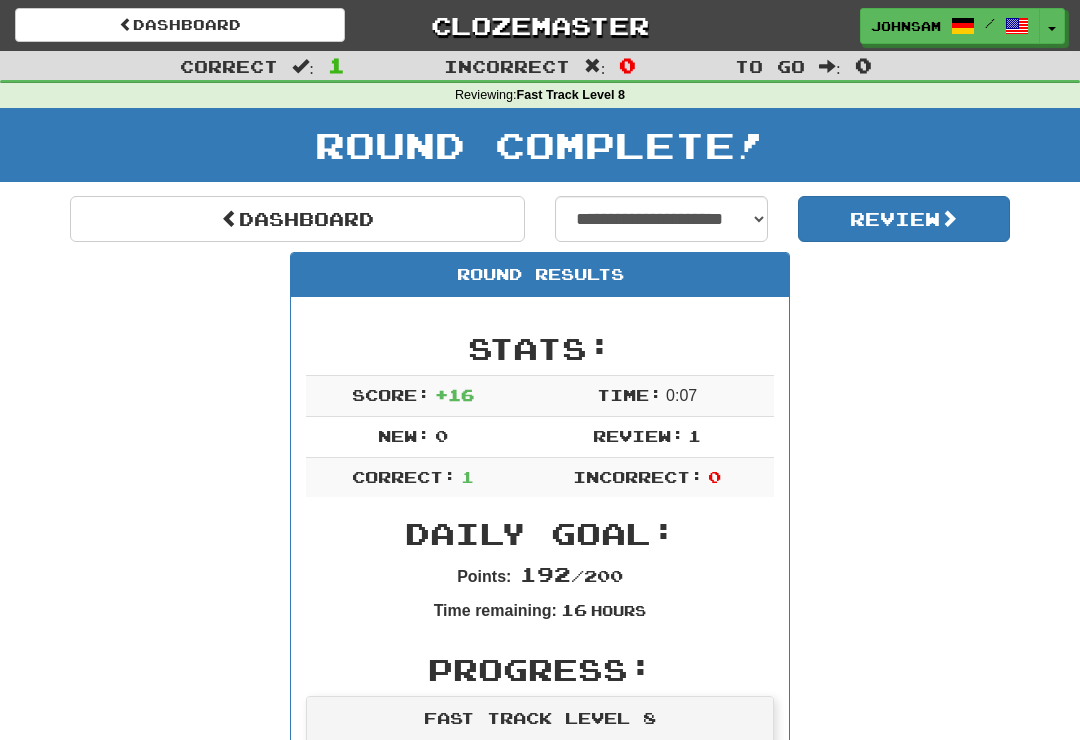 click on "Dashboard" at bounding box center (297, 219) 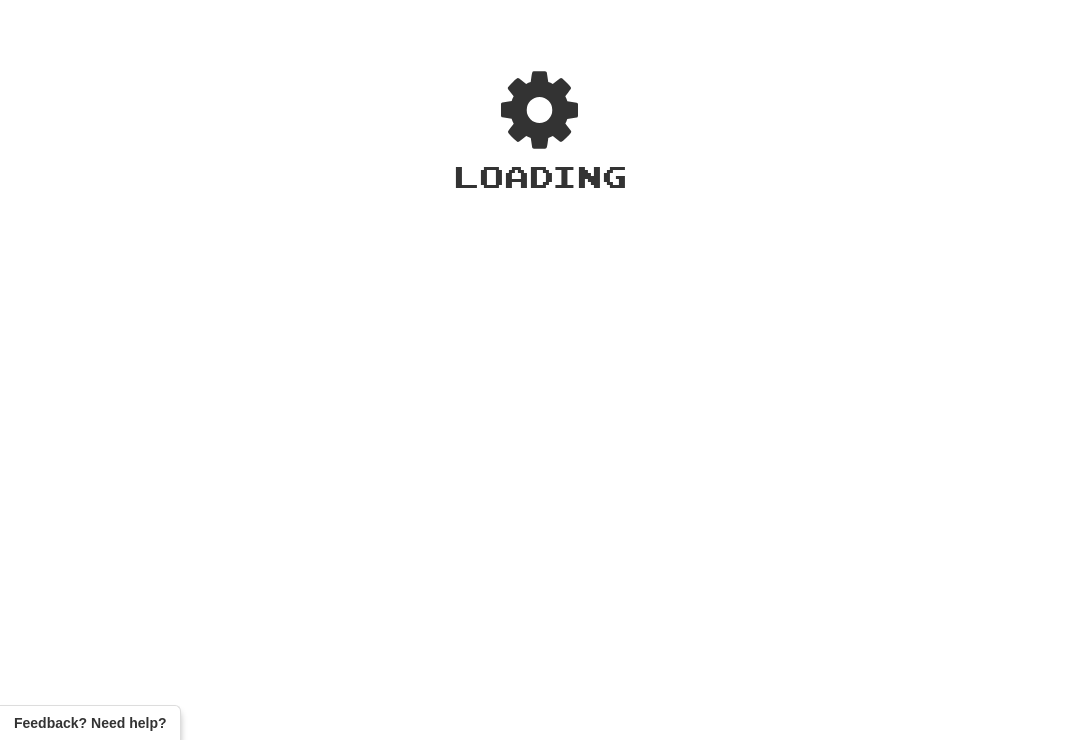scroll, scrollTop: 0, scrollLeft: 0, axis: both 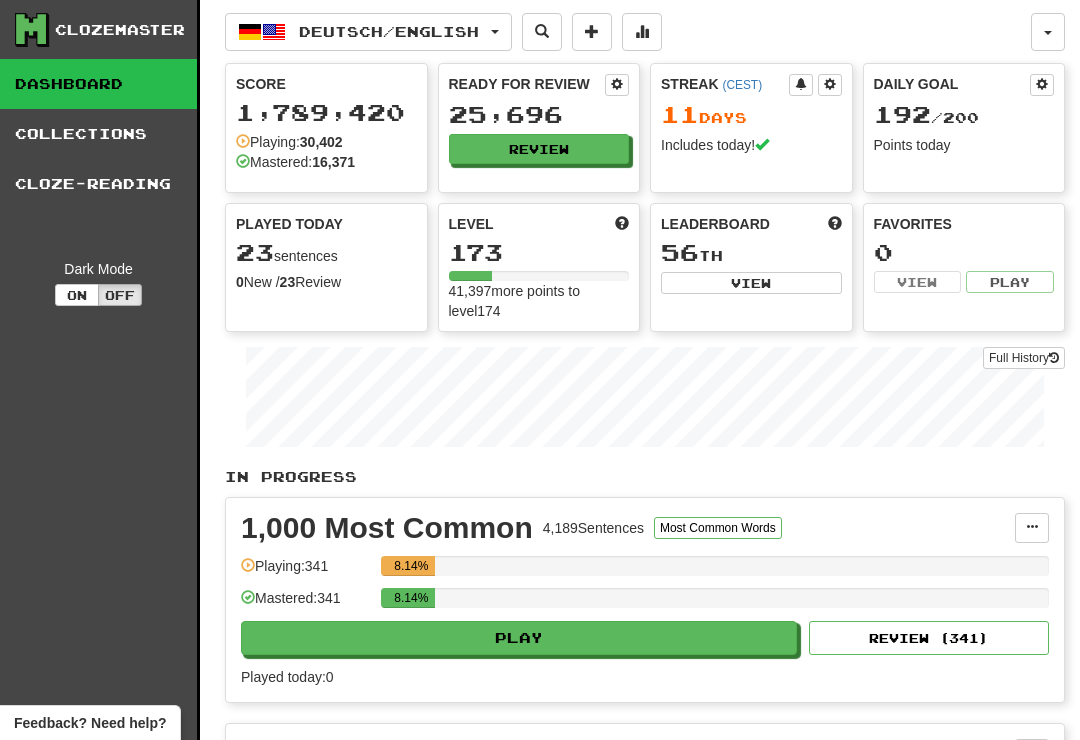 click on "Review" at bounding box center [539, 149] 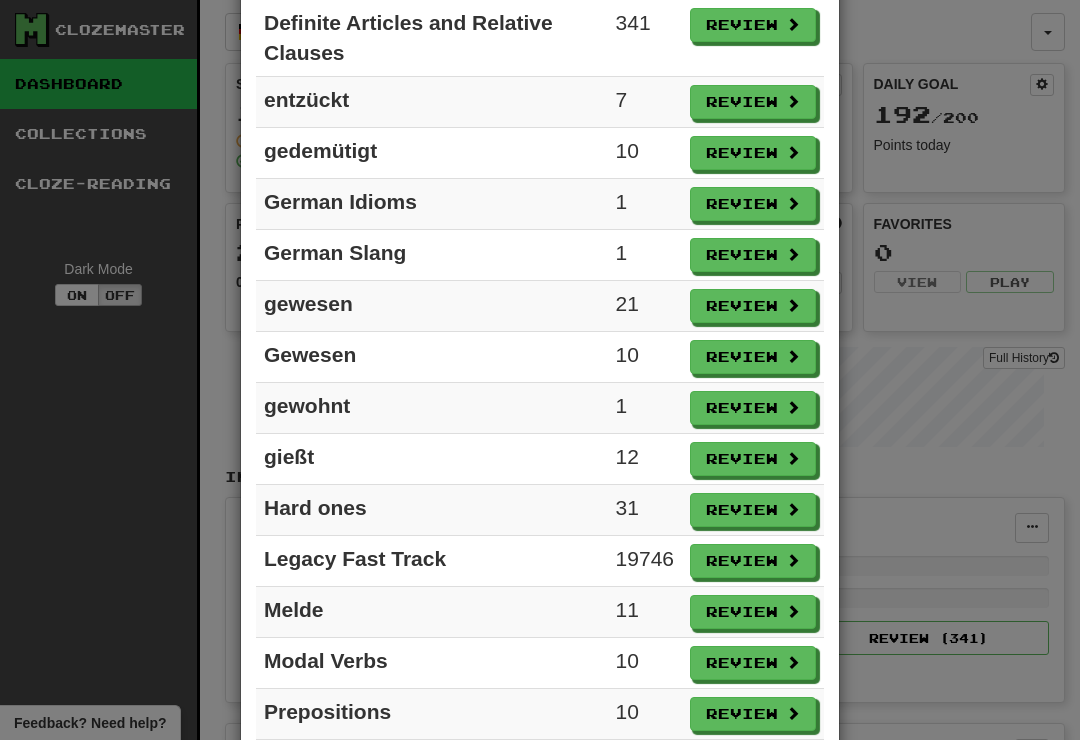 scroll, scrollTop: 1046, scrollLeft: 0, axis: vertical 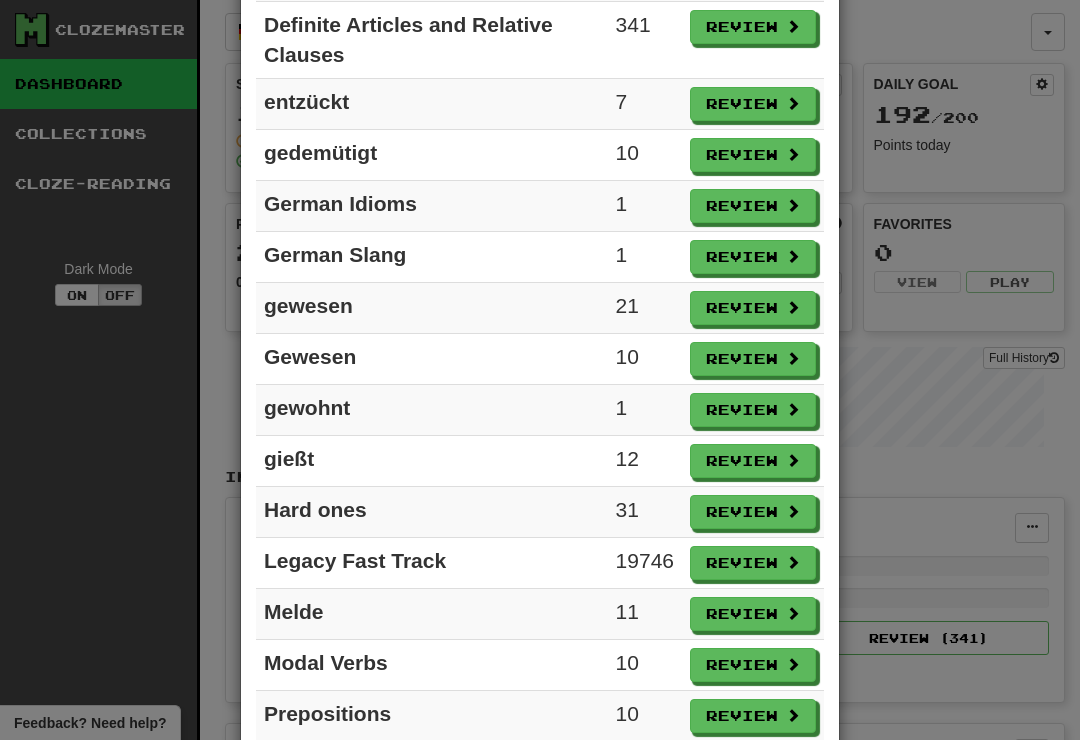 click on "Review" at bounding box center [753, 206] 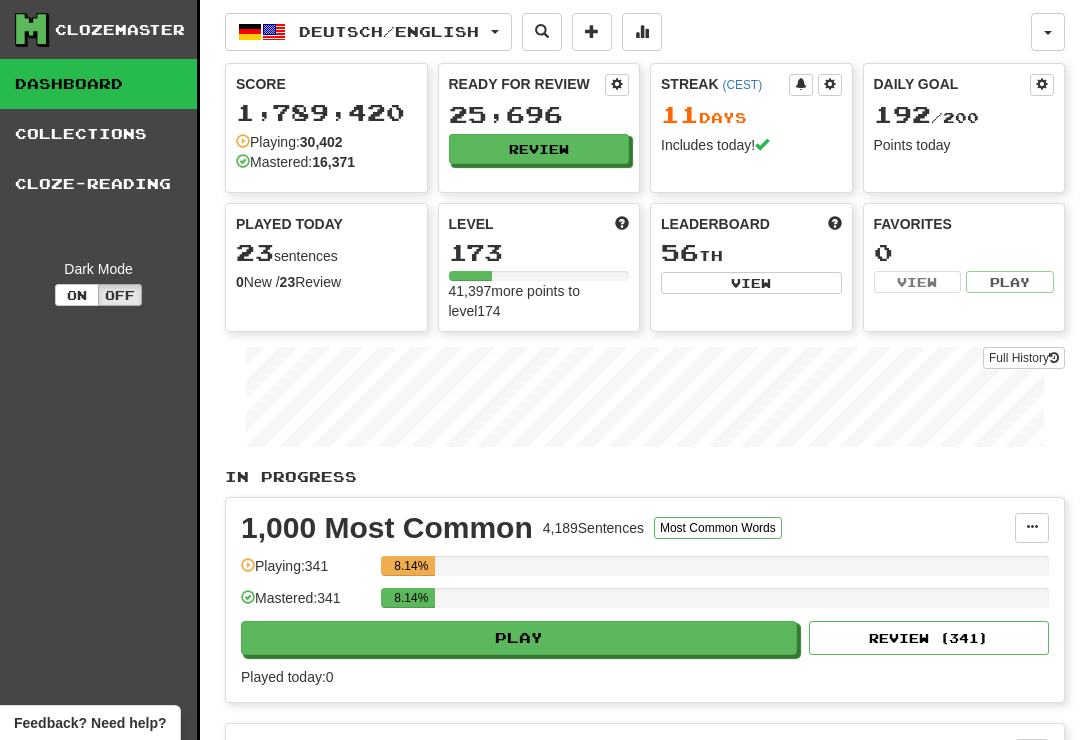 select on "**" 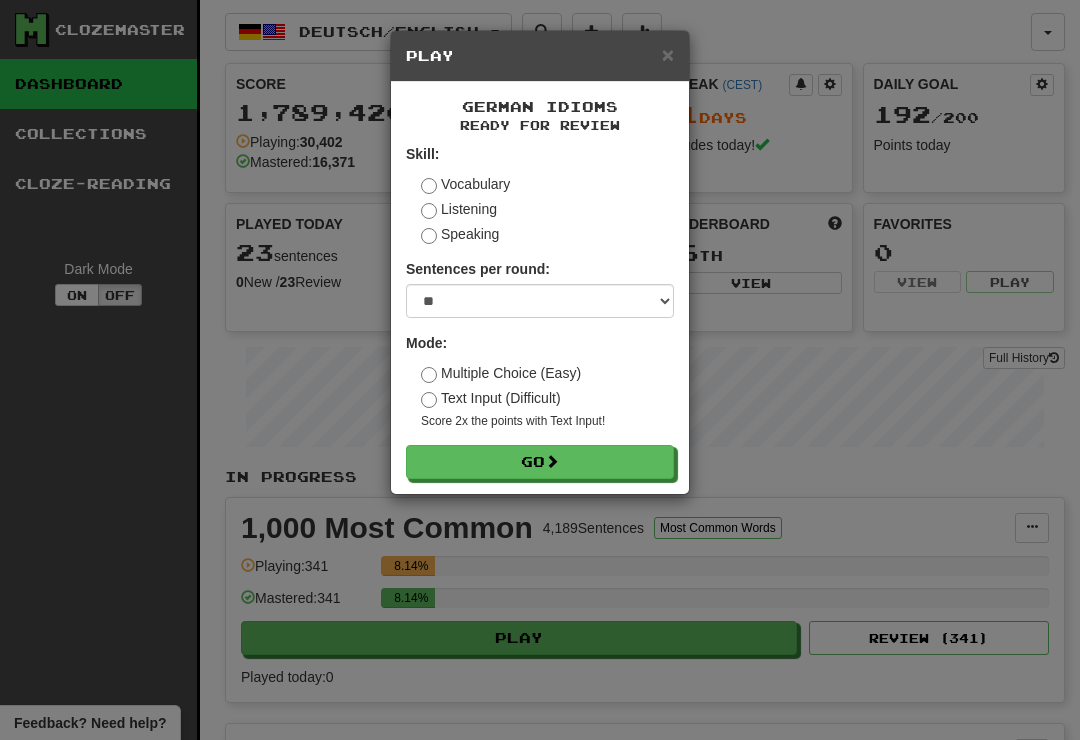 click on "Go" at bounding box center [540, 462] 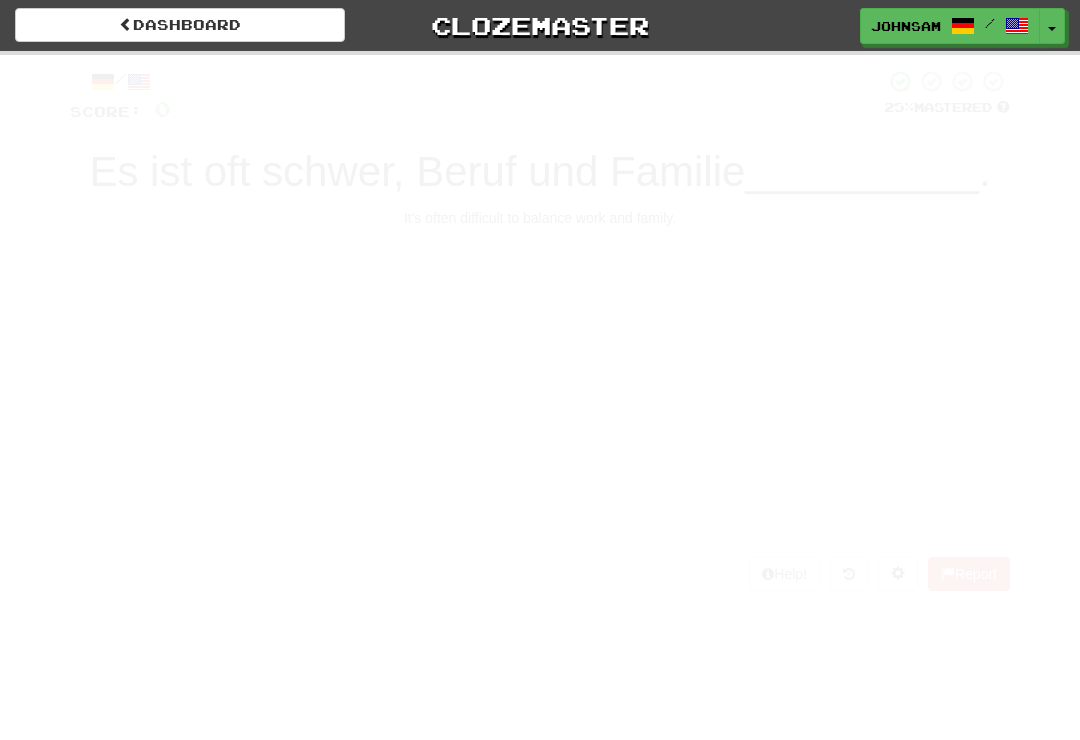 scroll, scrollTop: 0, scrollLeft: 0, axis: both 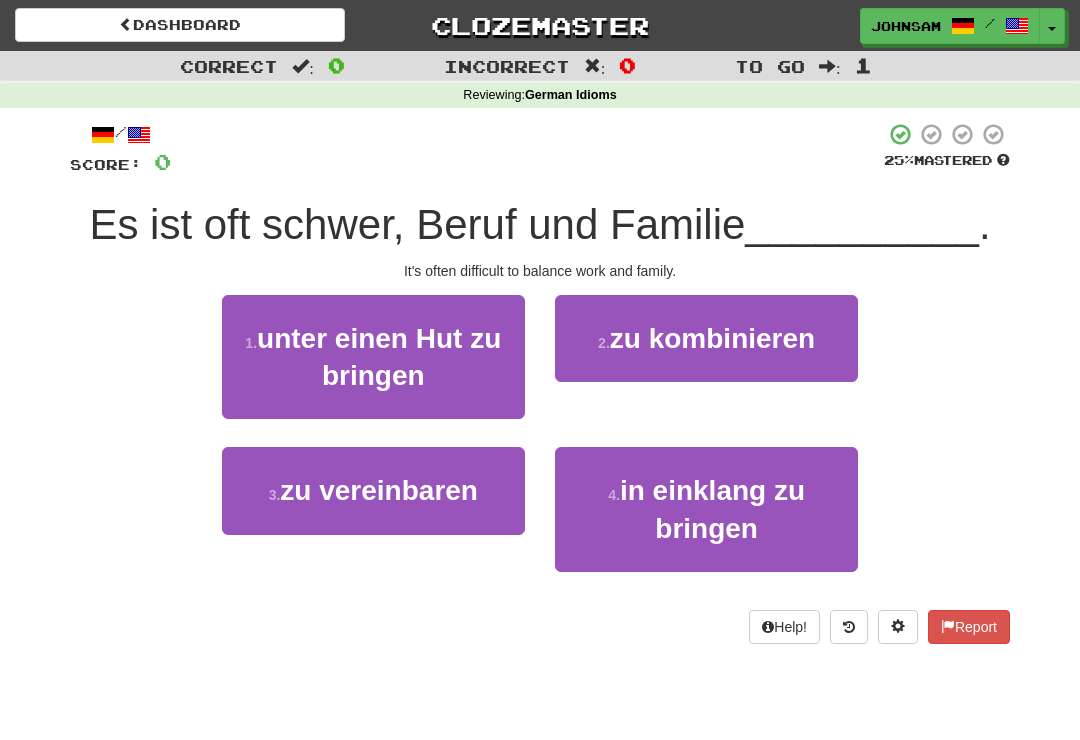 click on "1 .  unter einen Hut zu bringen" at bounding box center (373, 357) 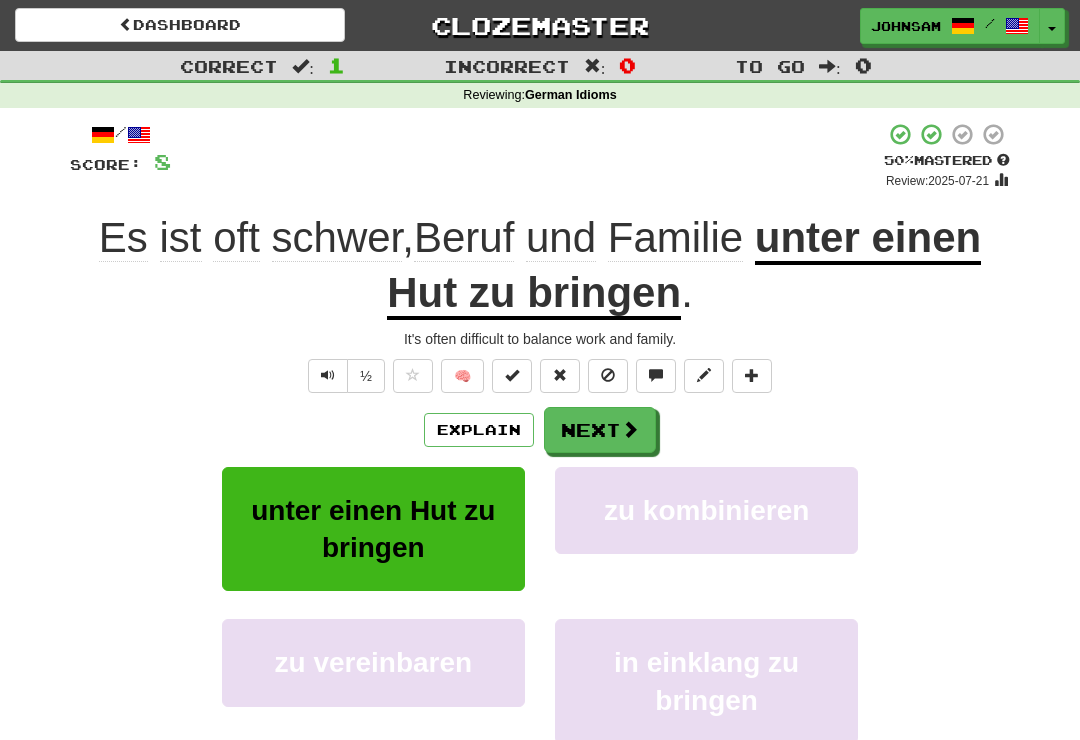 click at bounding box center (328, 375) 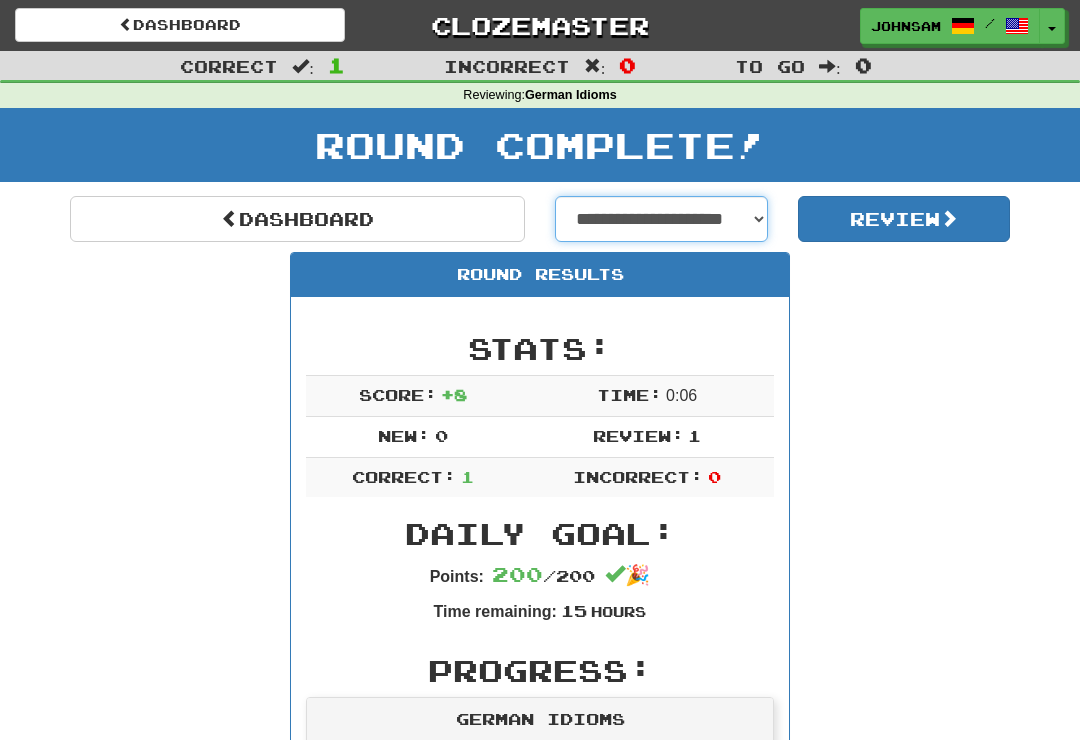 click on "**********" at bounding box center (661, 219) 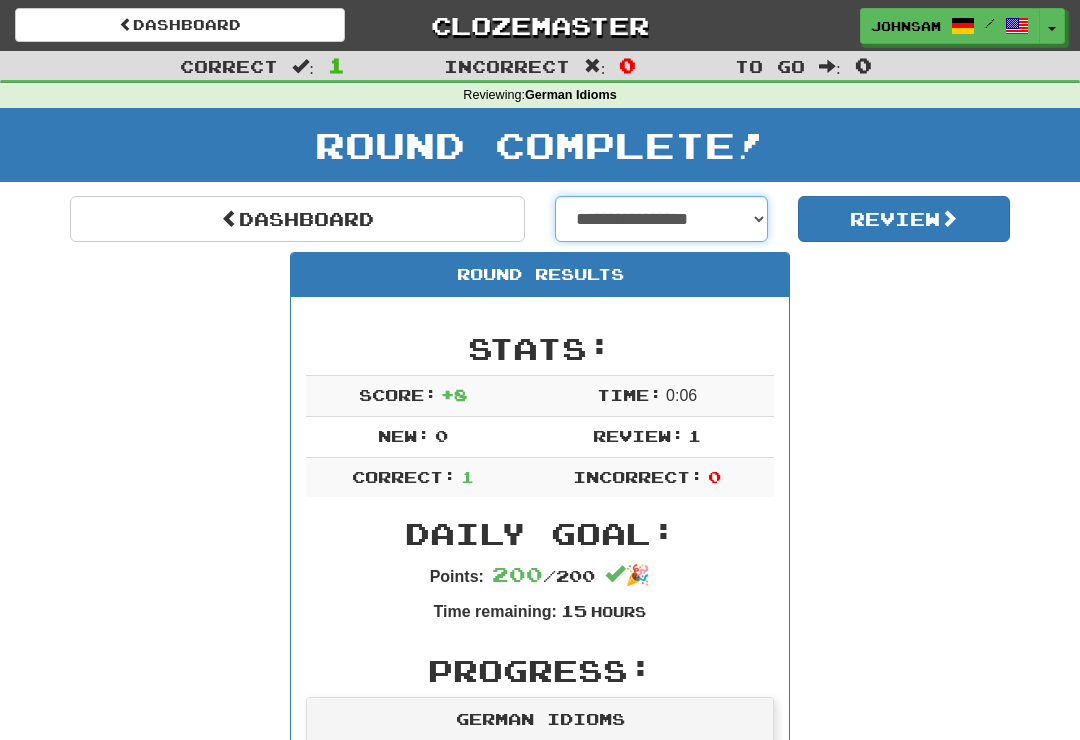select on "**********" 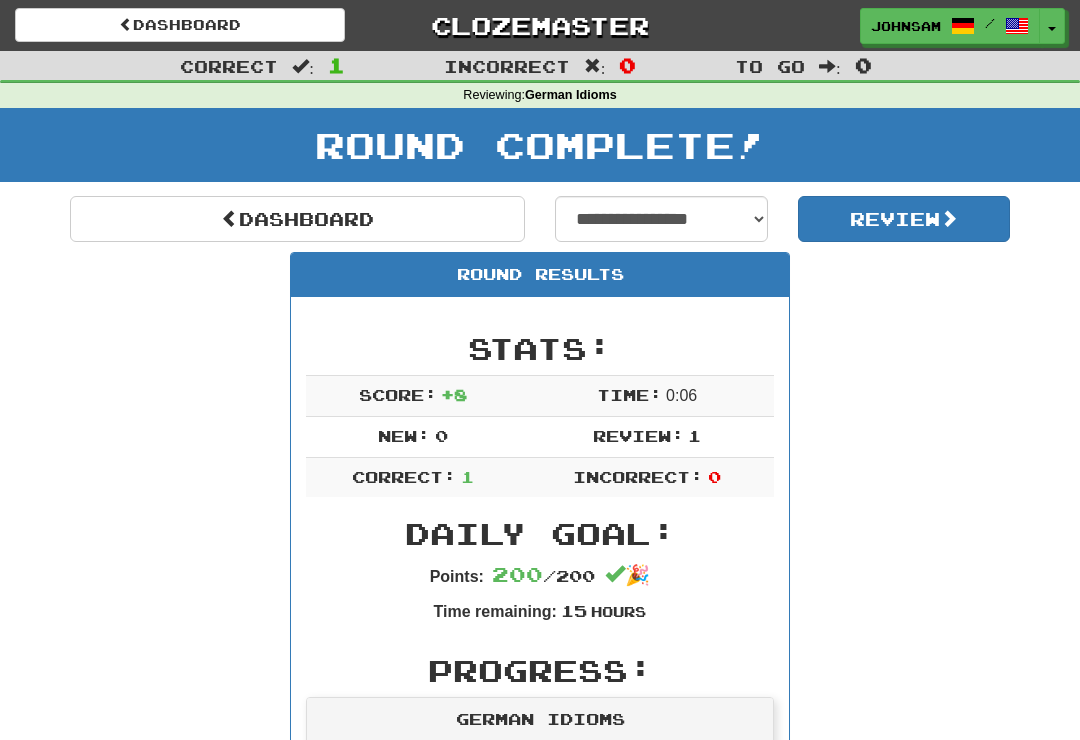 click on "Review" at bounding box center [904, 219] 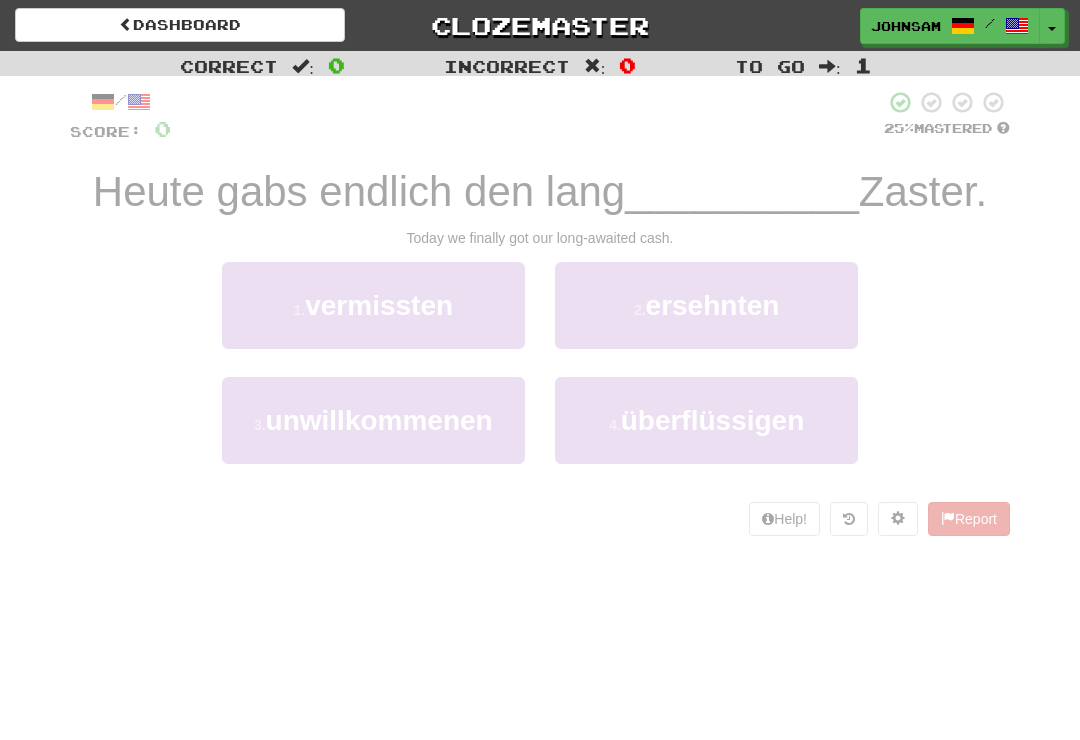 scroll, scrollTop: 0, scrollLeft: 0, axis: both 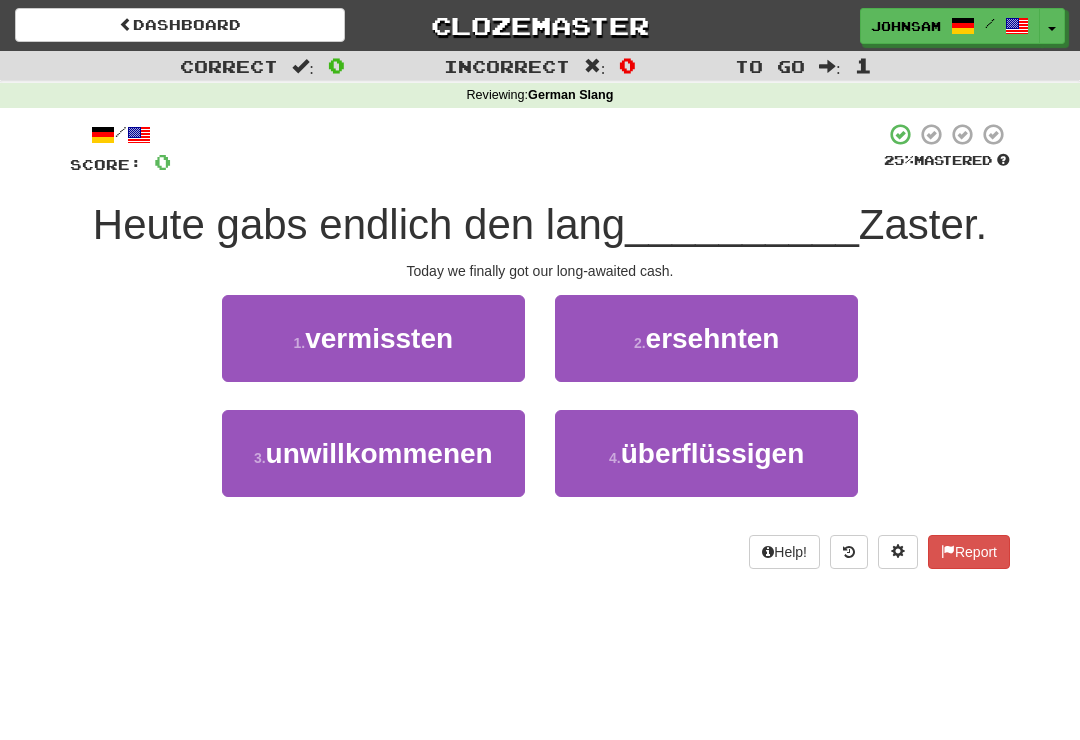 click on "ersehnten" at bounding box center (713, 338) 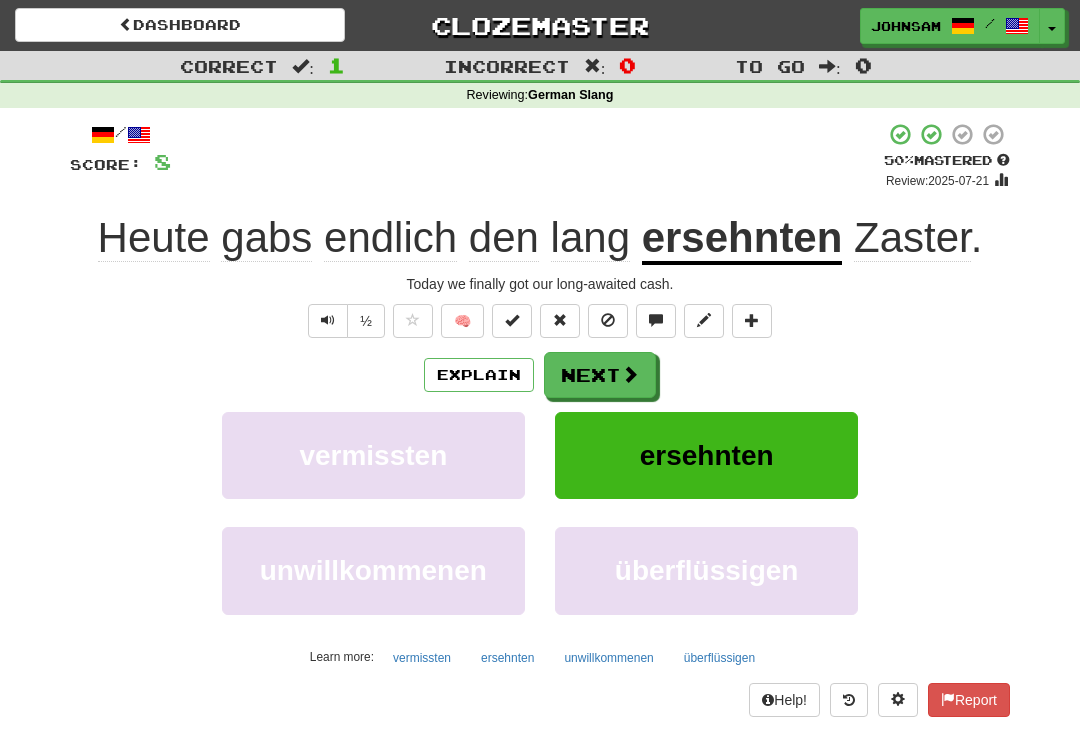 click at bounding box center (328, 320) 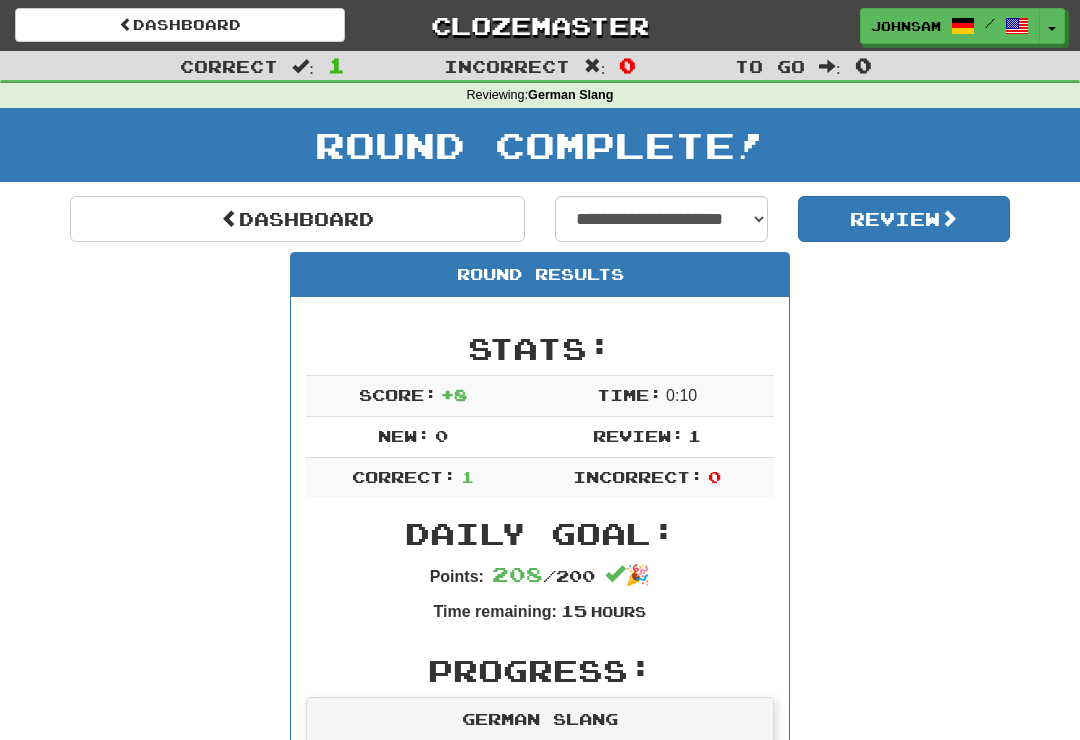 click on "Dashboard" at bounding box center [180, 25] 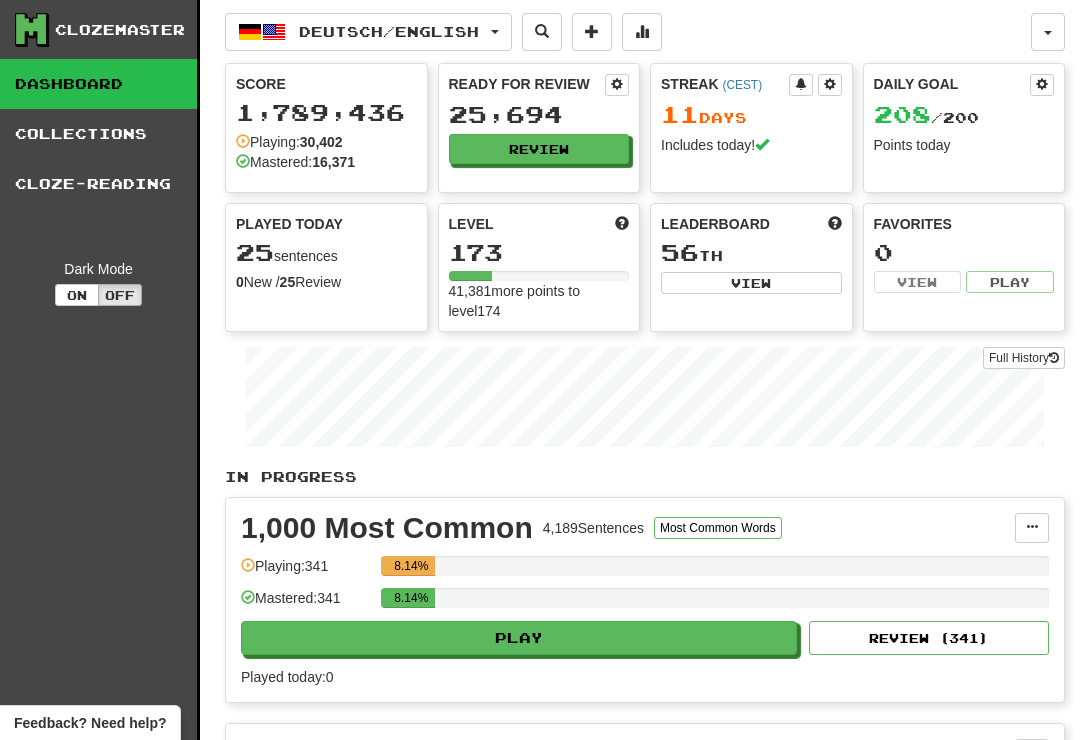 scroll, scrollTop: 0, scrollLeft: 0, axis: both 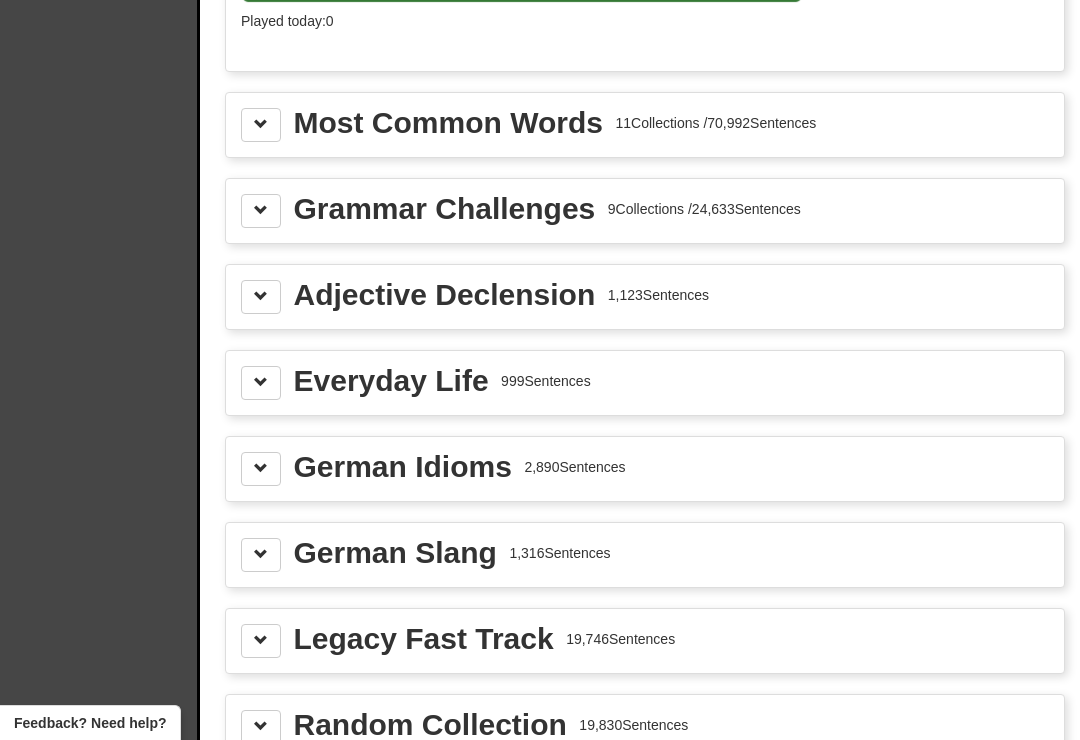 click at bounding box center [261, 383] 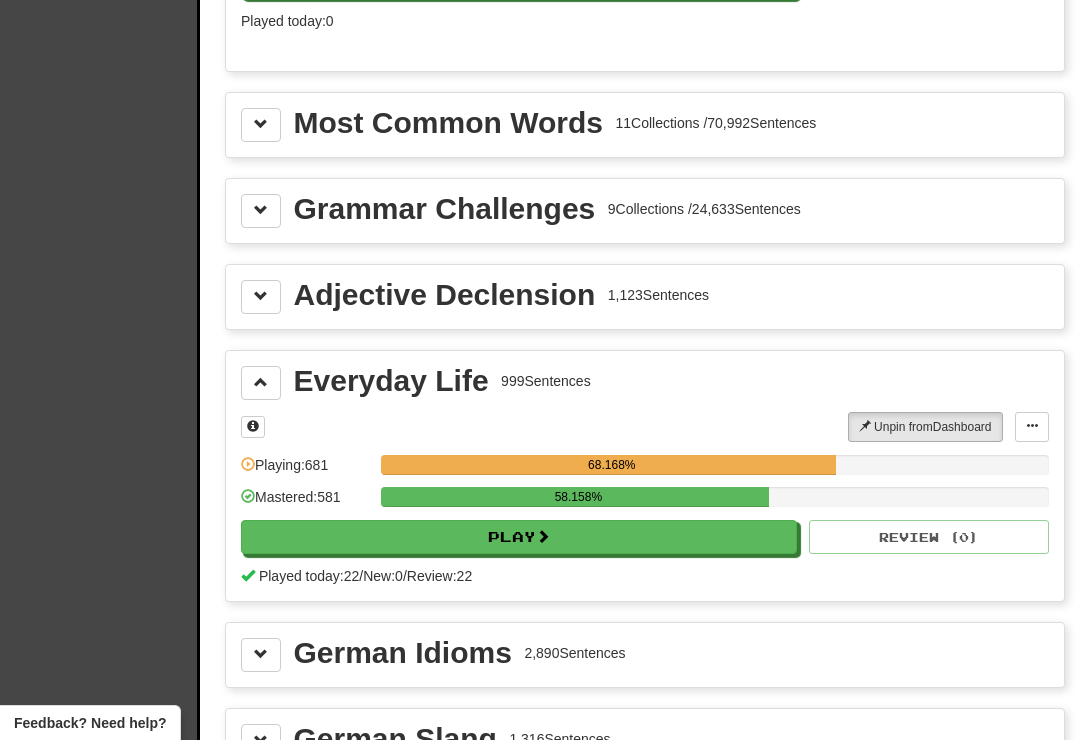 click on "Play" at bounding box center (519, 537) 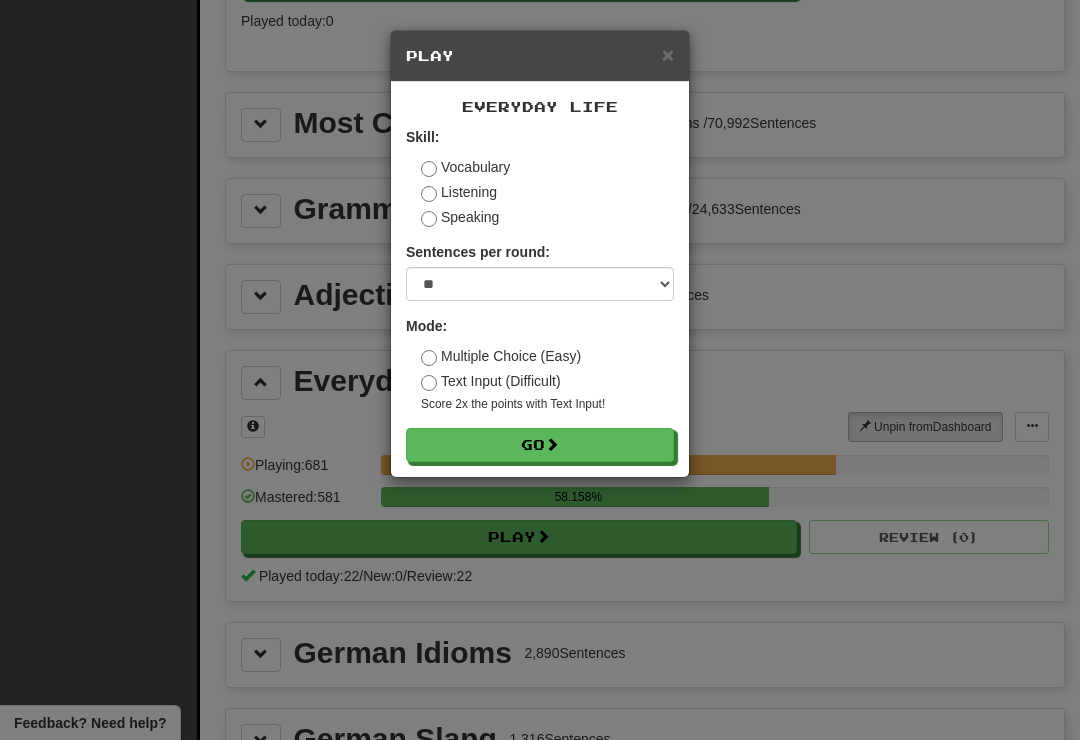 click on "Go" at bounding box center [540, 445] 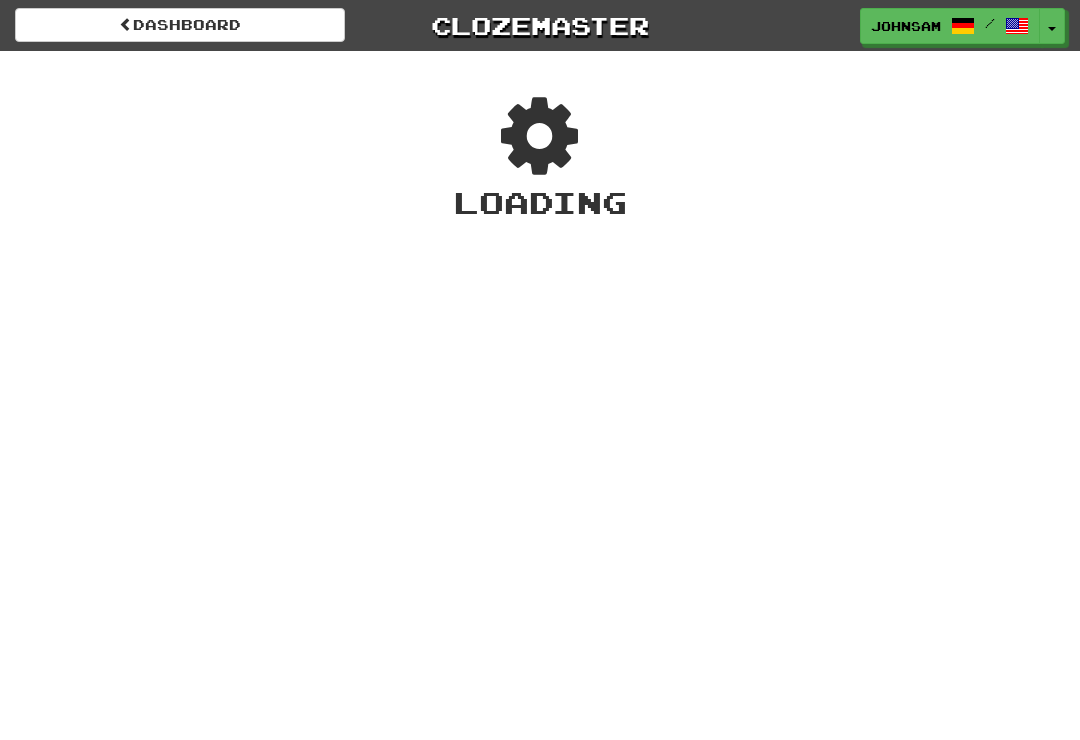 scroll, scrollTop: 0, scrollLeft: 0, axis: both 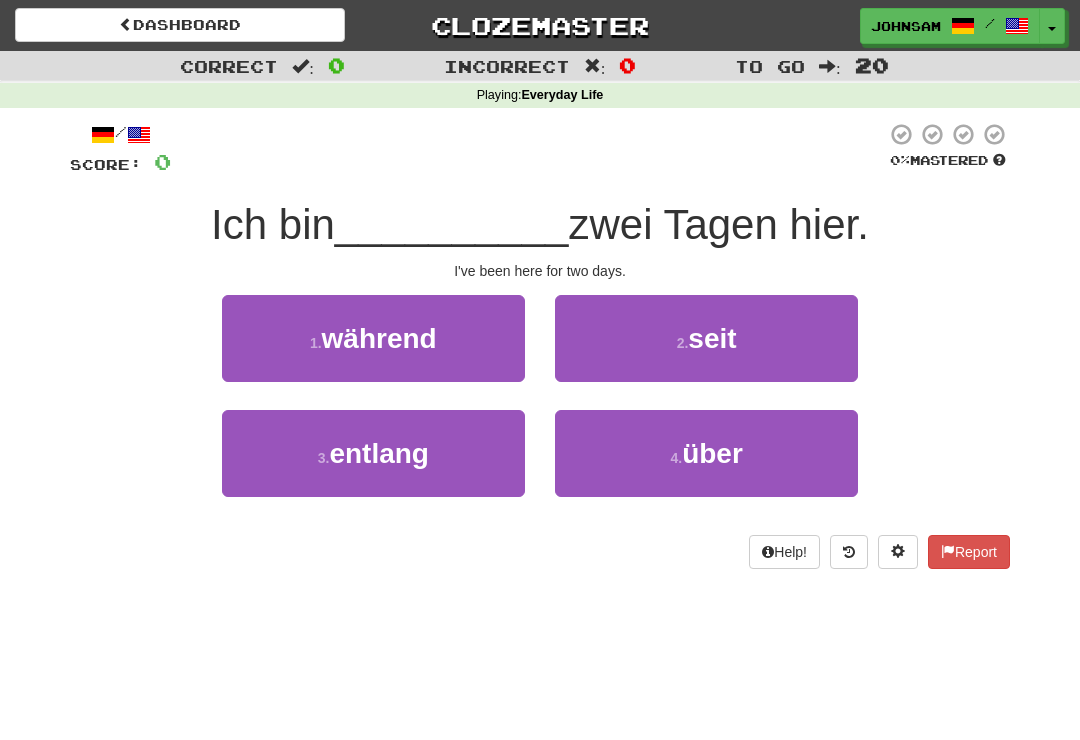 click on "2 .  seit" at bounding box center (706, 338) 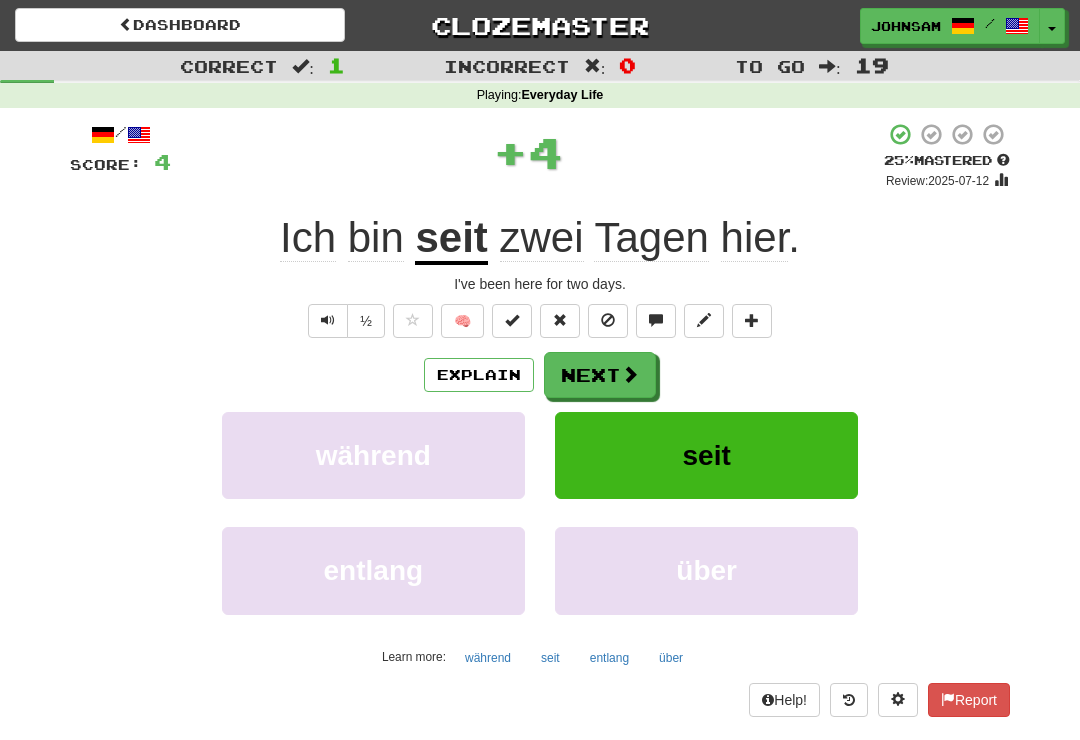 click at bounding box center (630, 374) 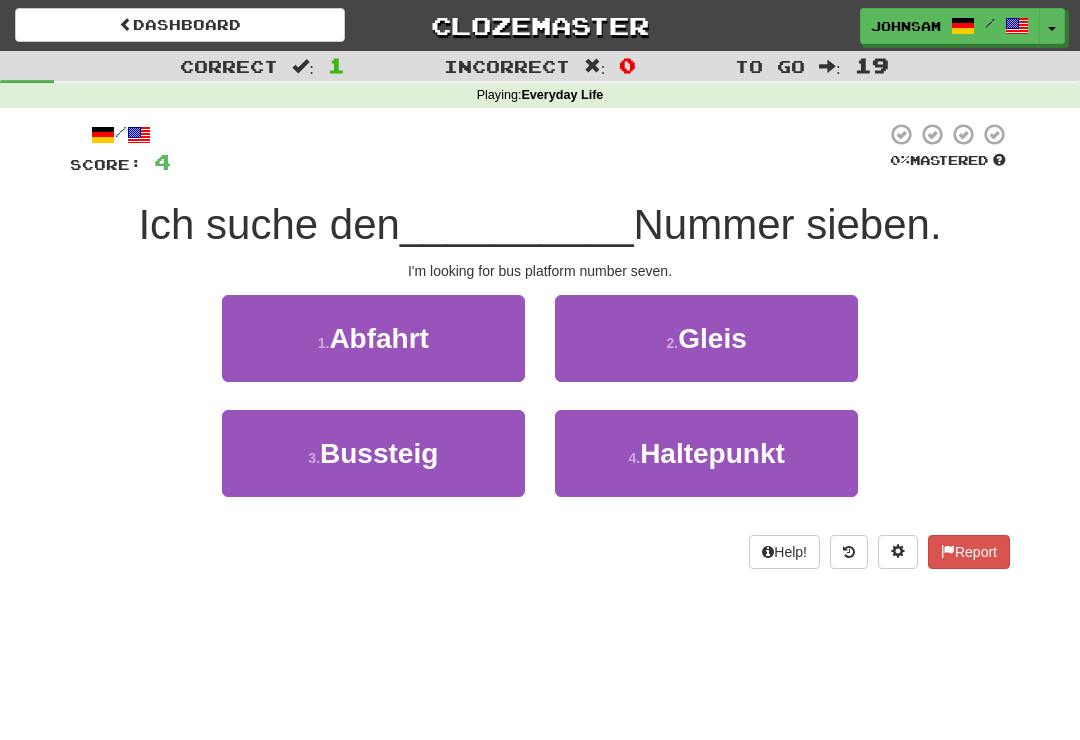 click on "3 .  Bussteig" at bounding box center [373, 453] 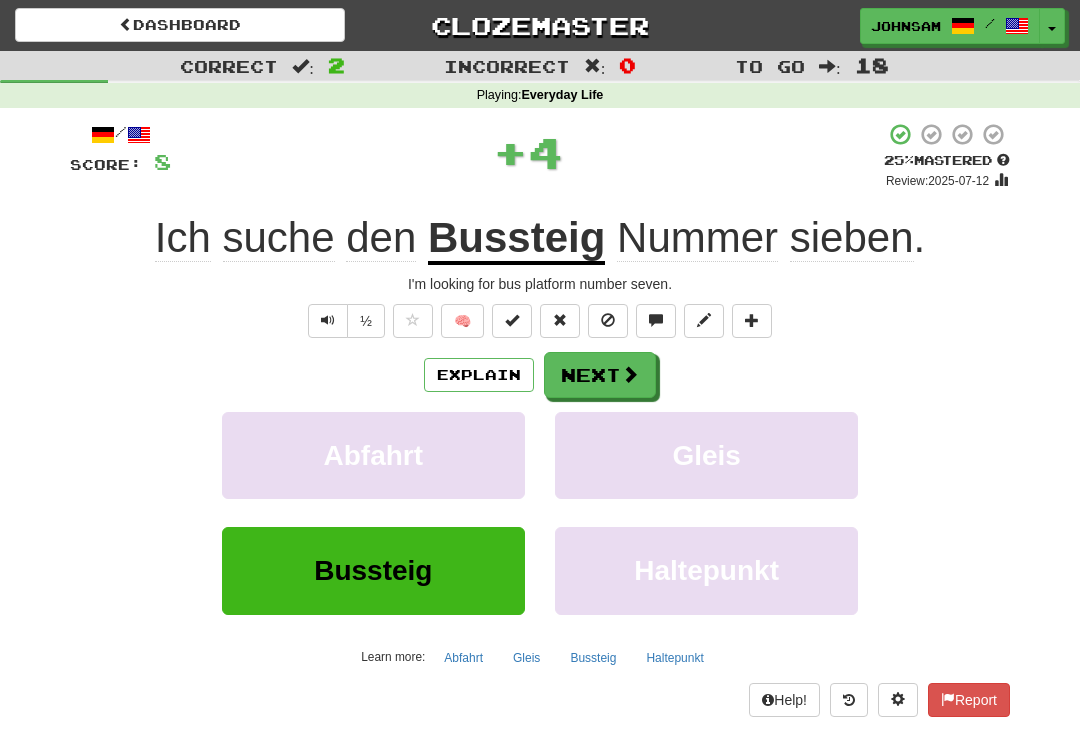 click at bounding box center (630, 374) 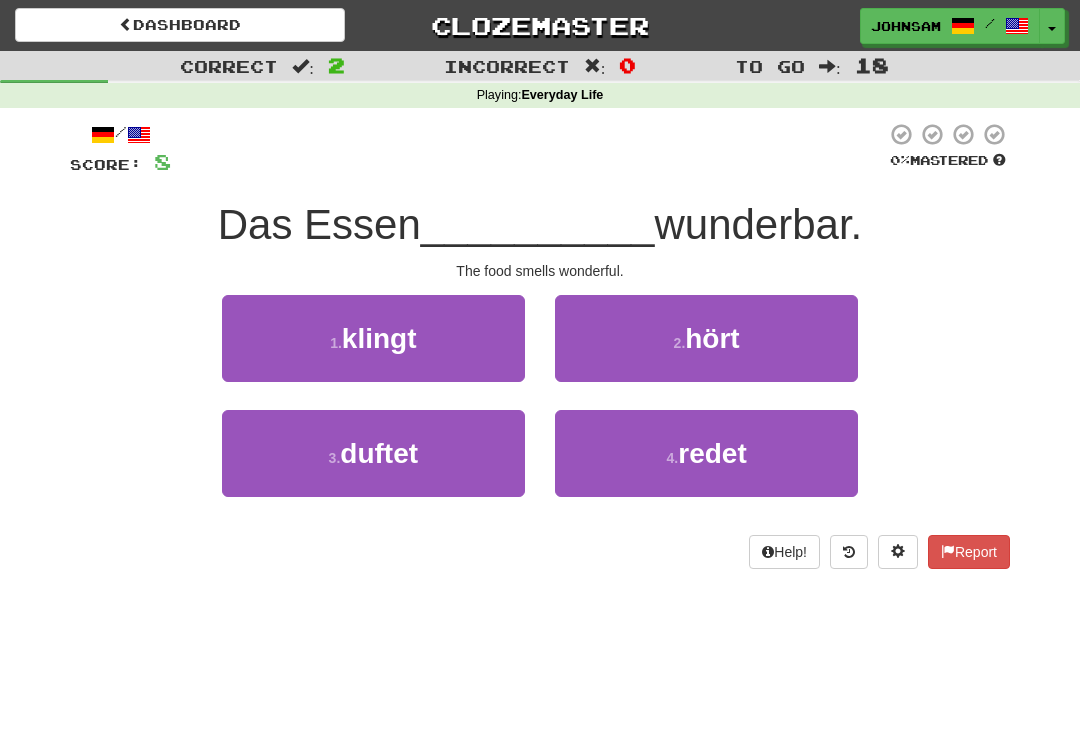 click on "3 .  duftet" at bounding box center (373, 453) 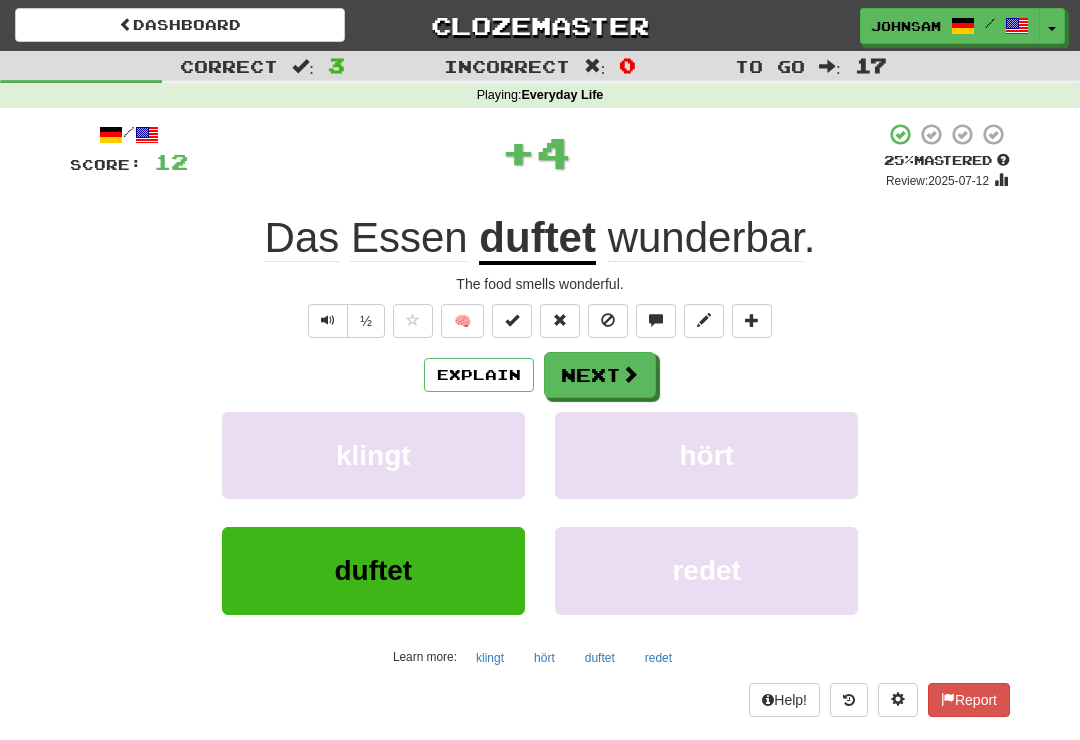 click at bounding box center [630, 374] 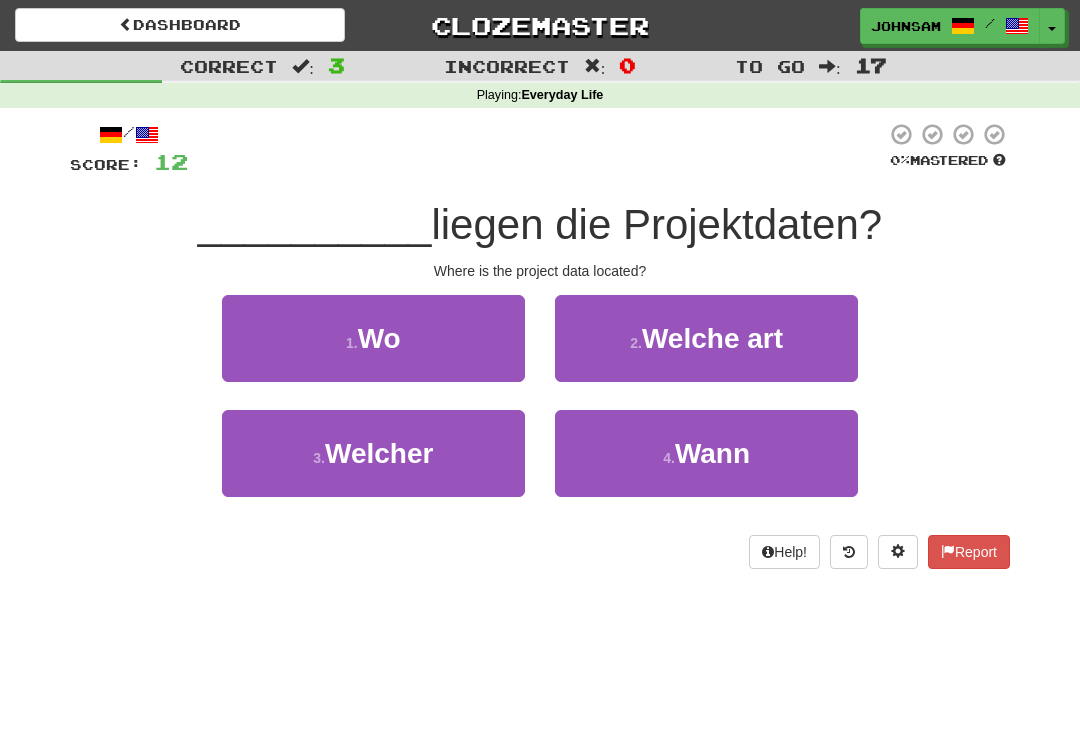 click on "1 .  Wo" at bounding box center [373, 338] 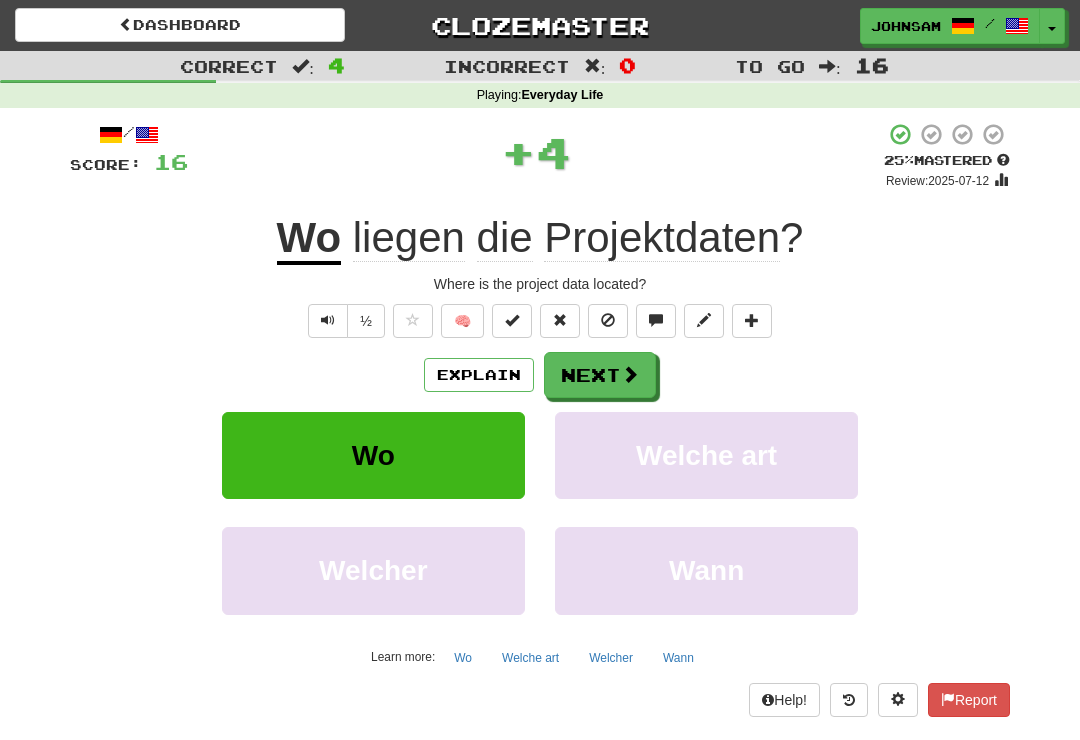click at bounding box center (630, 374) 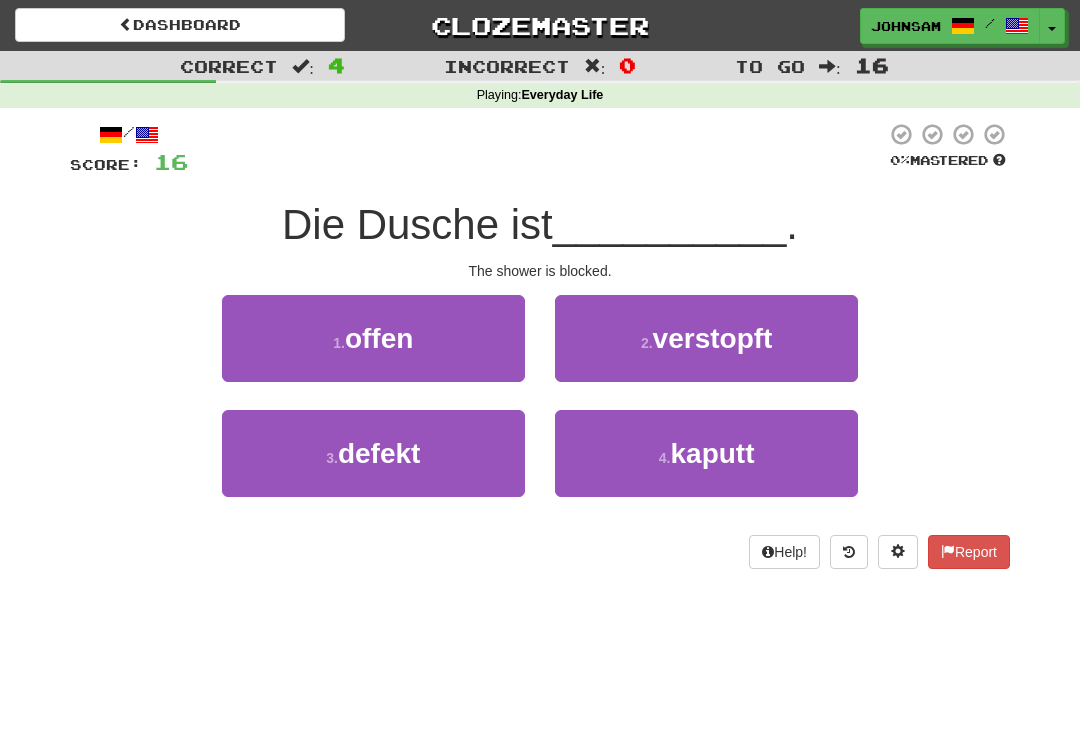 click on "2 .  verstopft" at bounding box center (706, 338) 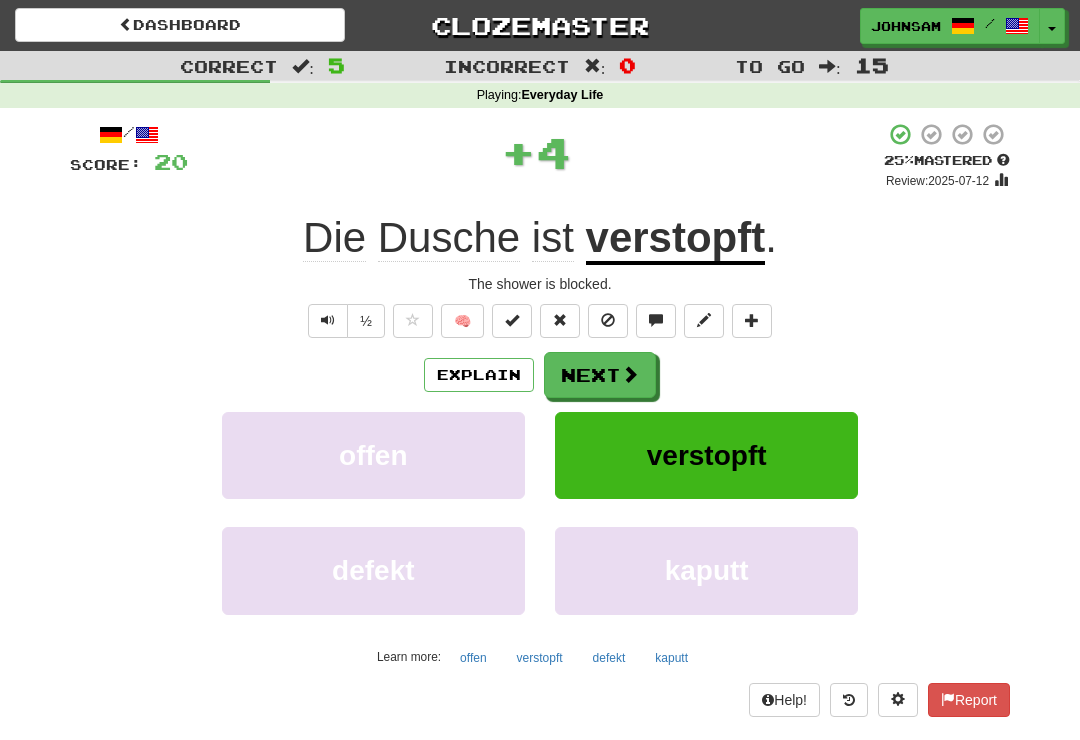 click at bounding box center (630, 374) 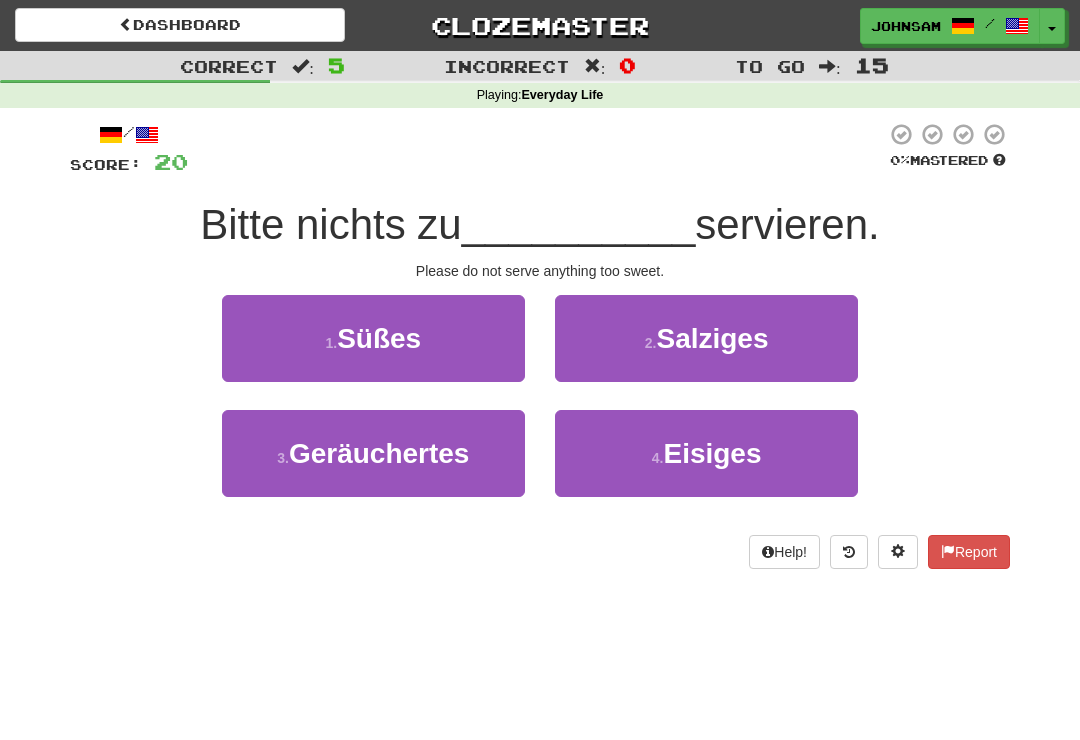 click on "1 .  Süßes" at bounding box center [373, 338] 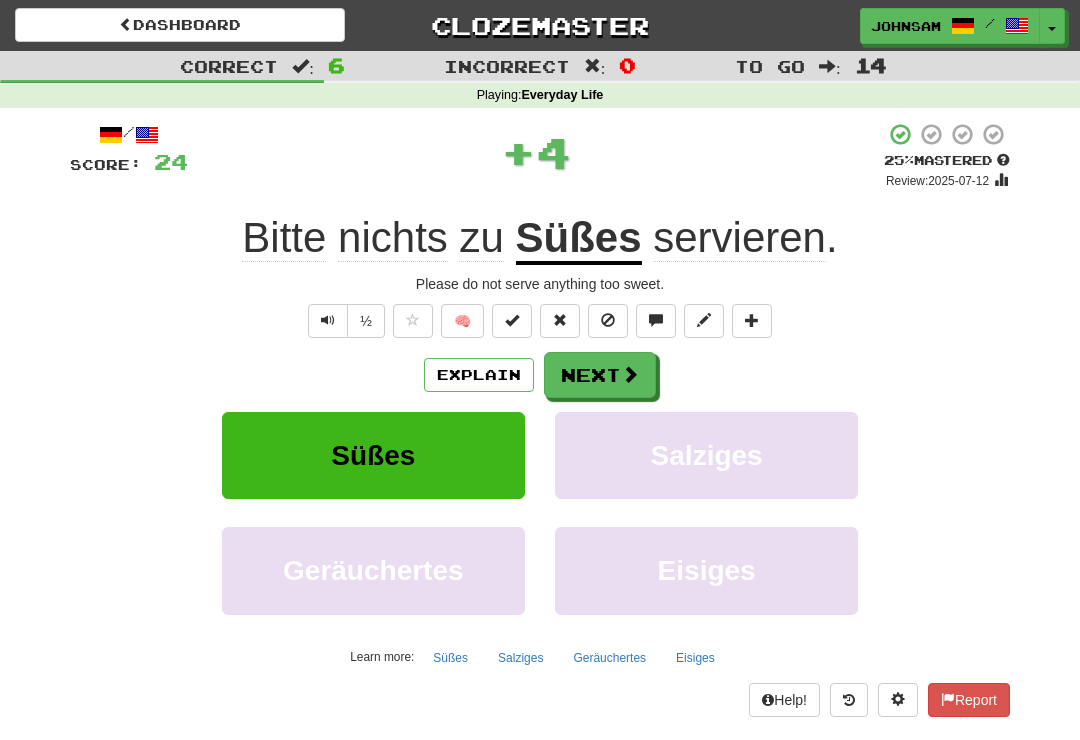 click on "Next" at bounding box center (600, 375) 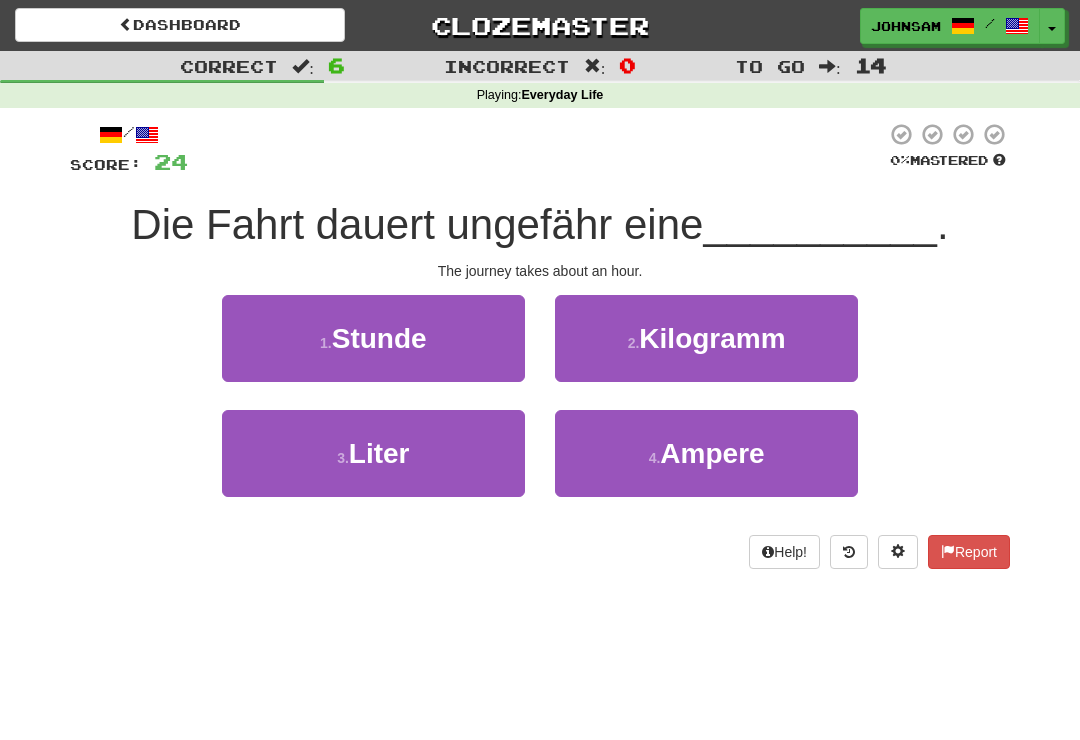 click on "1 .  Stunde" at bounding box center [373, 338] 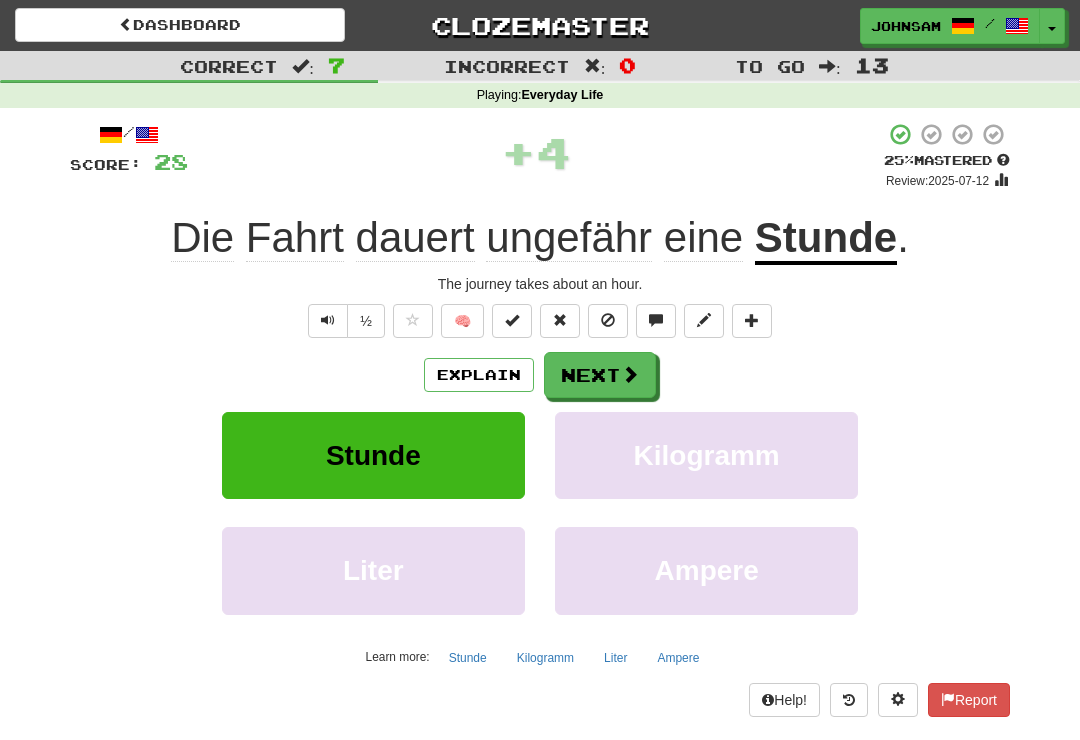 click on "Next" at bounding box center [600, 375] 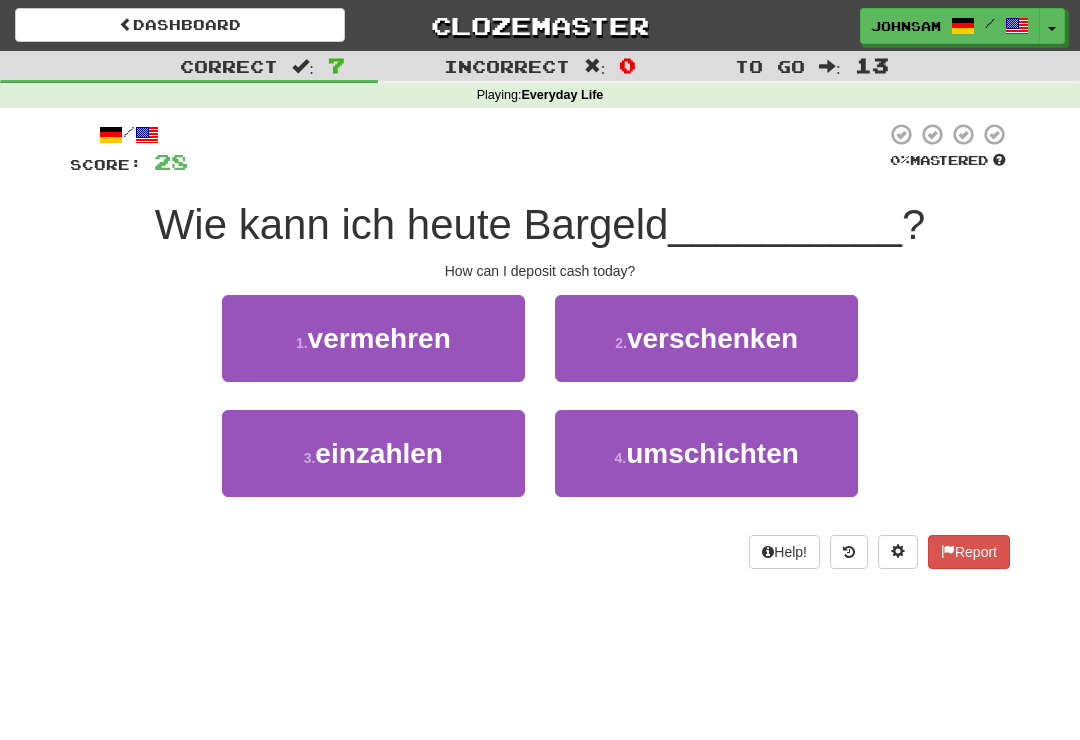 click on "3 .  einzahlen" at bounding box center [373, 453] 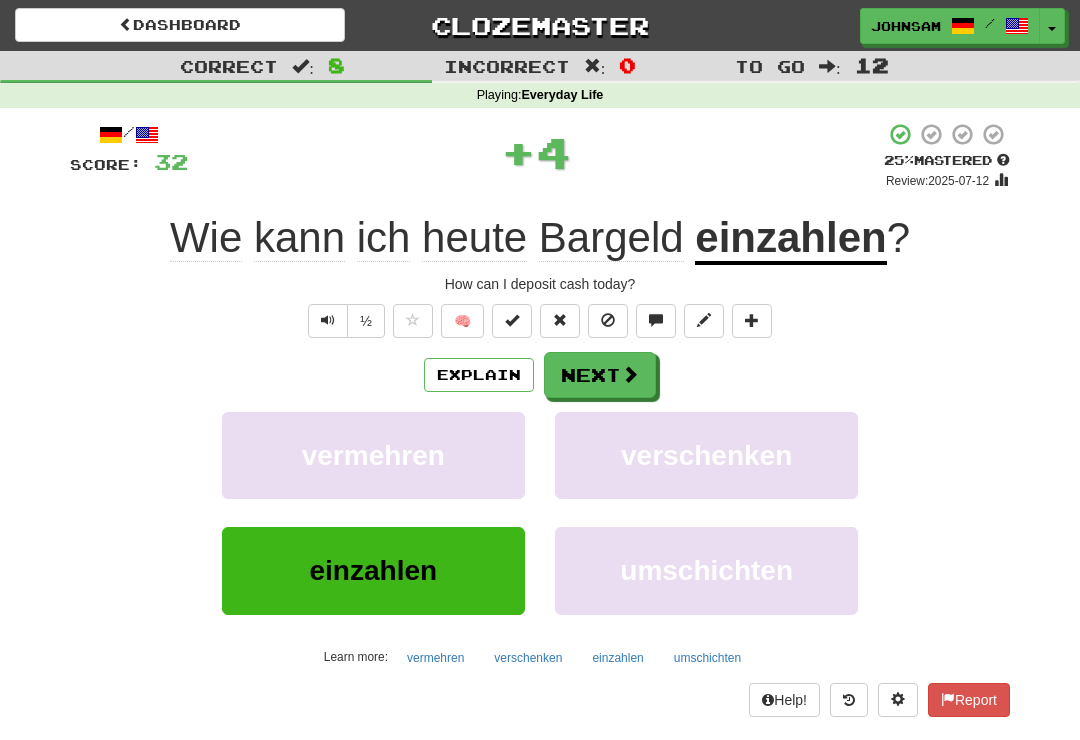click on "Next" at bounding box center [600, 375] 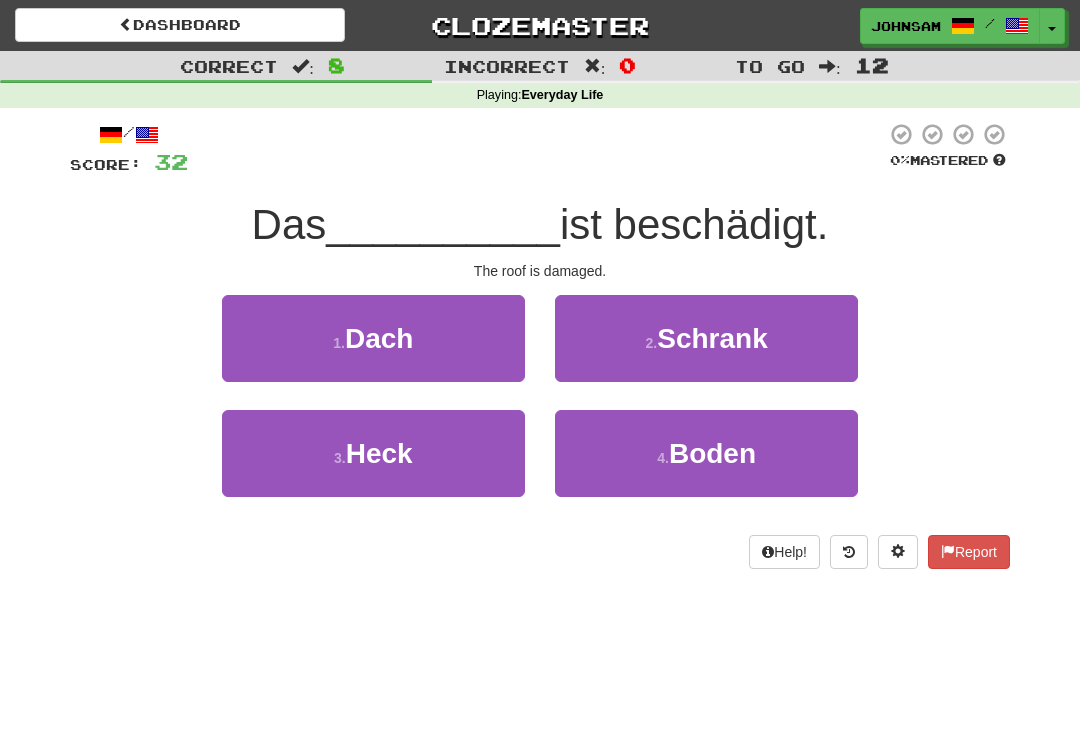 click on "1 .  Dach" at bounding box center [373, 338] 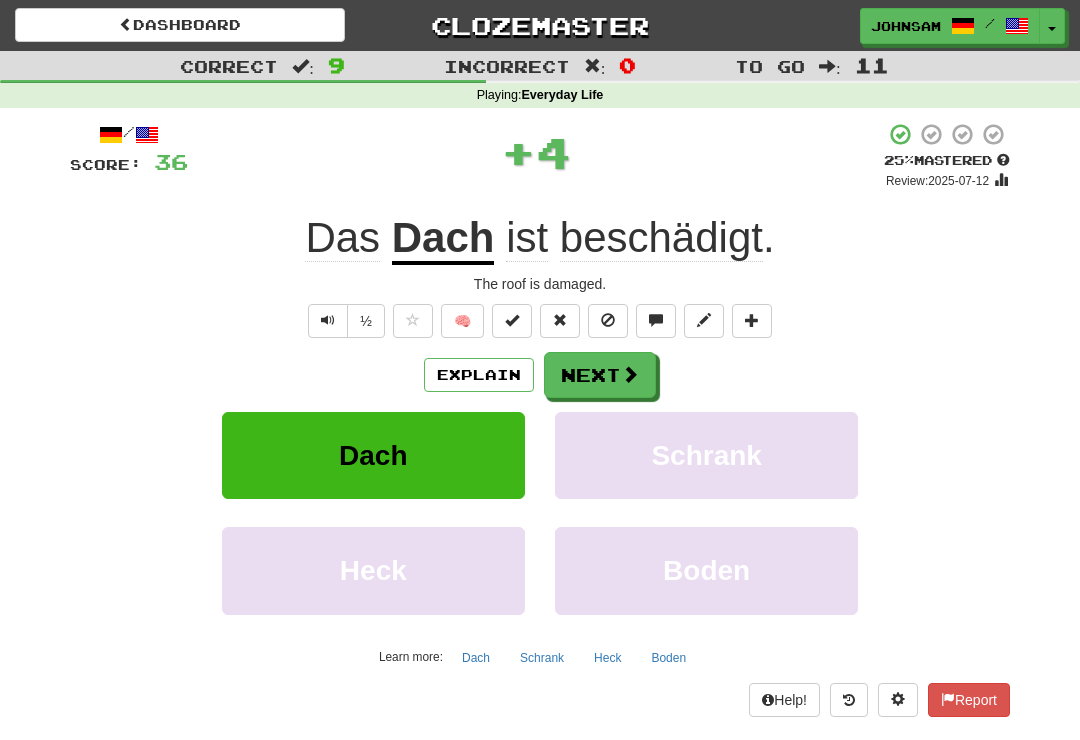 click on "Next" at bounding box center [600, 375] 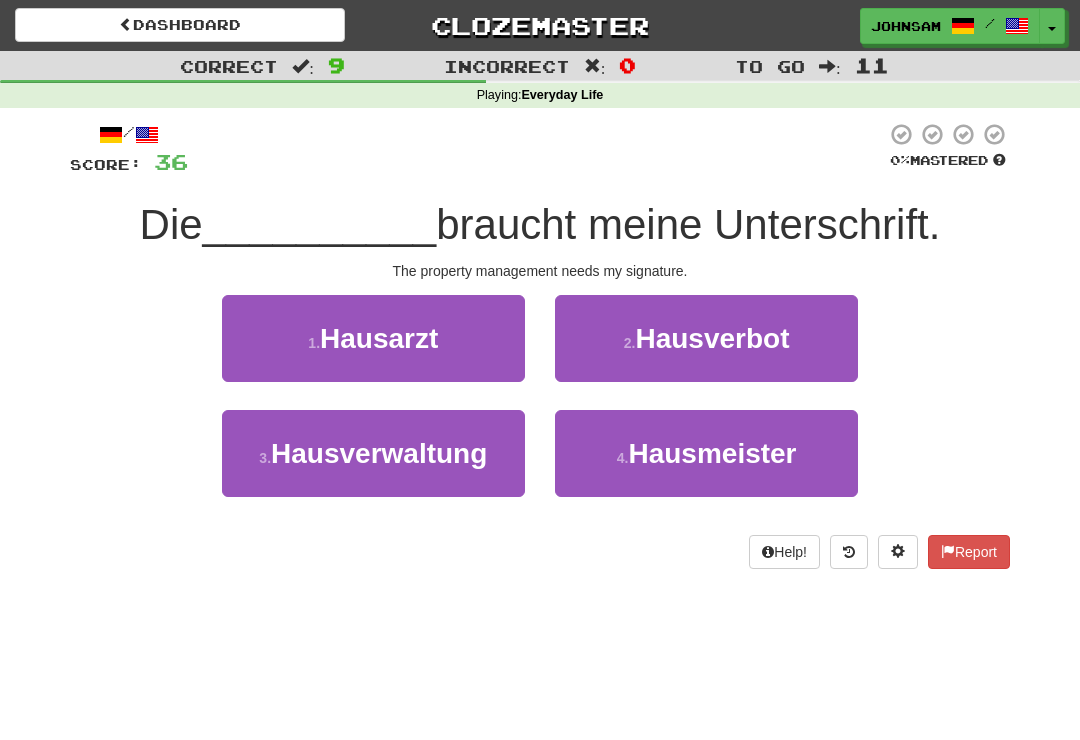 click on "Hausverwaltung" at bounding box center [379, 453] 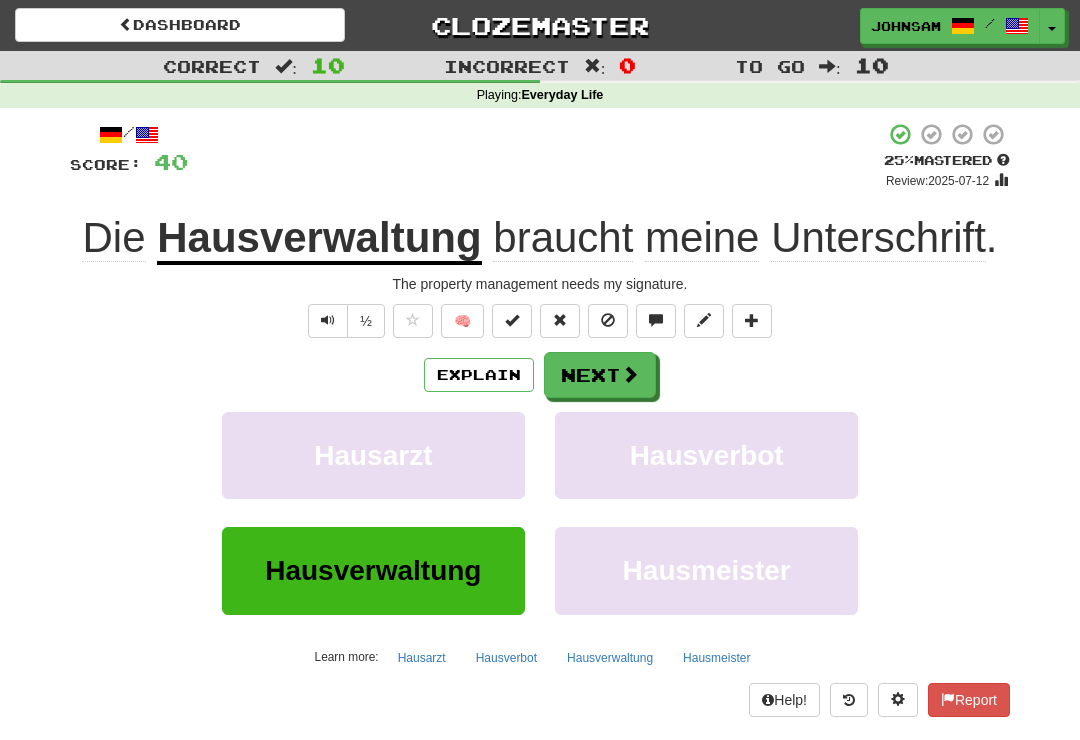 click on "Next" at bounding box center [600, 375] 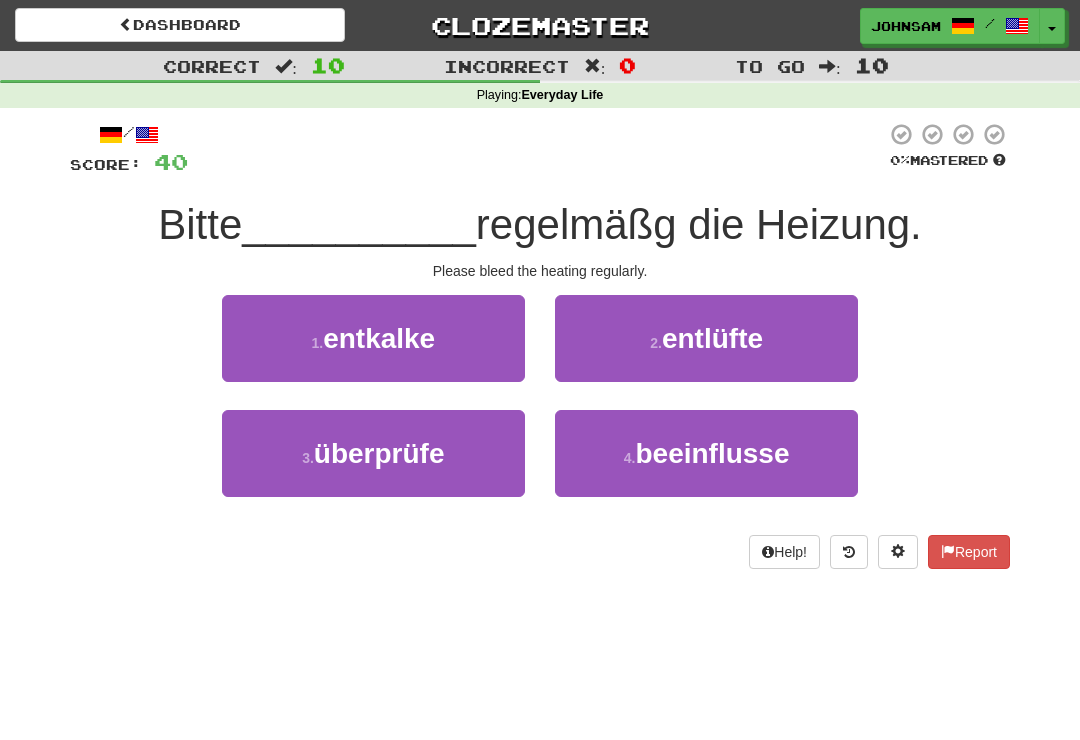 click on "beeinflusse" at bounding box center [712, 453] 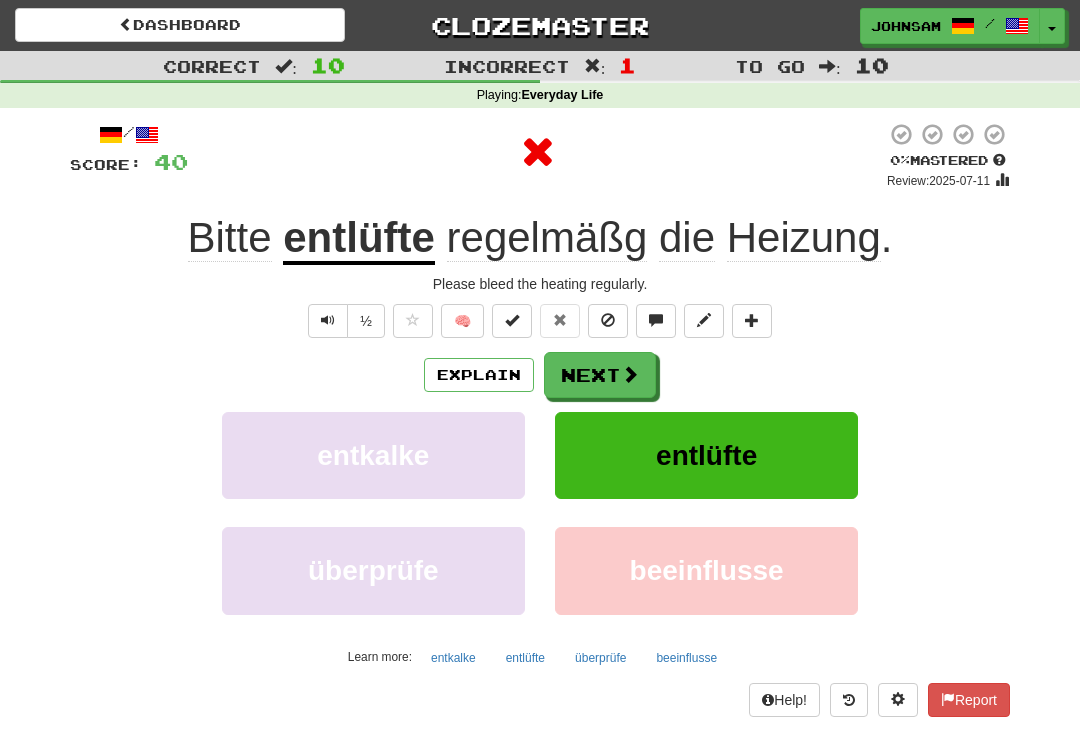 click on "entlüfte" at bounding box center [359, 239] 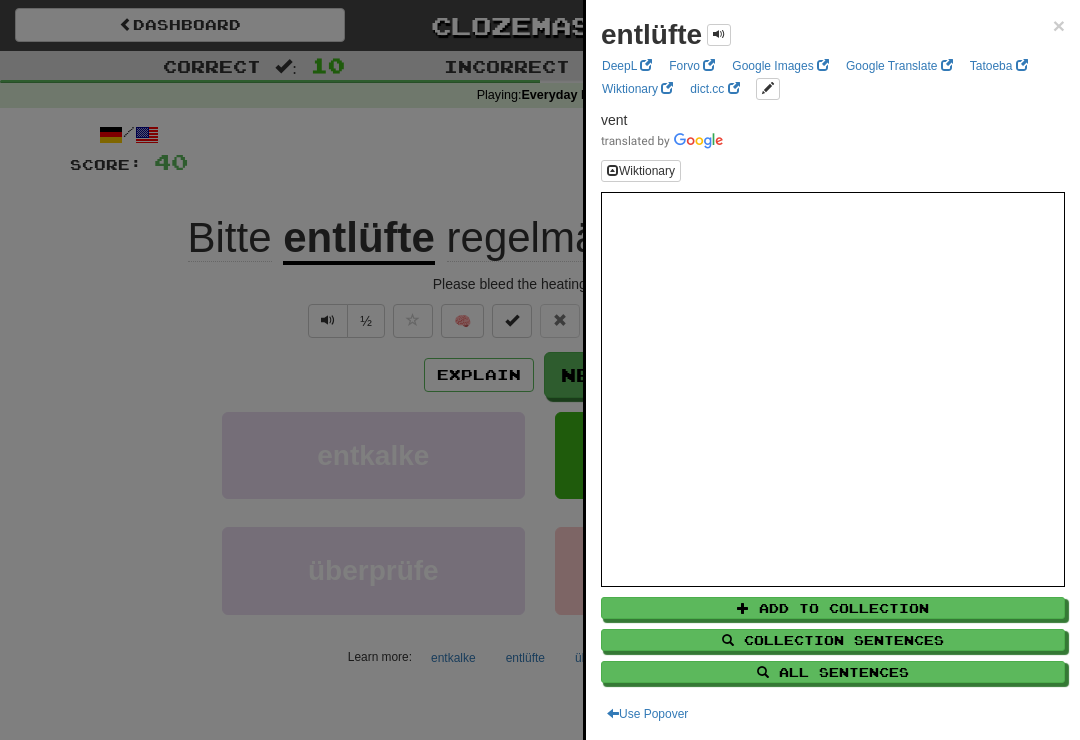 click at bounding box center (540, 370) 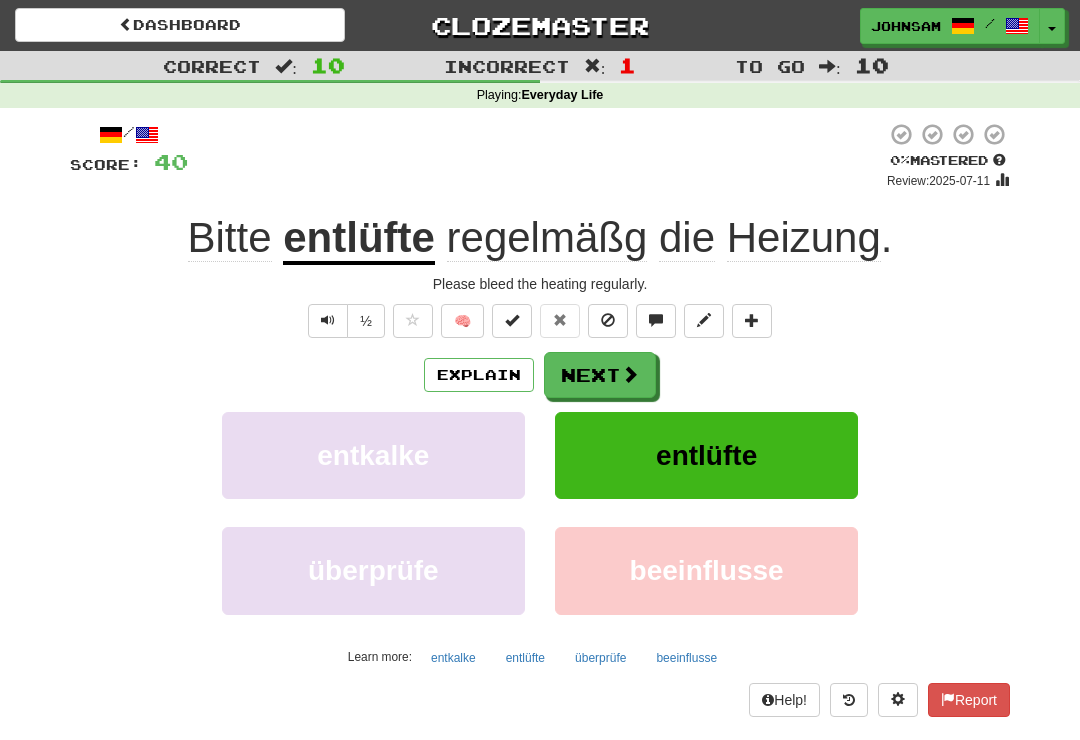 click at bounding box center (328, 320) 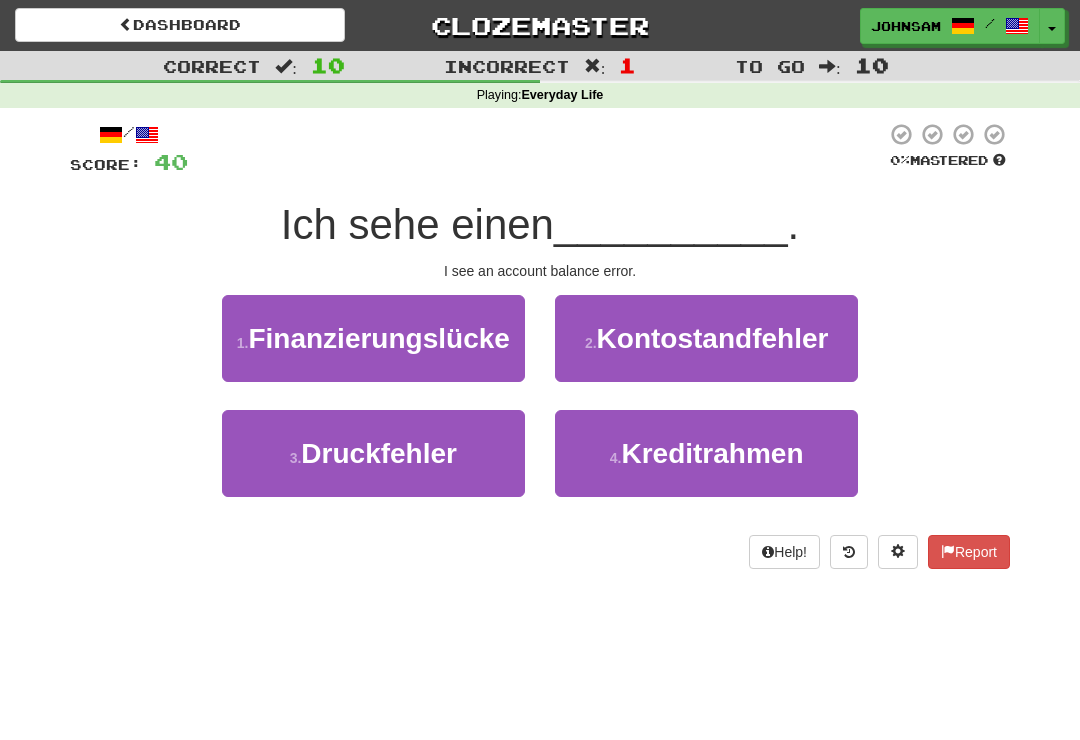click on "Kontostandfehler" at bounding box center [713, 338] 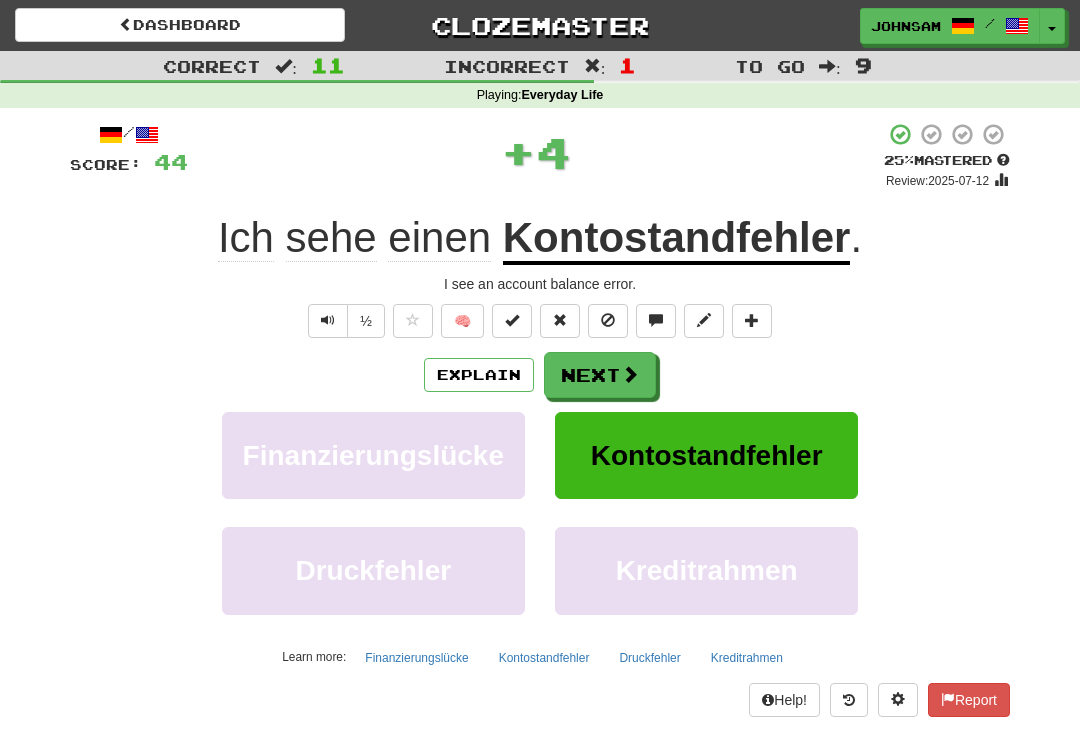 click on "Next" at bounding box center [600, 375] 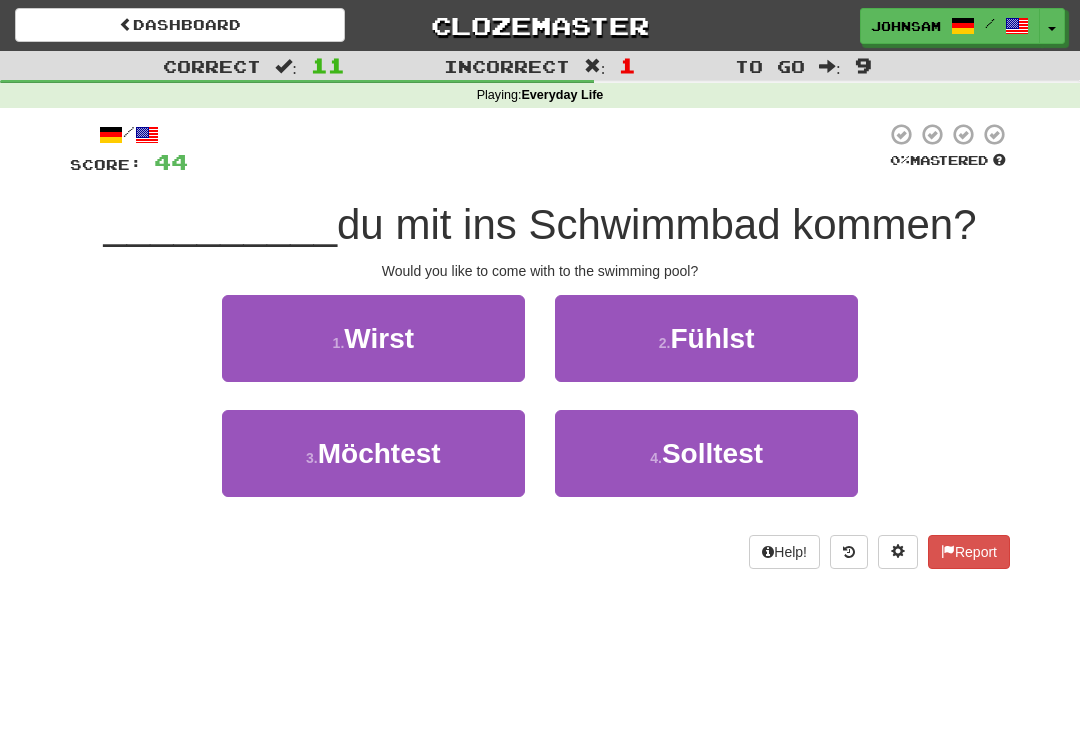 click on "3 .  Möchtest" at bounding box center (373, 453) 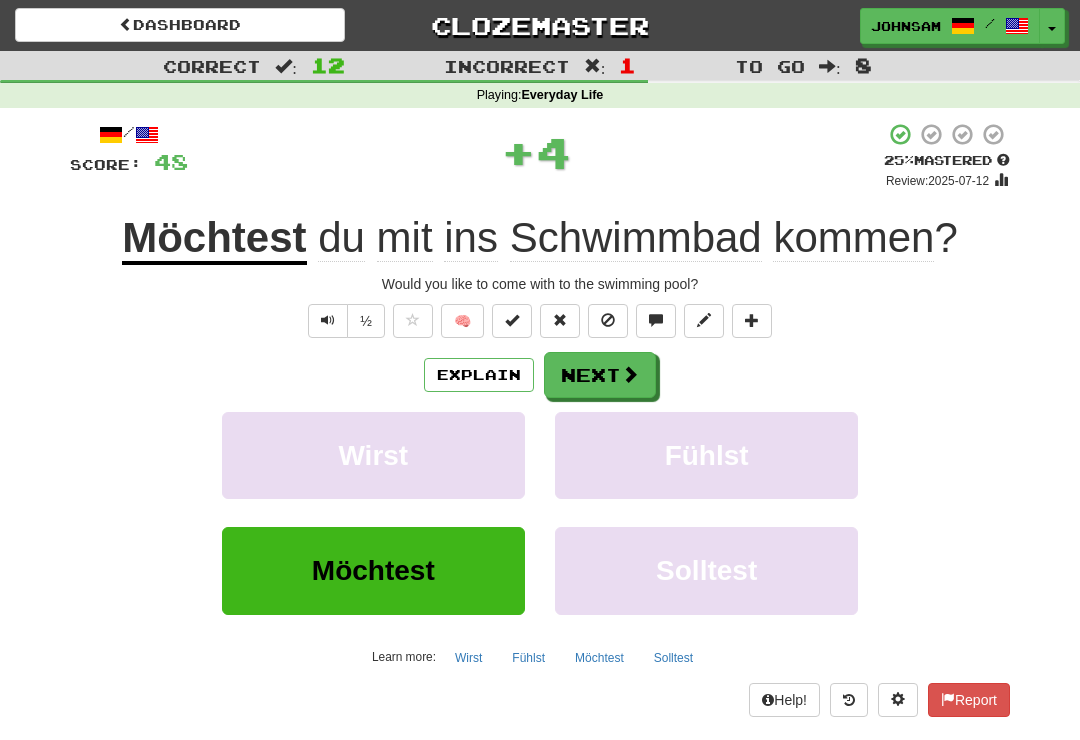click on "Next" at bounding box center [600, 375] 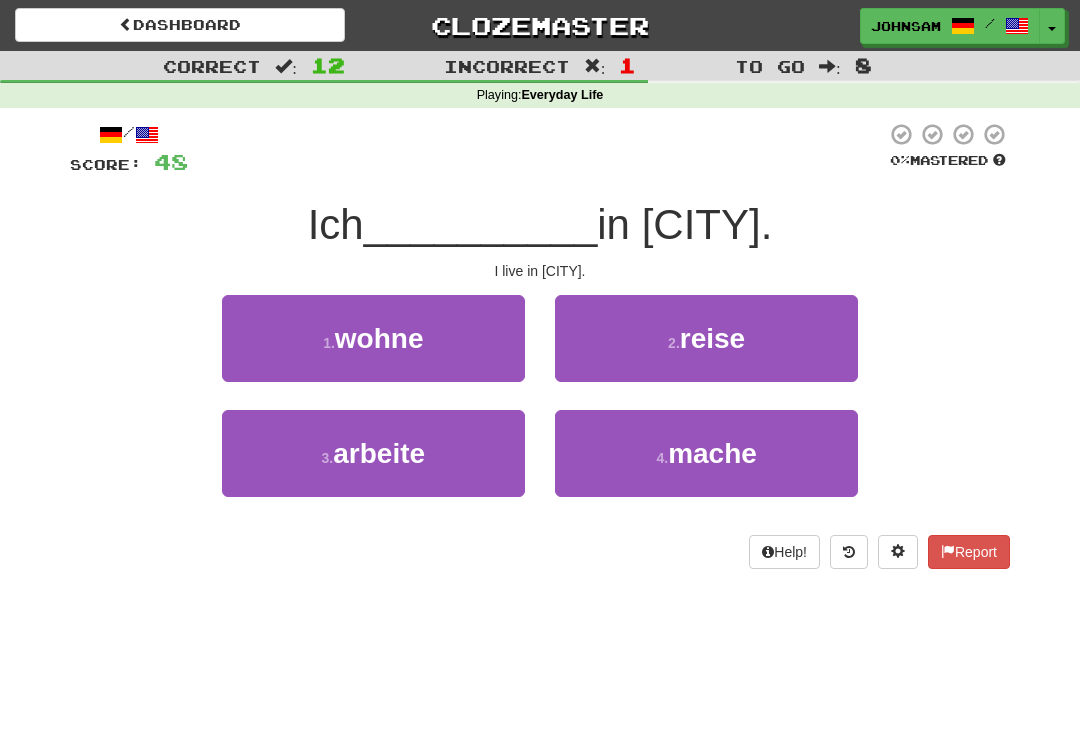 click on "1 .  wohne" at bounding box center (373, 338) 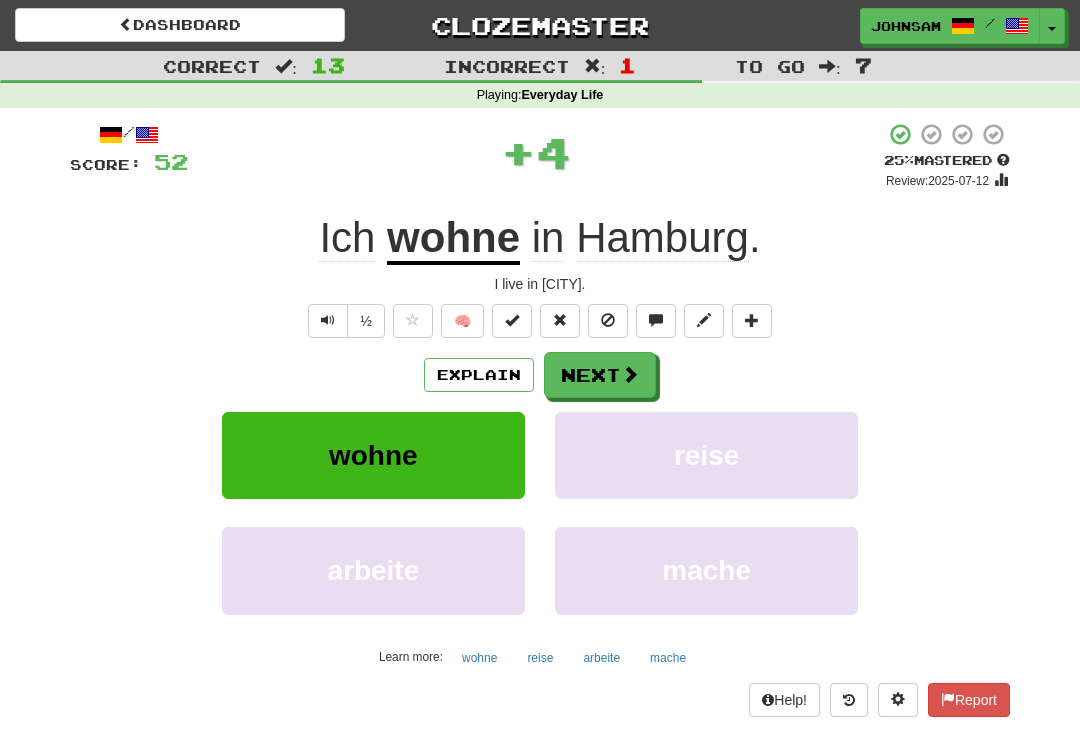 click on "Next" at bounding box center (600, 375) 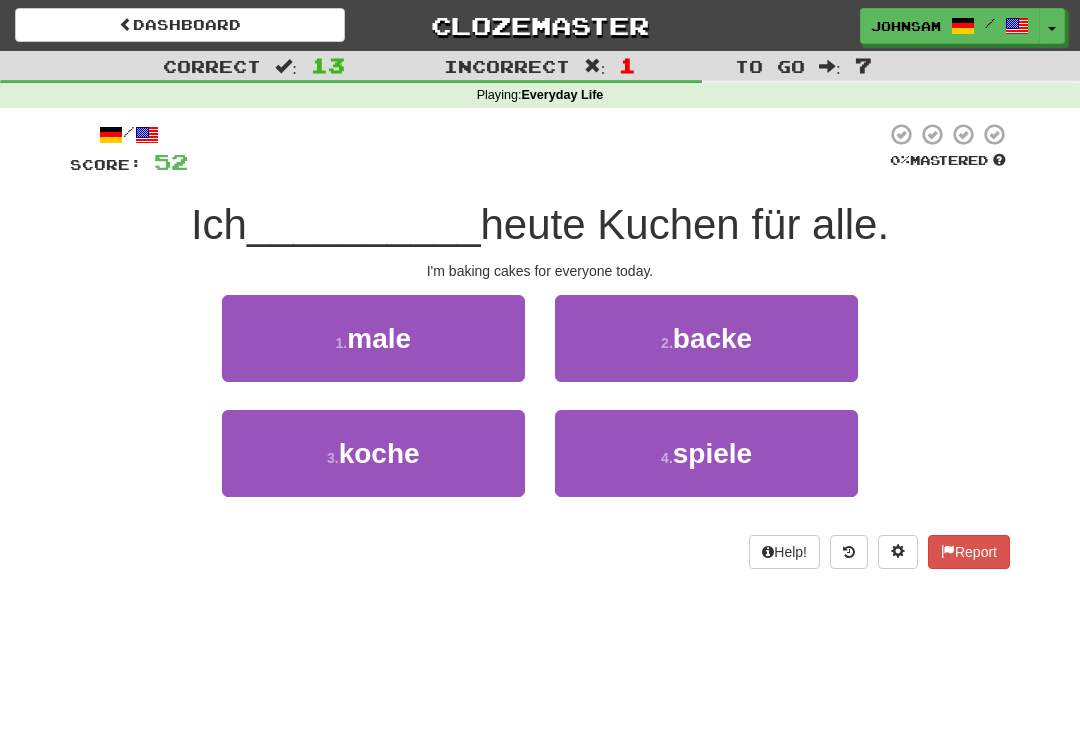 click on "2 .  backe" at bounding box center (706, 338) 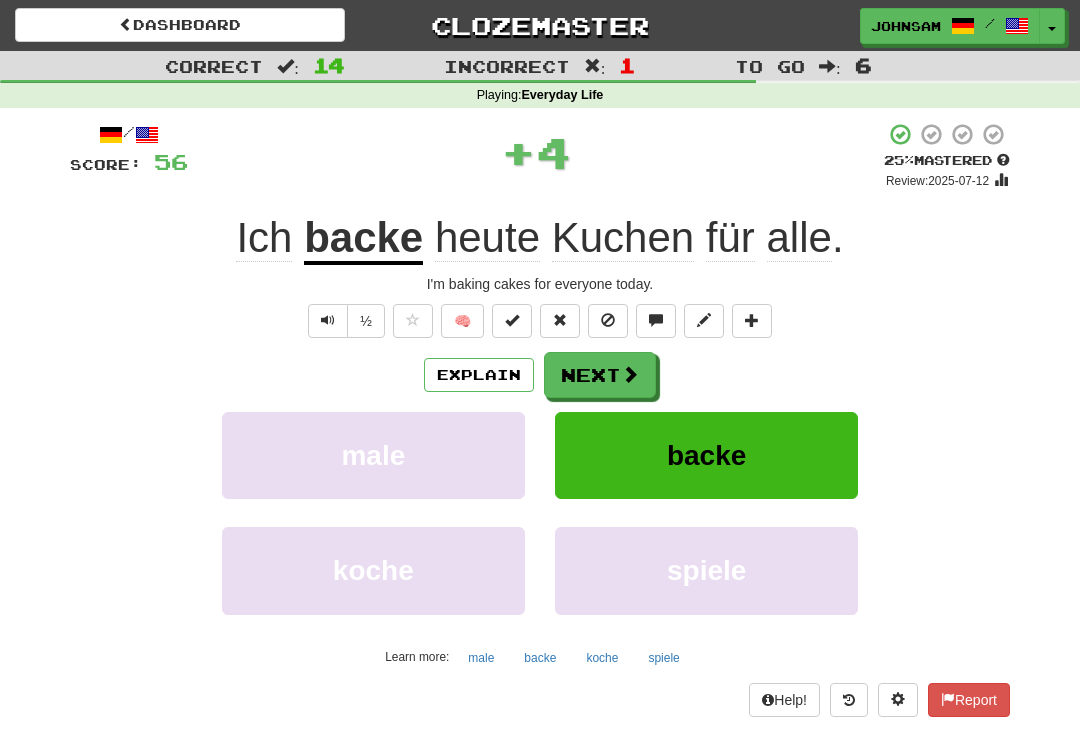 click on "Next" at bounding box center [600, 375] 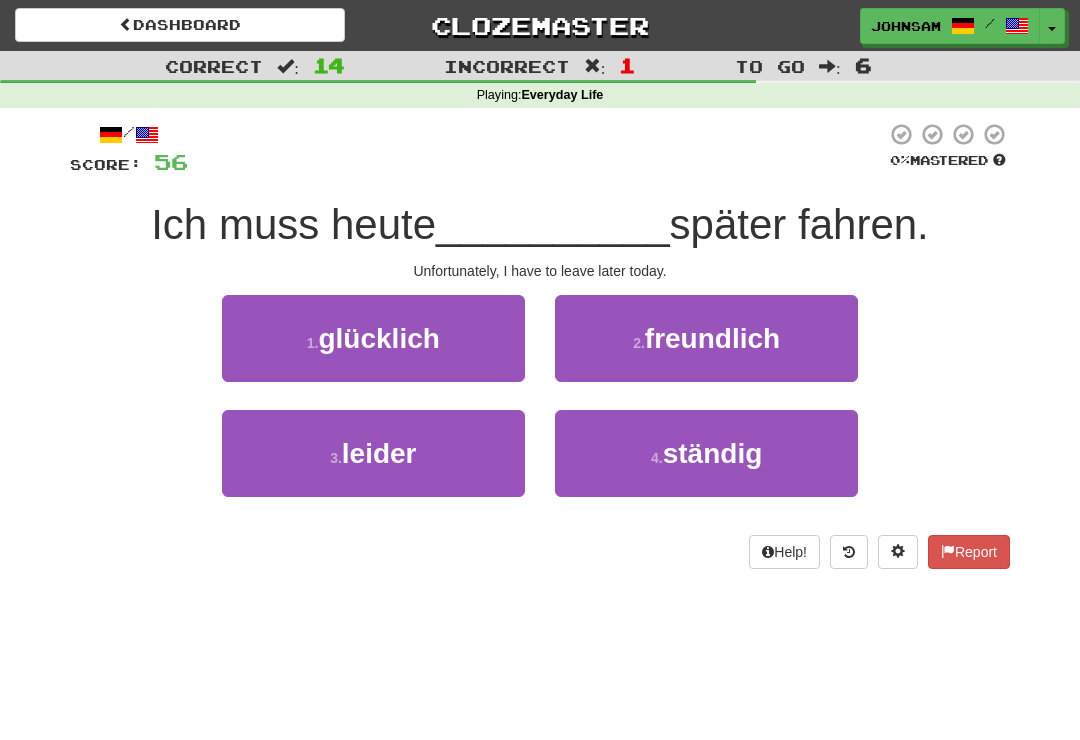 click on "3 .  leider" at bounding box center [373, 453] 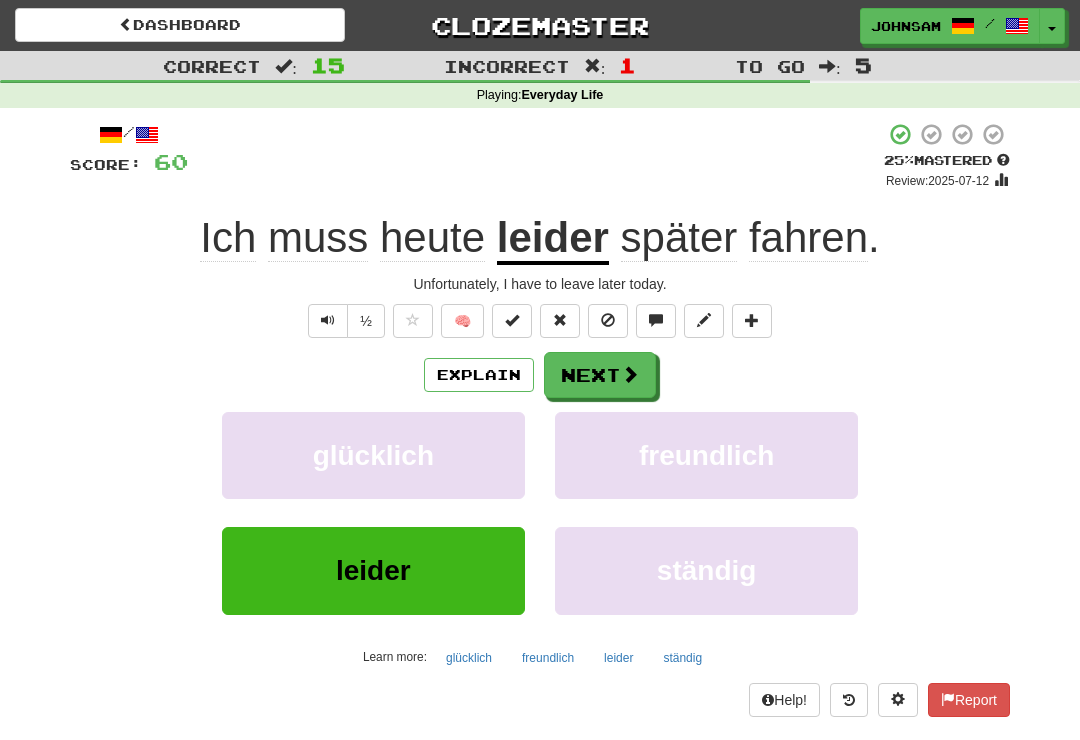 click on "Next" at bounding box center (600, 375) 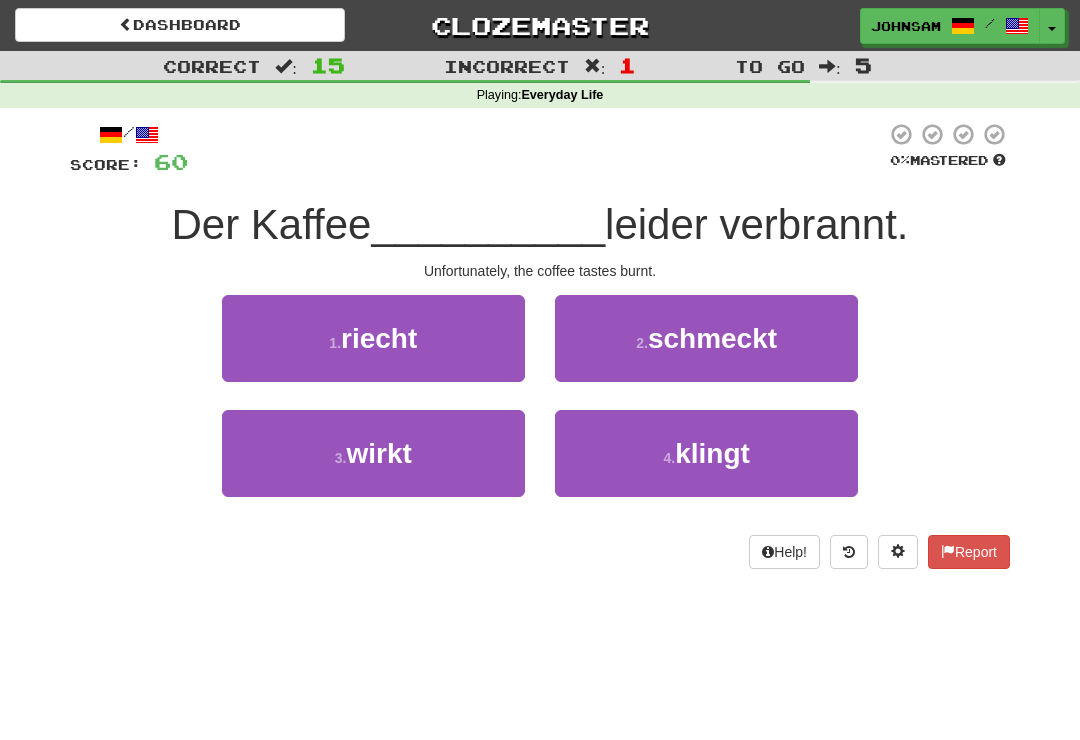 click on "2 .  schmeckt" at bounding box center (706, 338) 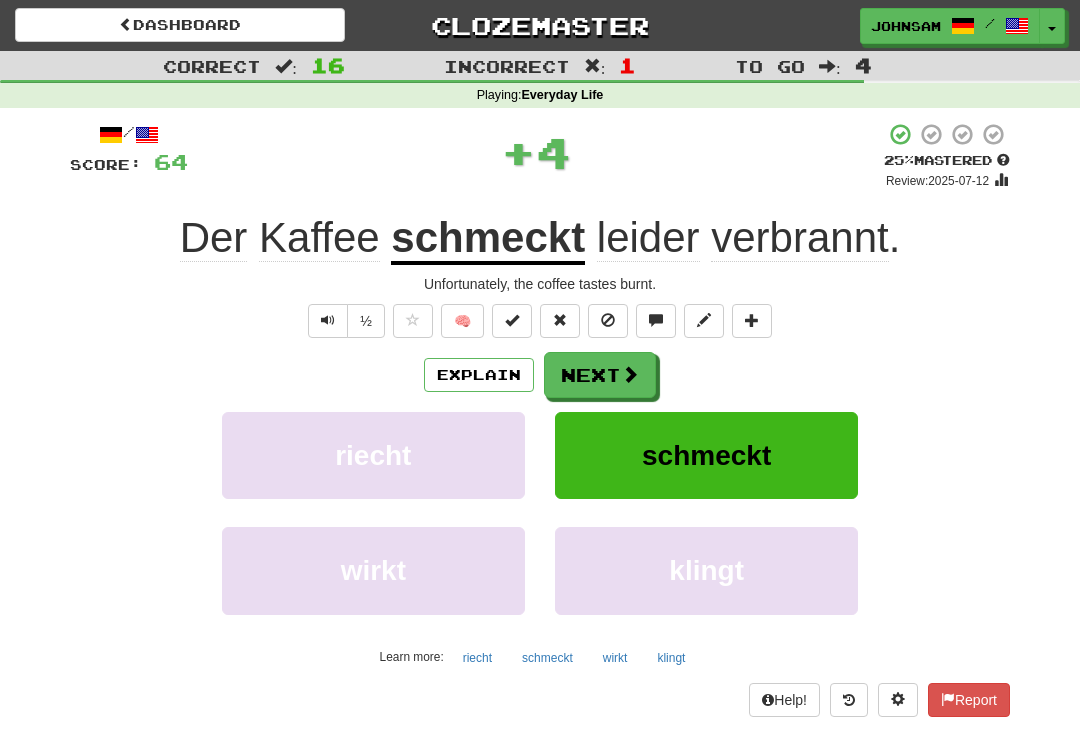 click on "Next" at bounding box center [600, 375] 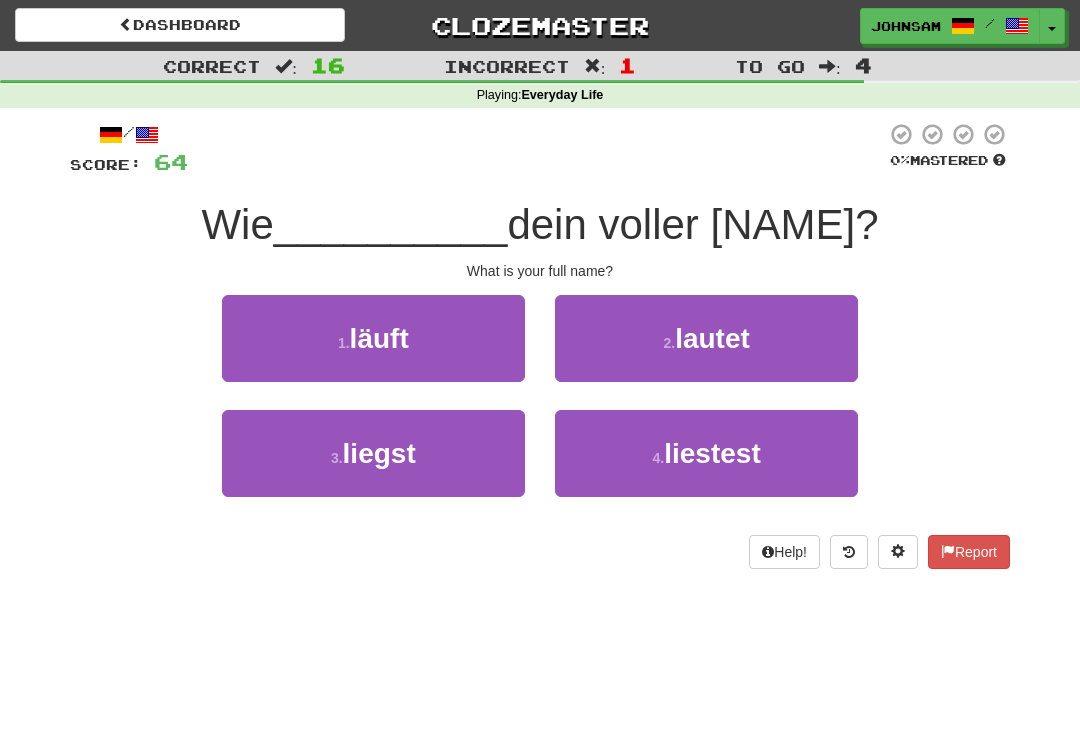click on "lautet" at bounding box center [712, 338] 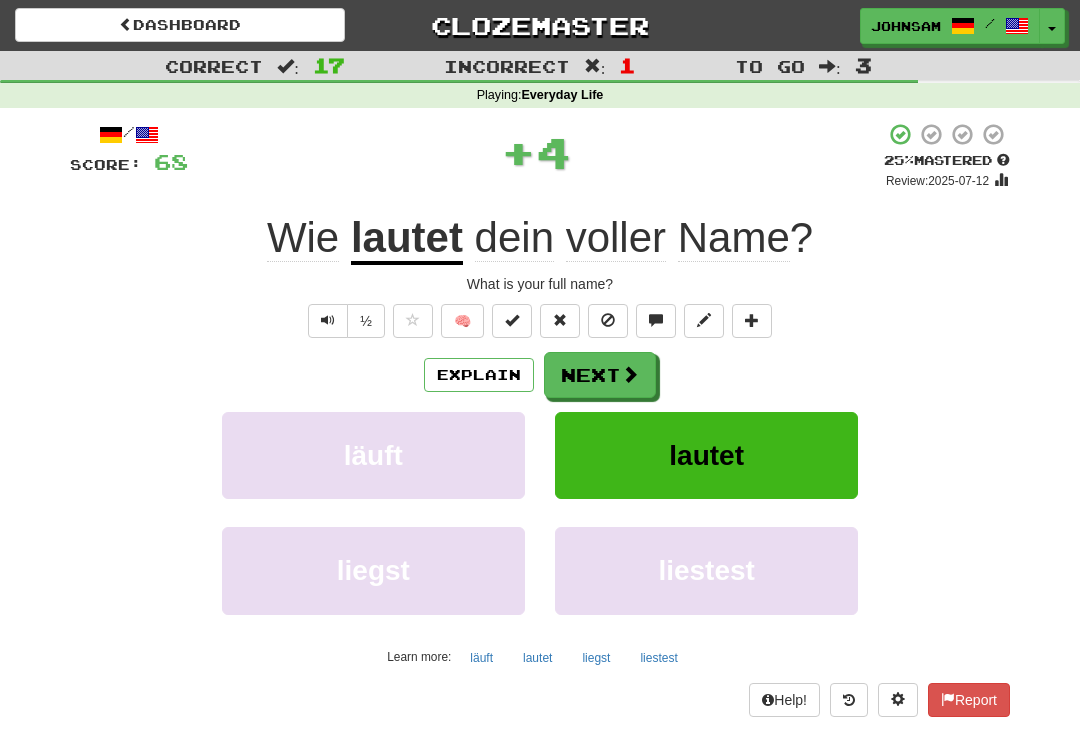 click on "Next" at bounding box center (600, 375) 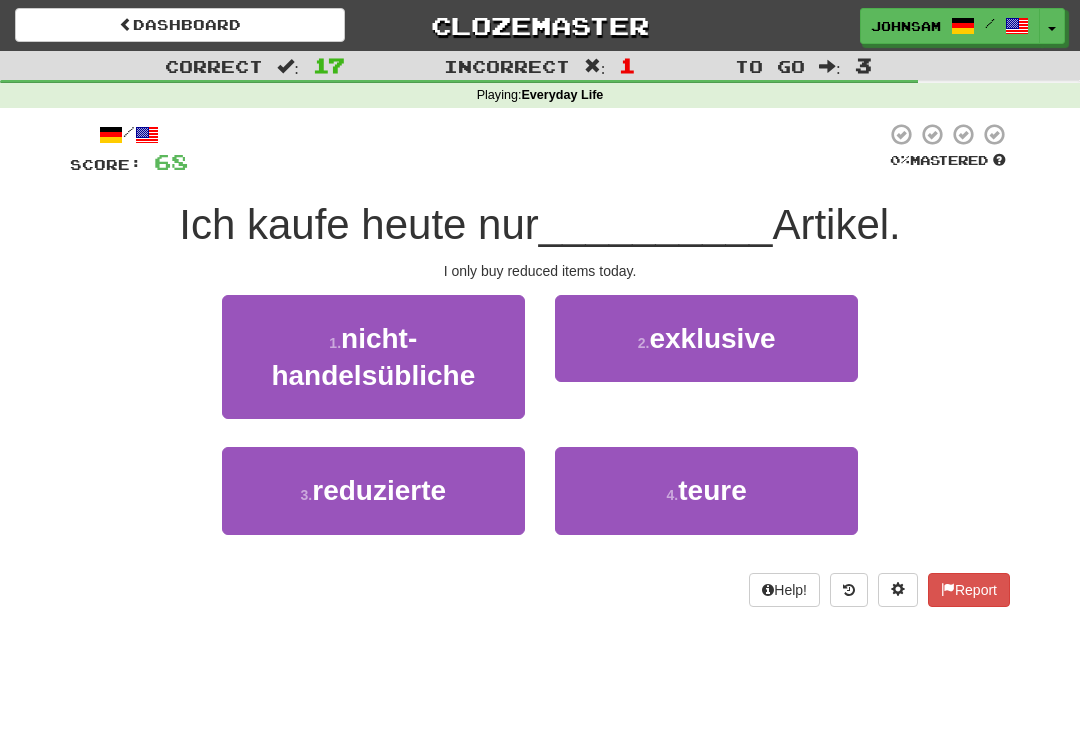click on "reduzierte" at bounding box center (379, 490) 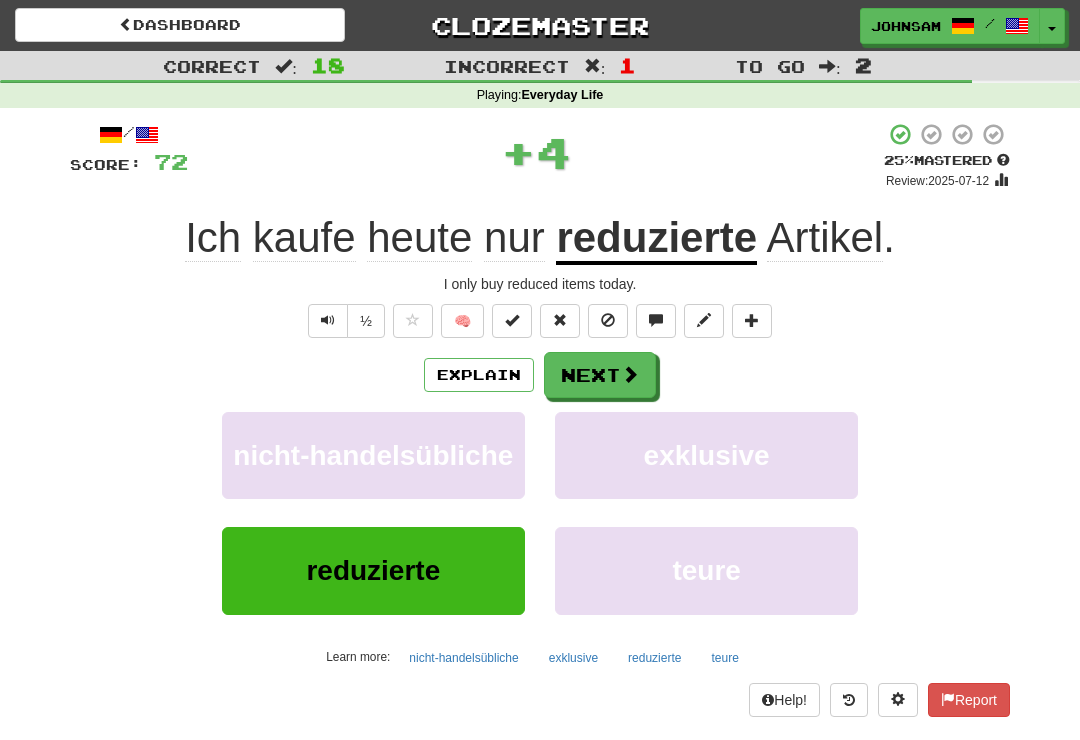 click on "Next" at bounding box center (600, 375) 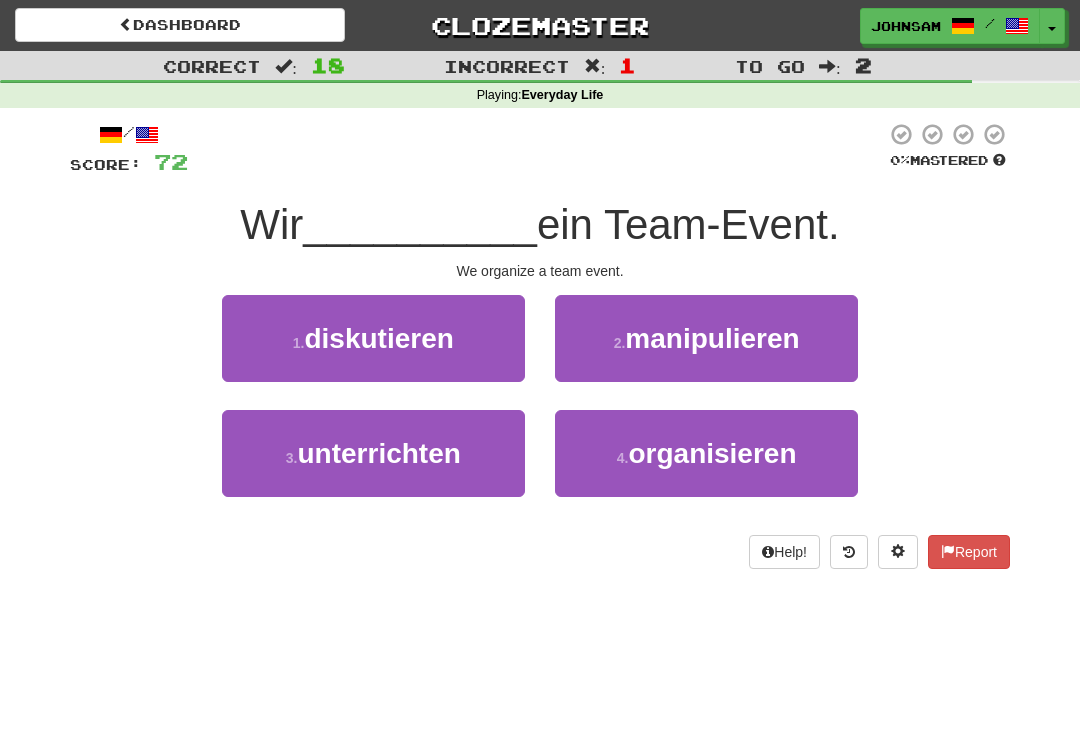click on "4 .  organisieren" at bounding box center [706, 453] 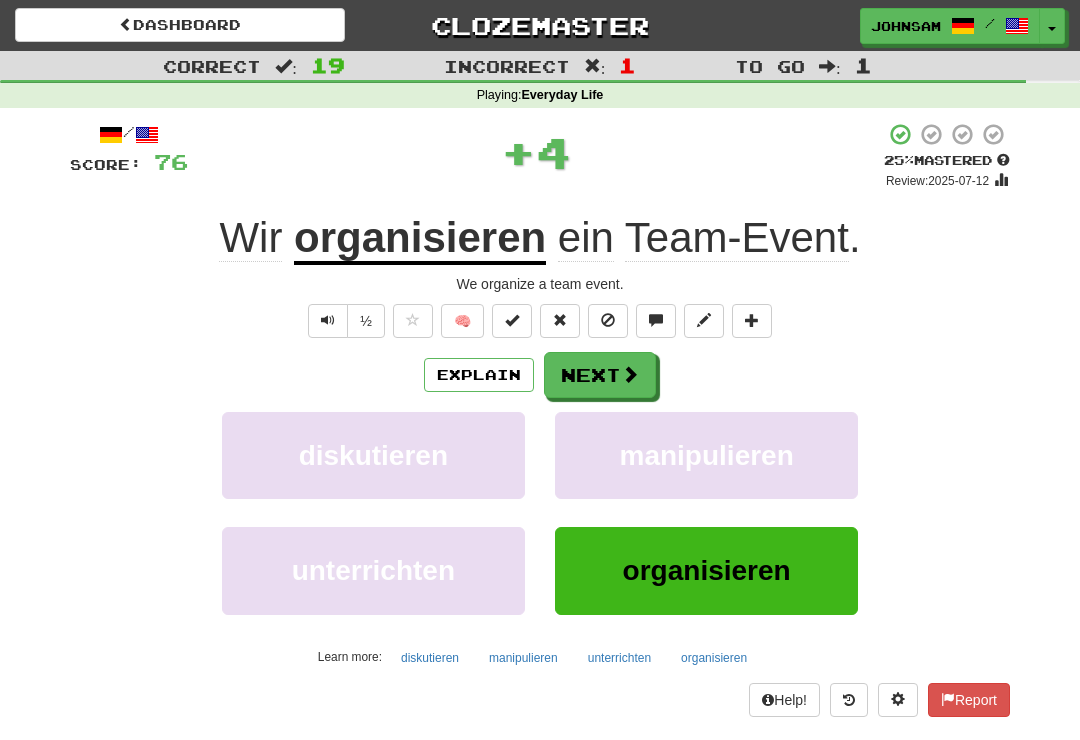 click on "Next" at bounding box center (600, 375) 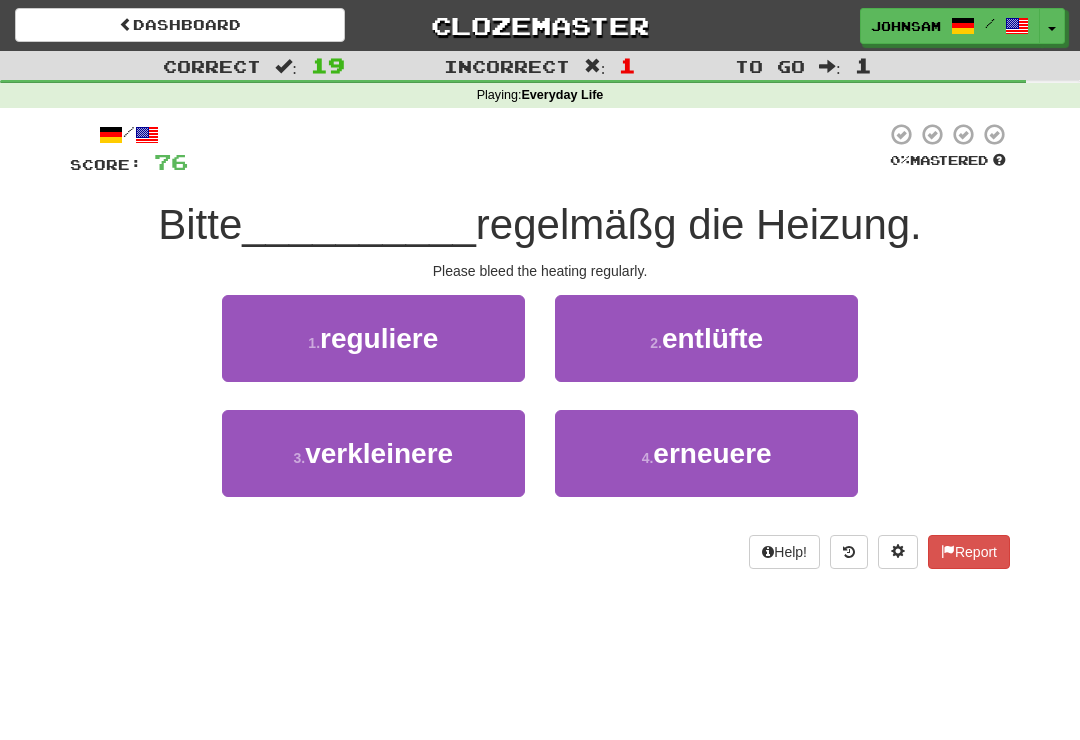 click on "2 ." at bounding box center [656, 343] 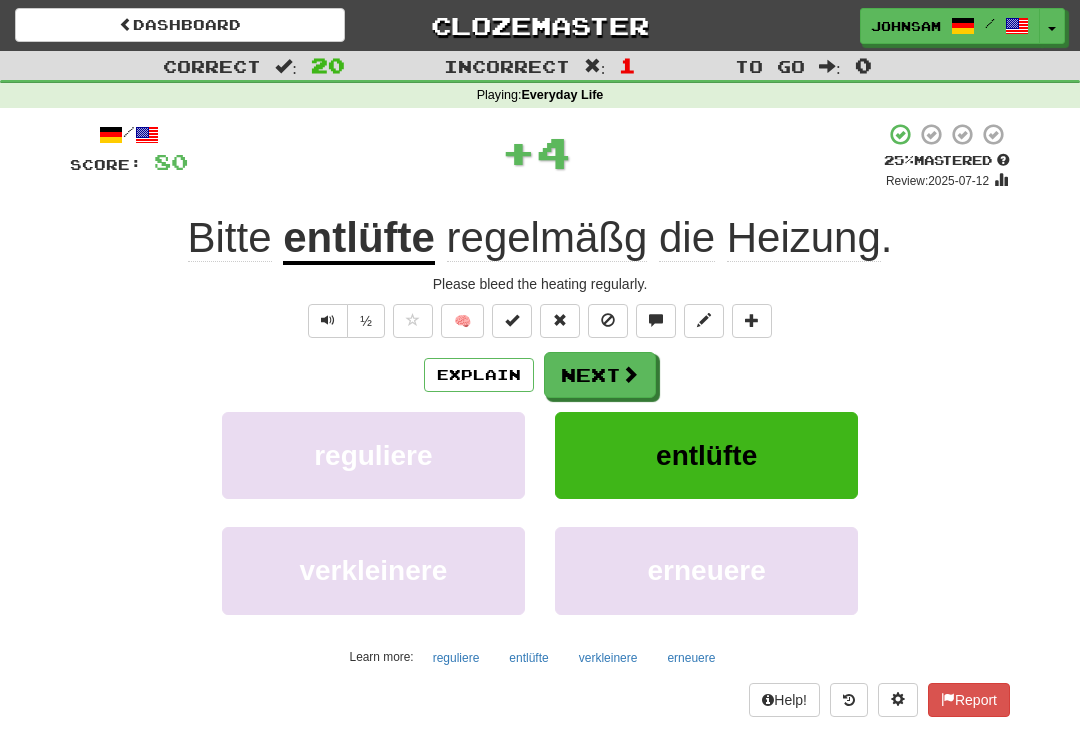 click on "Next" at bounding box center (600, 375) 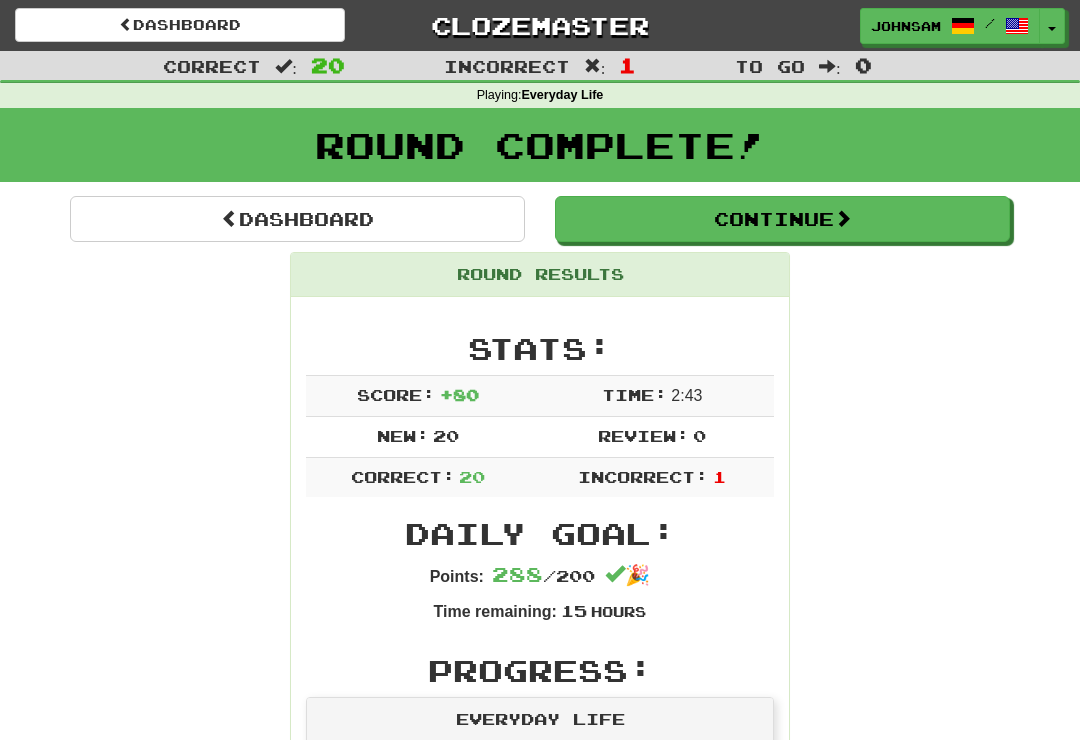 click on "Dashboard" at bounding box center [297, 219] 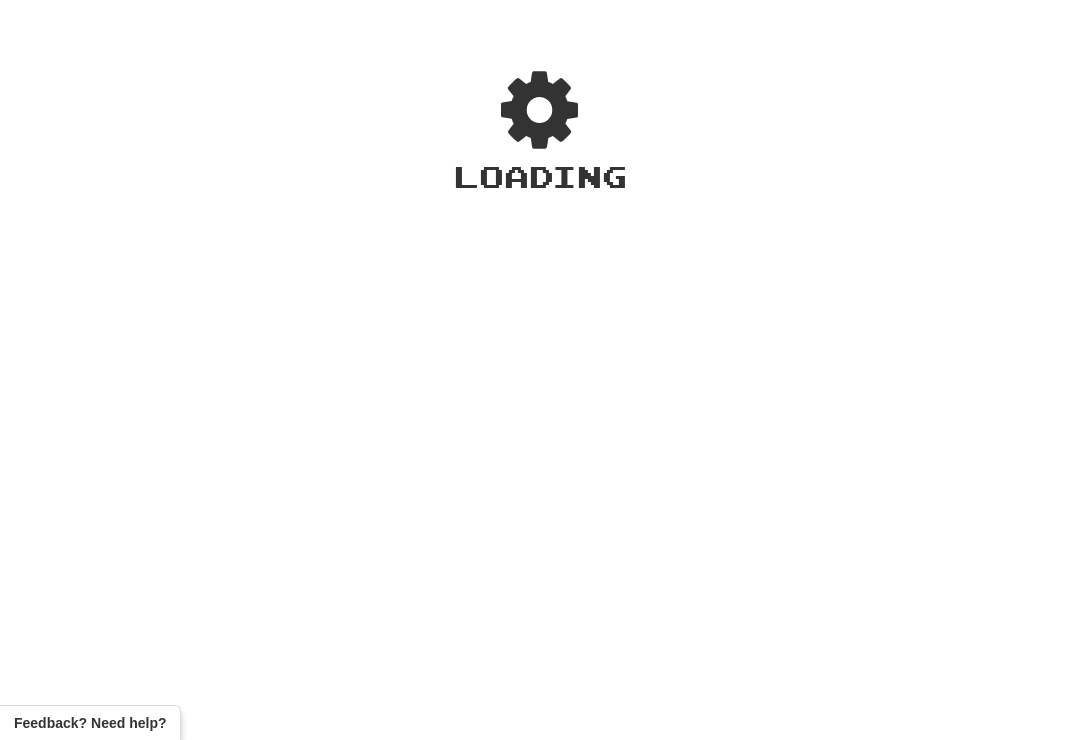 scroll, scrollTop: 0, scrollLeft: 0, axis: both 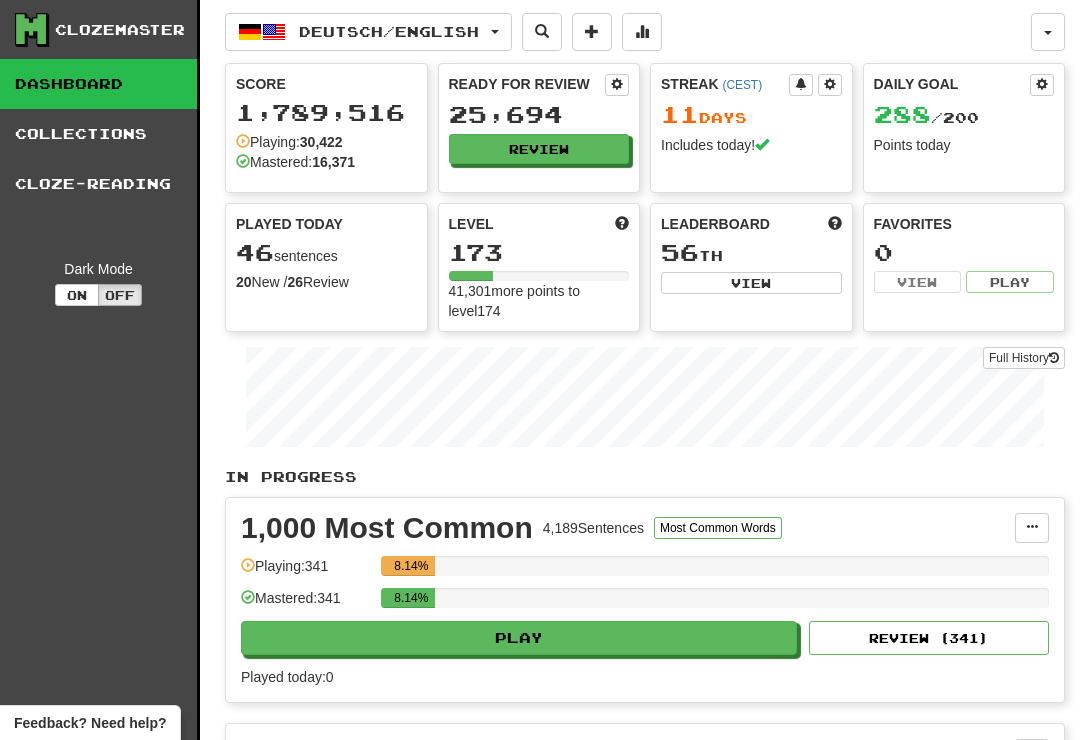 click on "Collections" at bounding box center [98, 134] 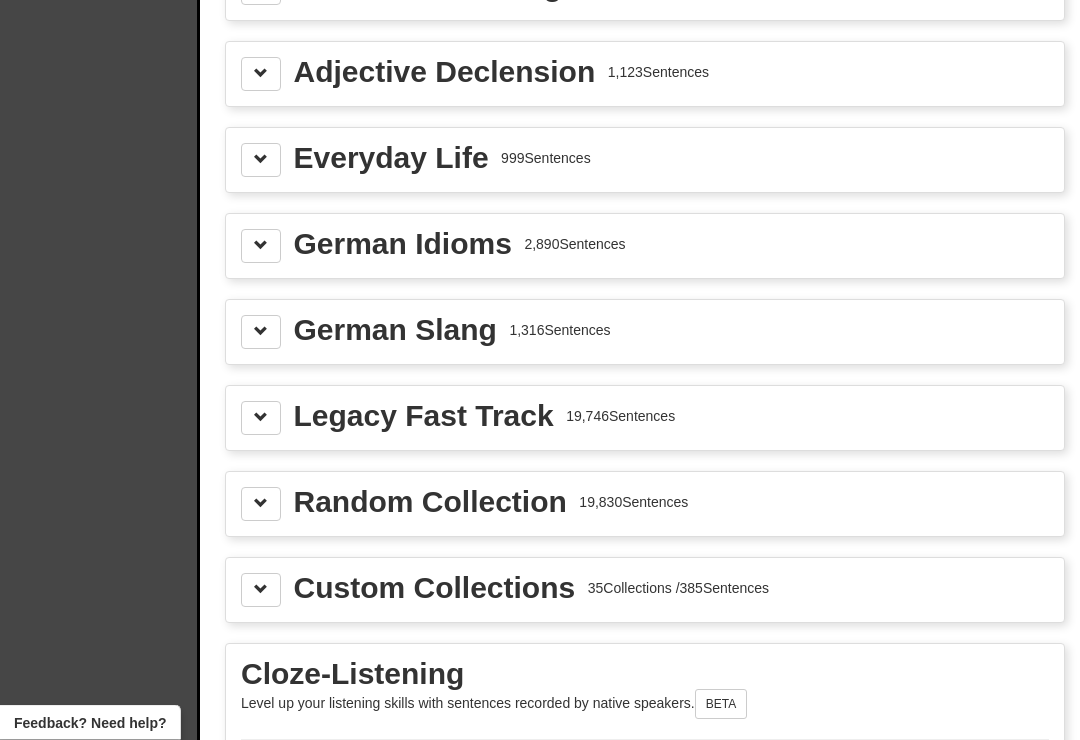scroll, scrollTop: 2592, scrollLeft: 0, axis: vertical 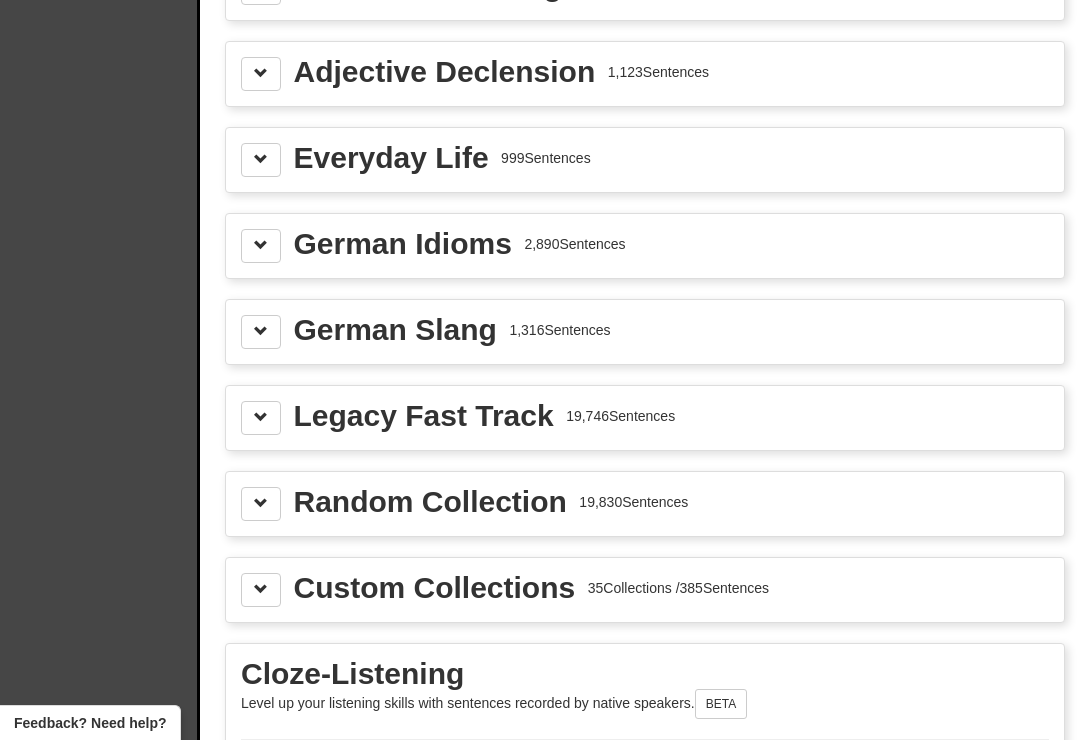 click at bounding box center (261, 246) 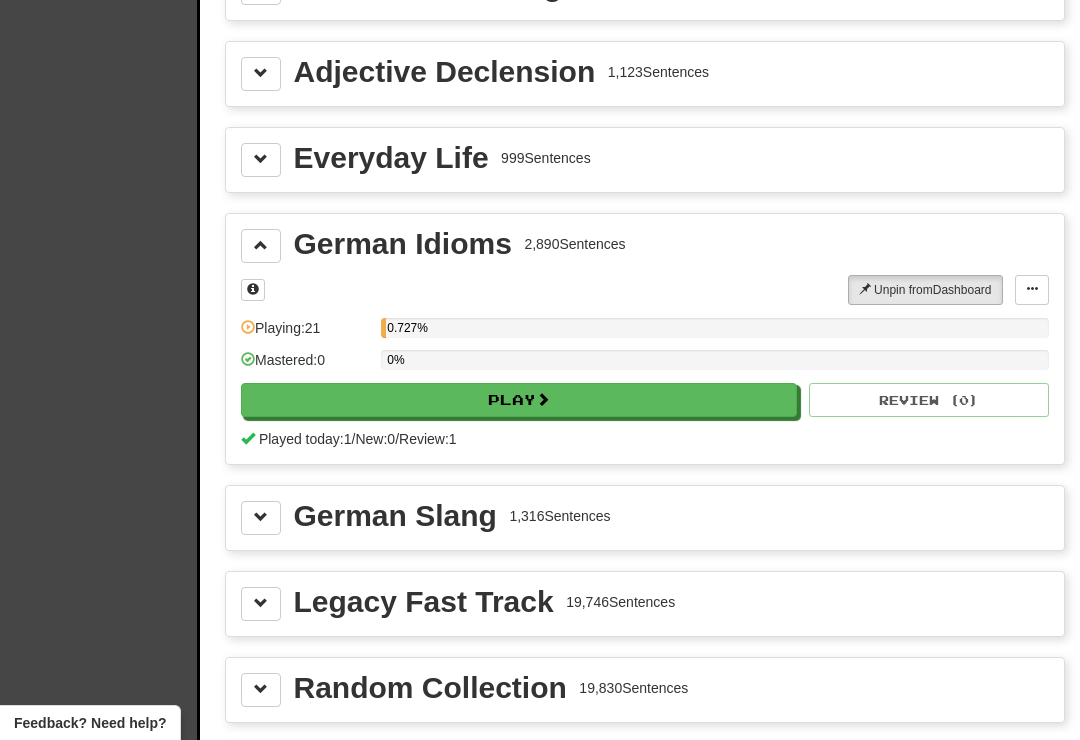 click on "Play" at bounding box center [519, 400] 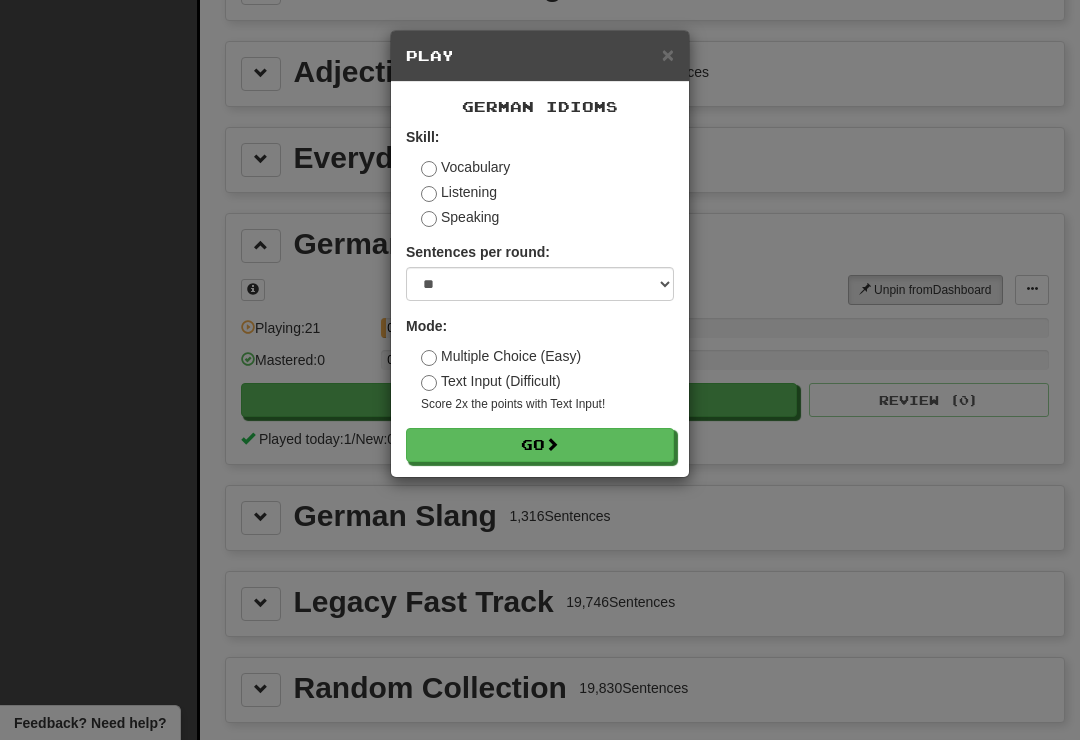 click on "Go" at bounding box center [540, 445] 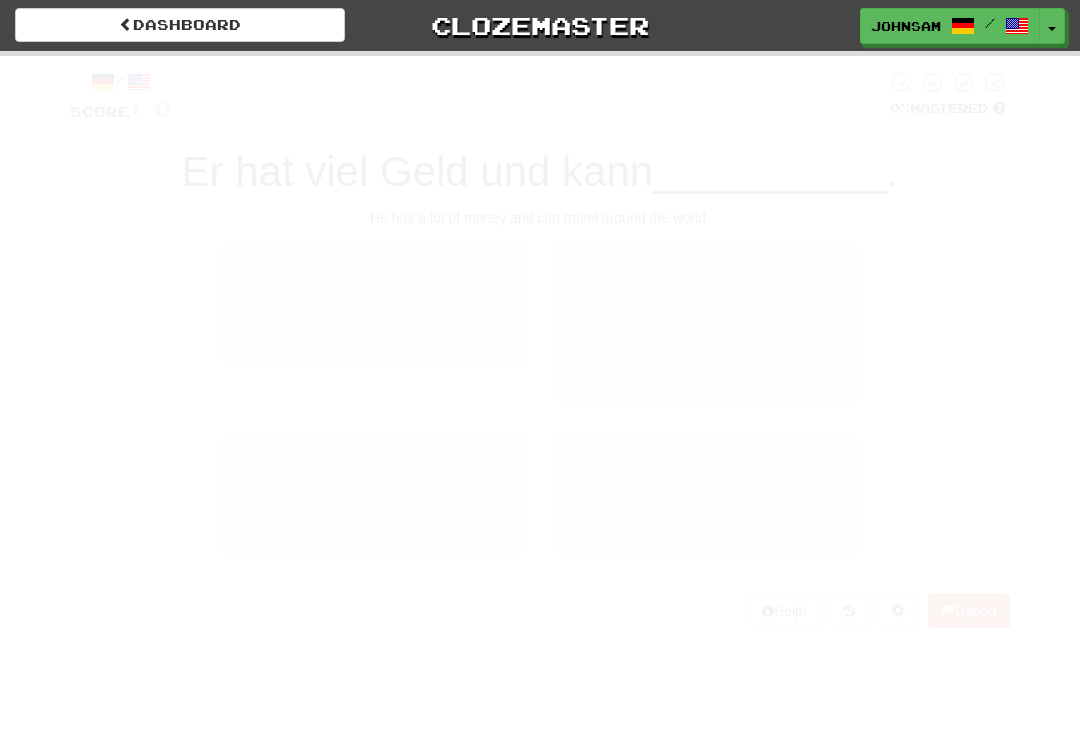 scroll, scrollTop: 0, scrollLeft: 0, axis: both 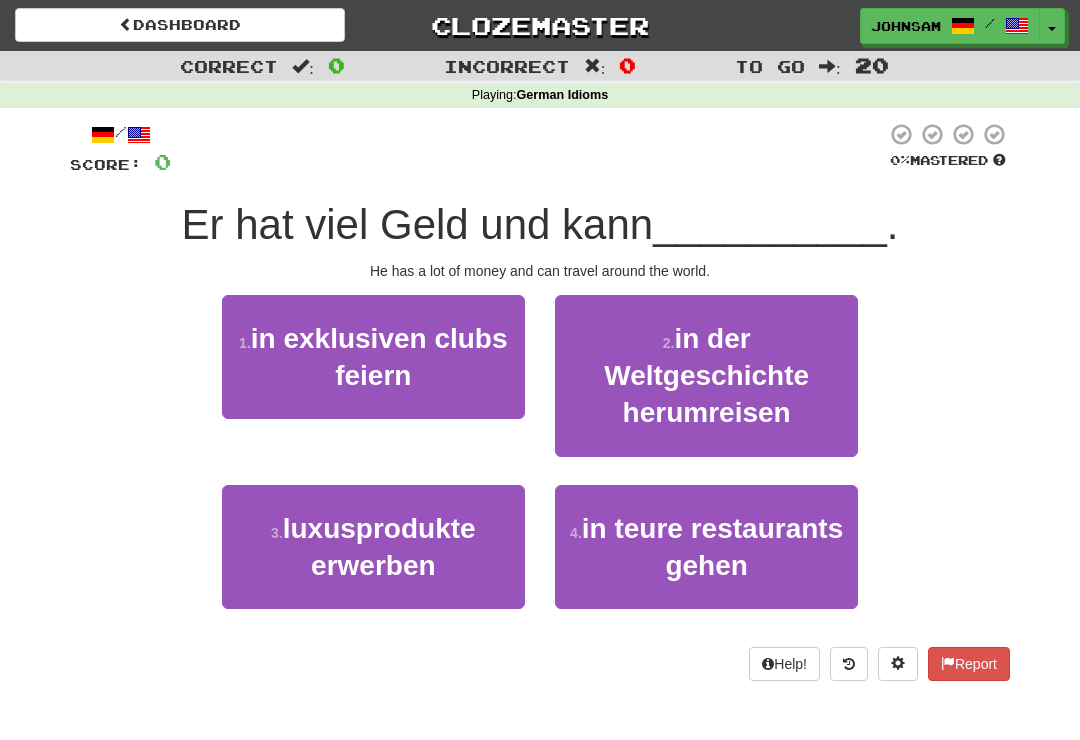 click on "in der Weltgeschichte herumreisen" at bounding box center [706, 376] 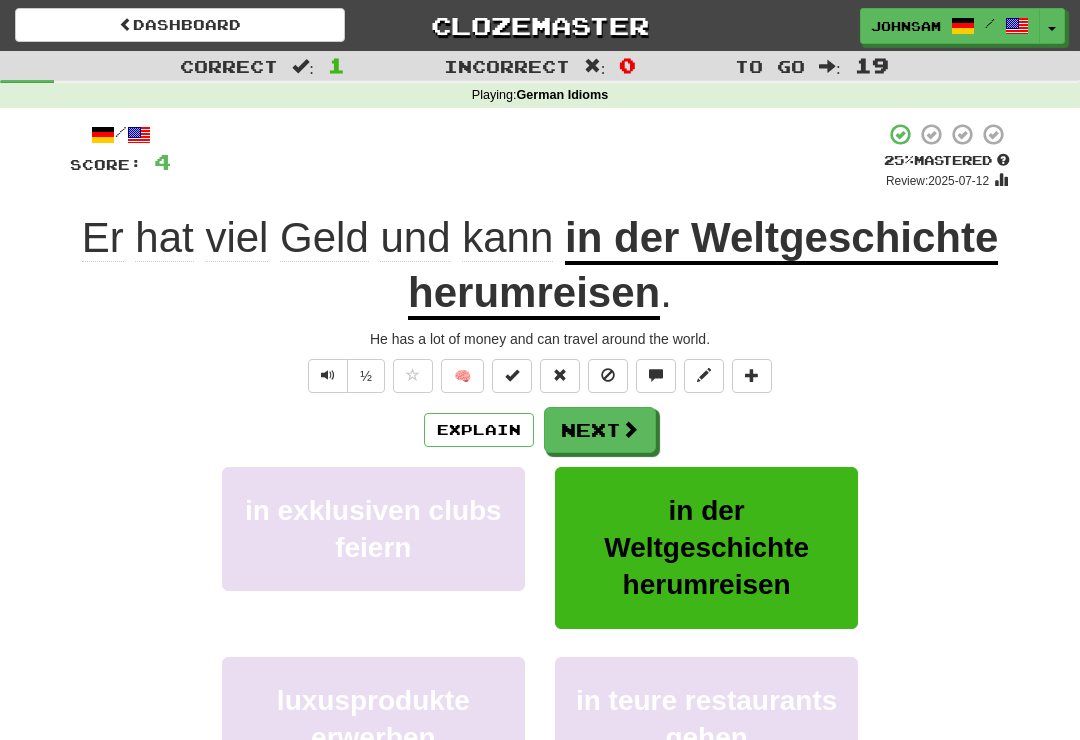click at bounding box center (328, 376) 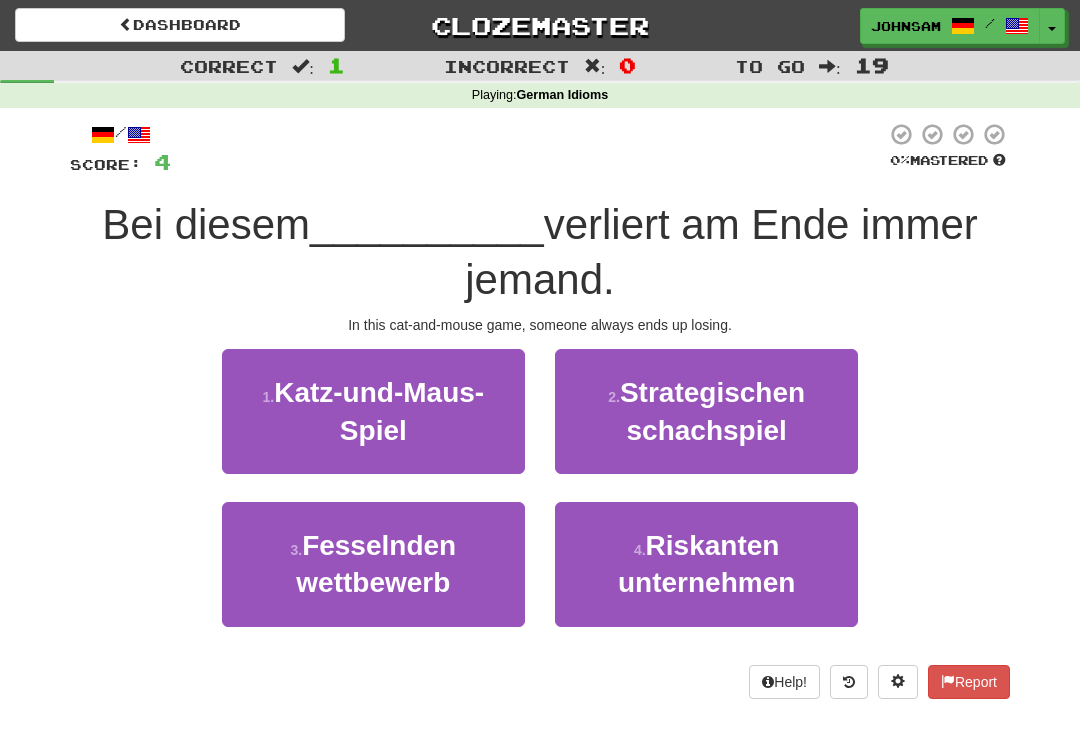 click on "1 .  Katz-und-Maus-Spiel" at bounding box center [373, 411] 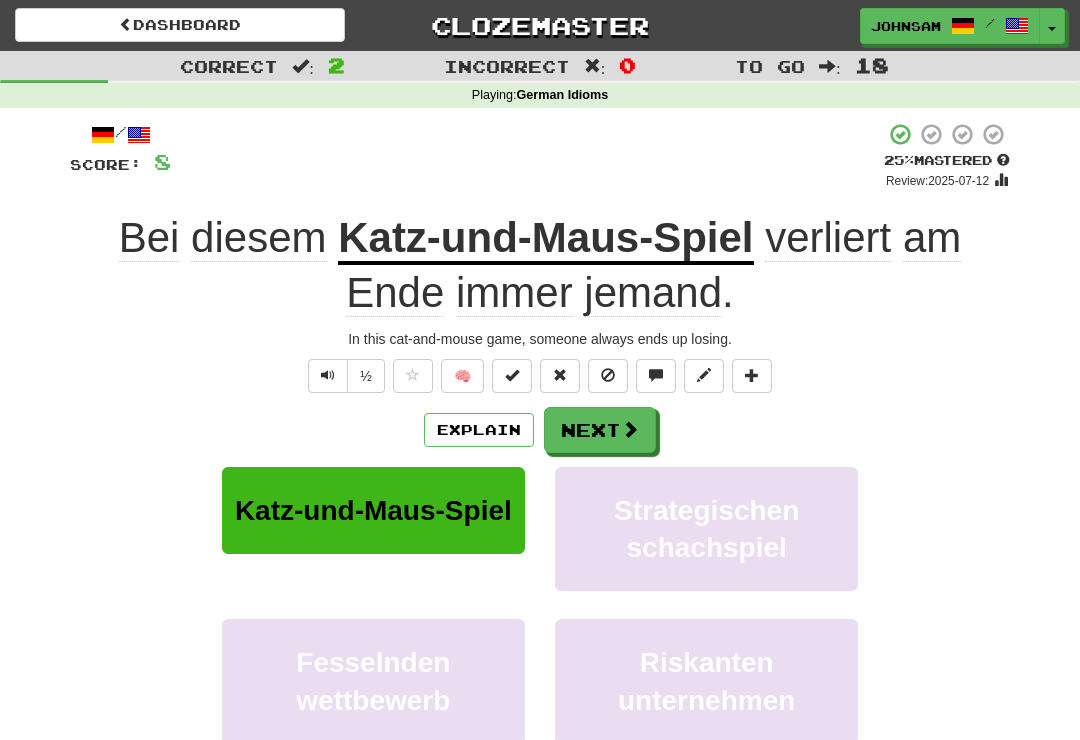 click at bounding box center (328, 376) 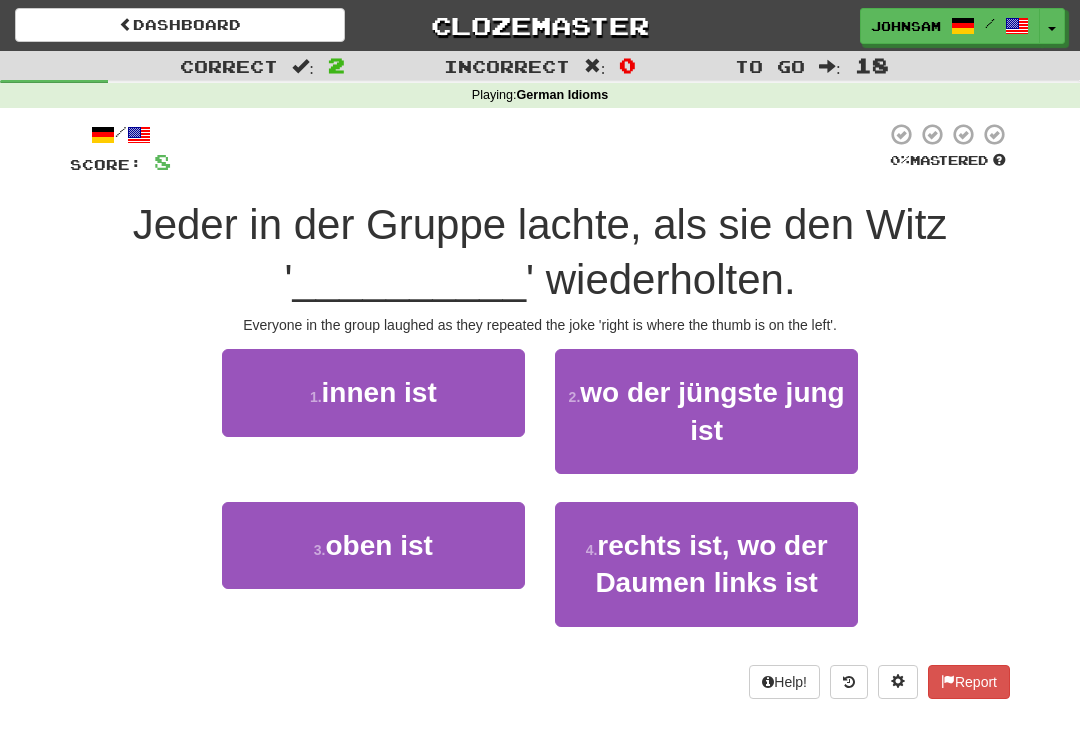 click on "rechts ist, wo der Daumen links ist" at bounding box center (711, 564) 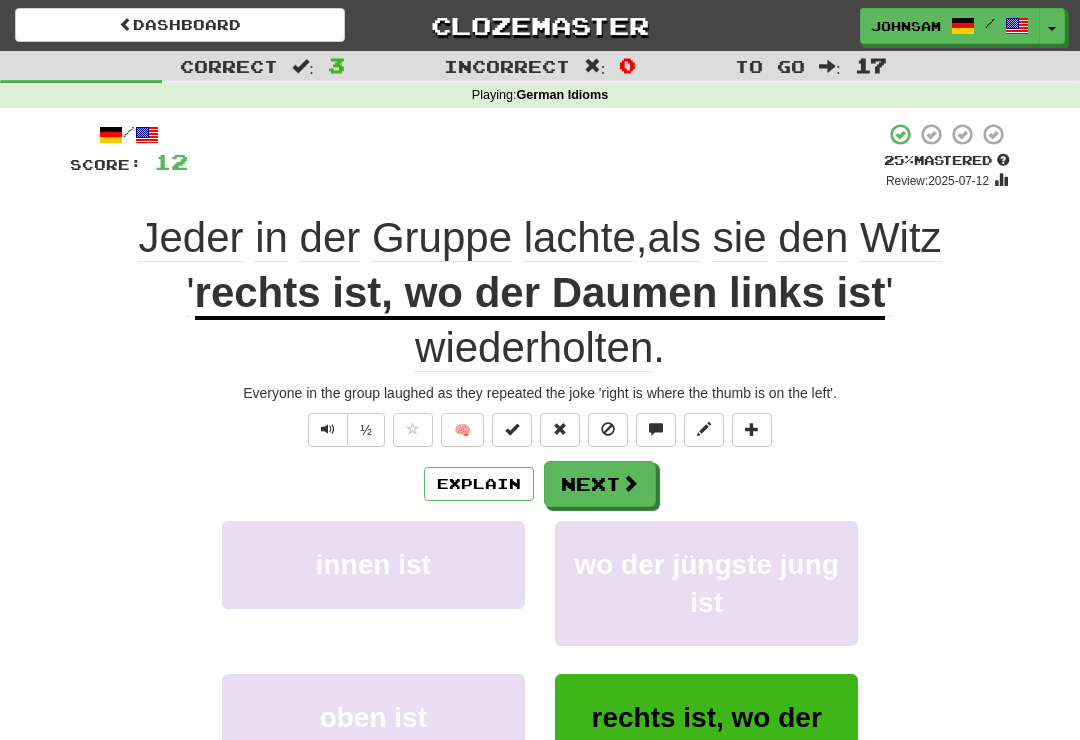 click on "Explain" at bounding box center (479, 484) 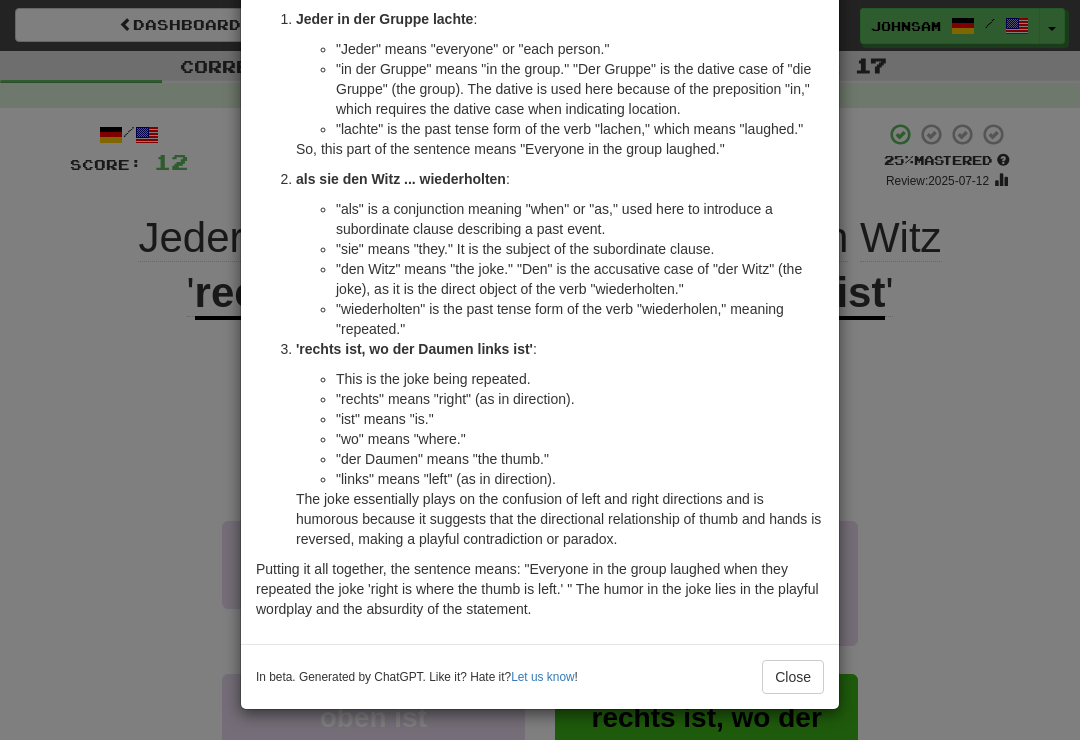 scroll, scrollTop: 138, scrollLeft: 0, axis: vertical 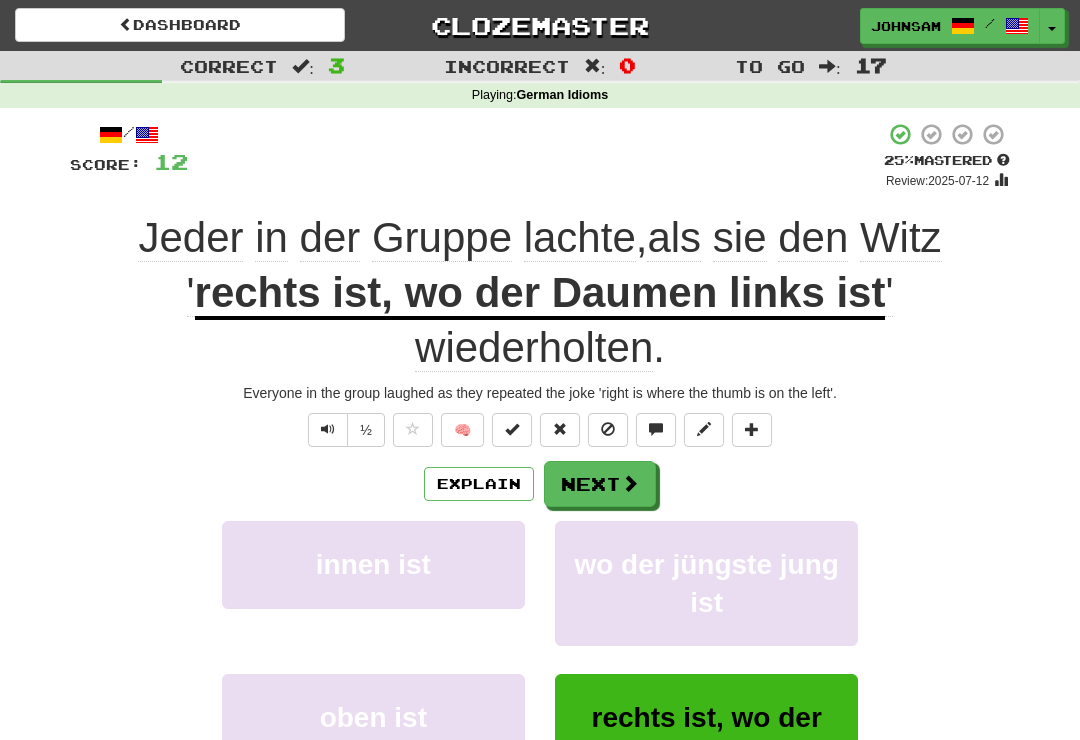 click at bounding box center (630, 483) 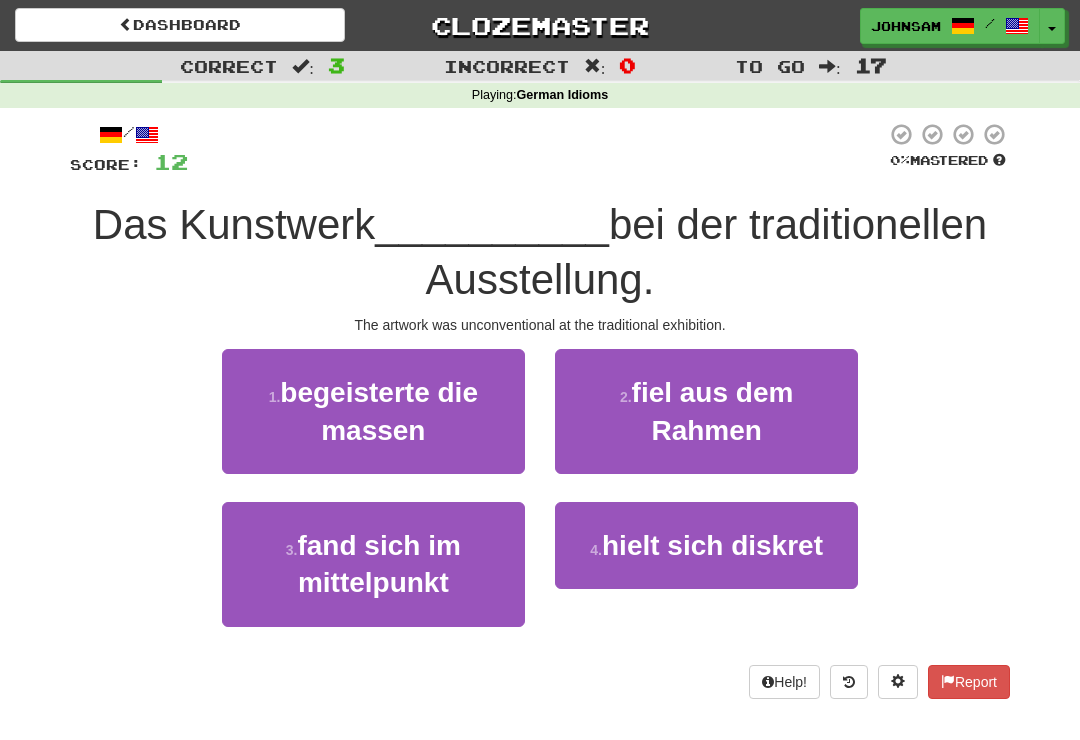 click on "fiel aus dem Rahmen" at bounding box center (713, 411) 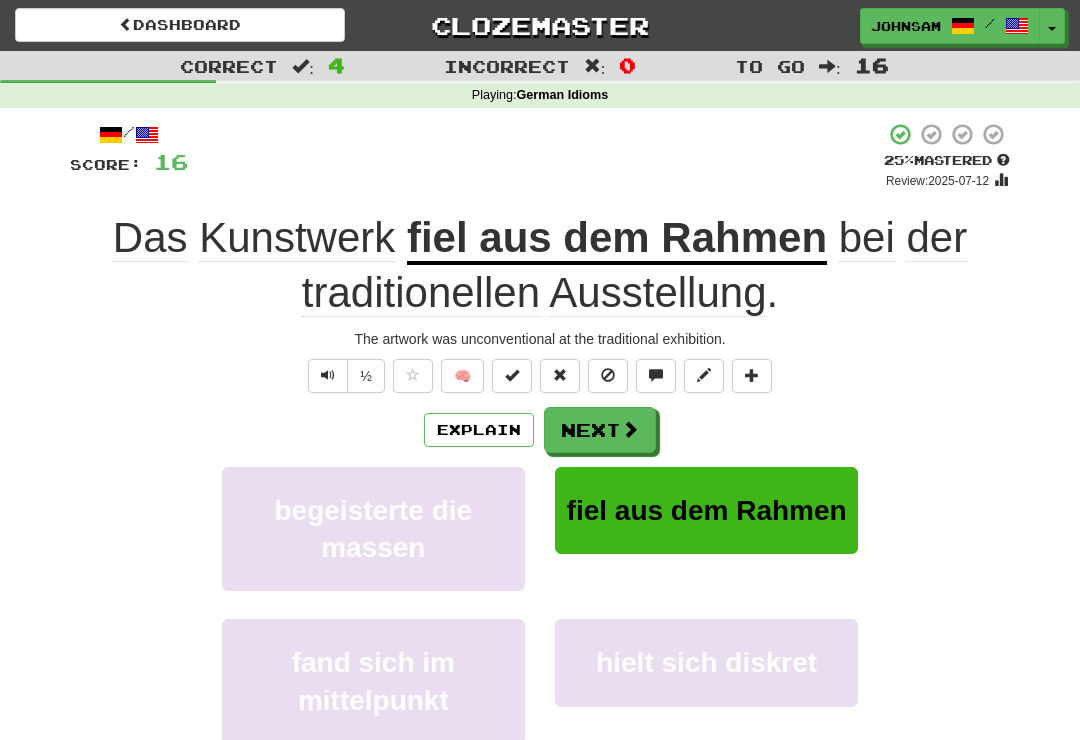 click on "fiel aus dem Rahmen" at bounding box center (617, 239) 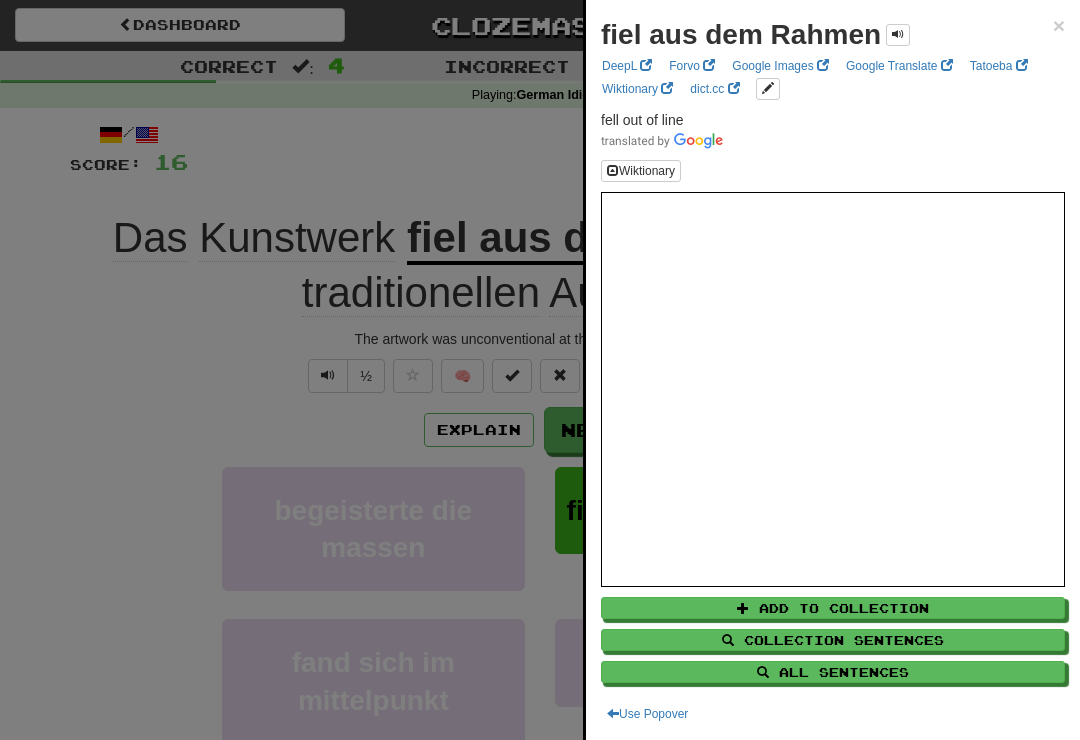 click at bounding box center [540, 370] 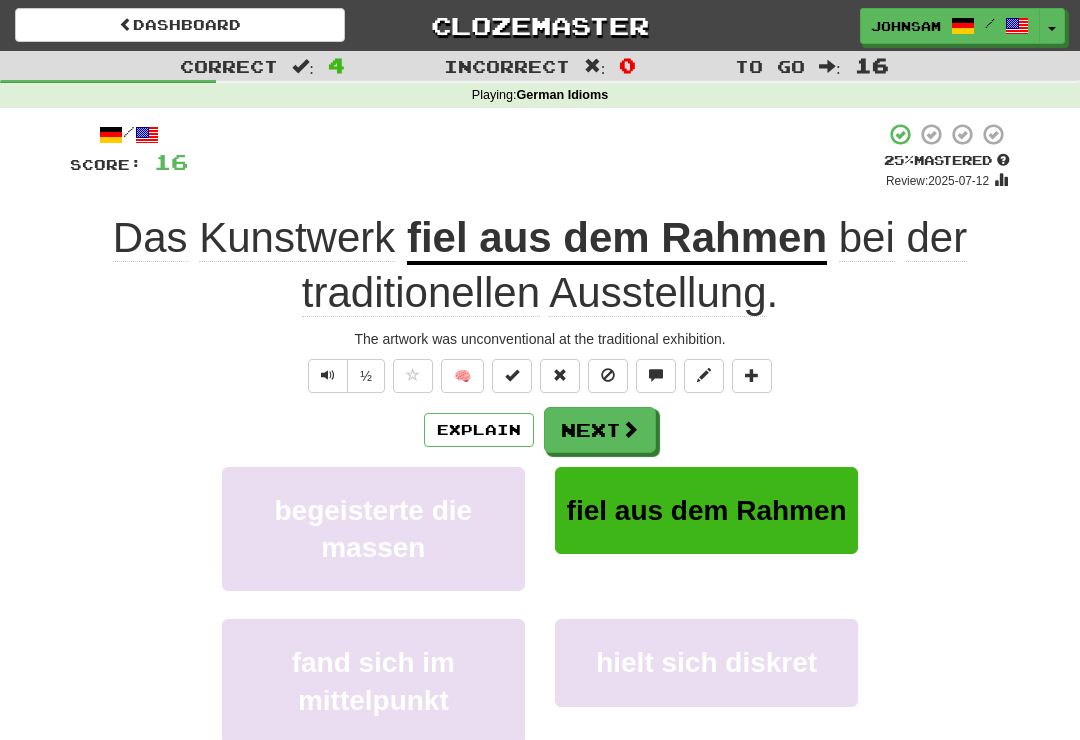 click at bounding box center (328, 375) 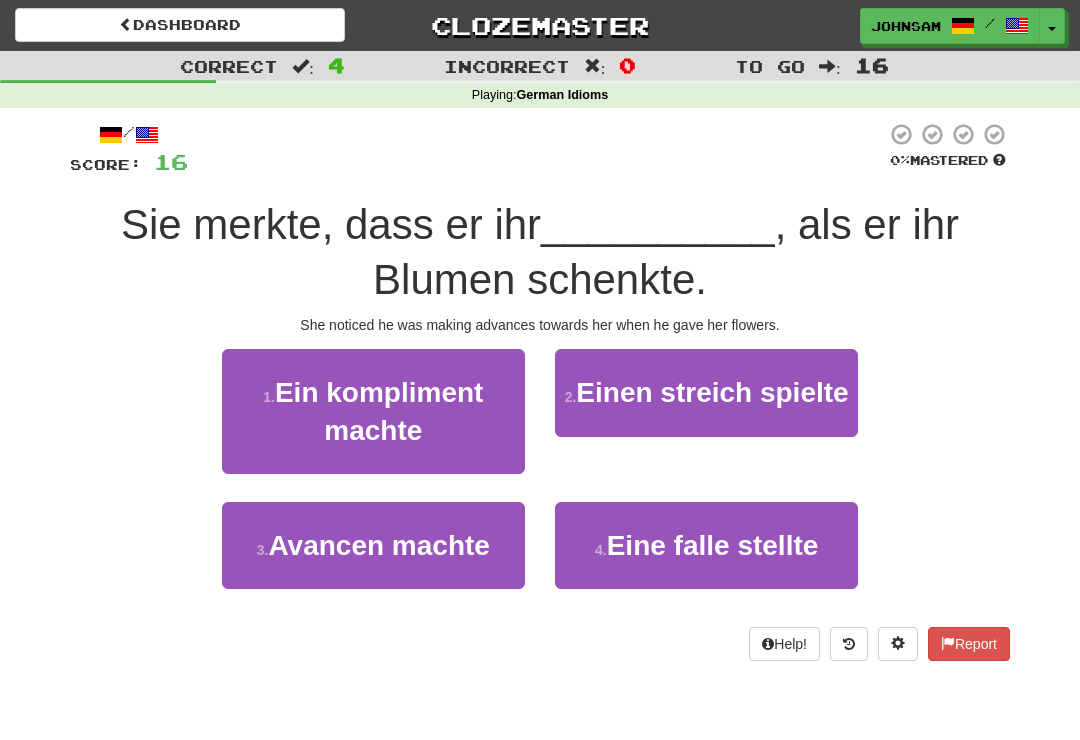 click on "Avancen machte" at bounding box center (379, 545) 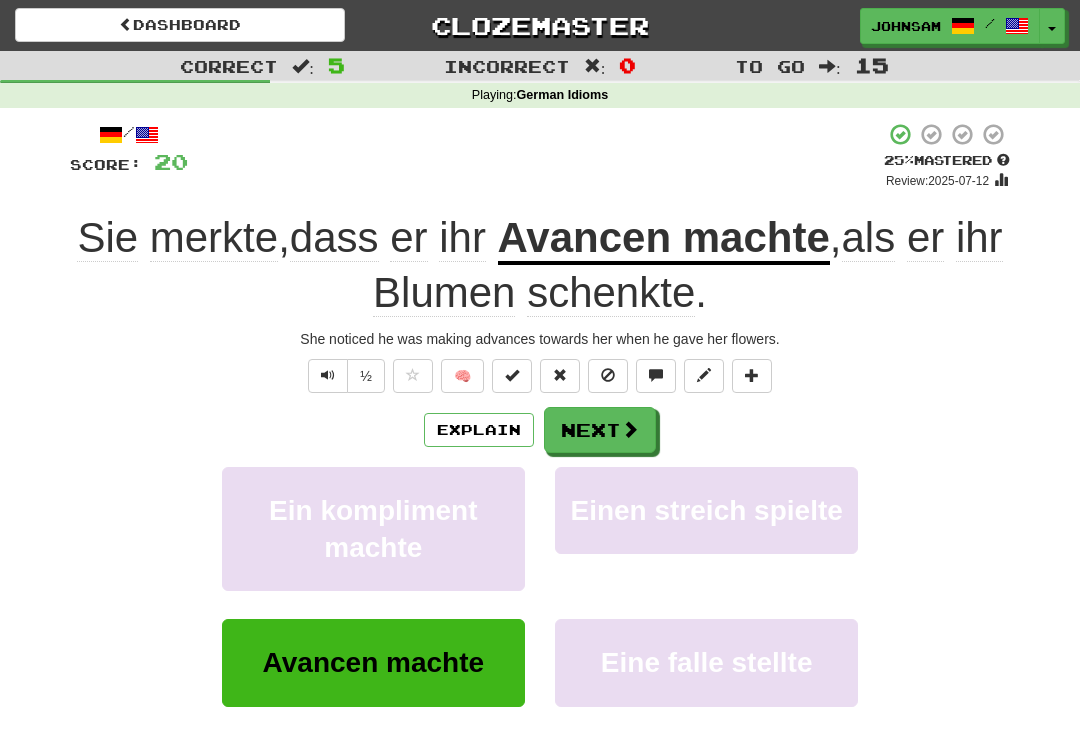 click at bounding box center (328, 376) 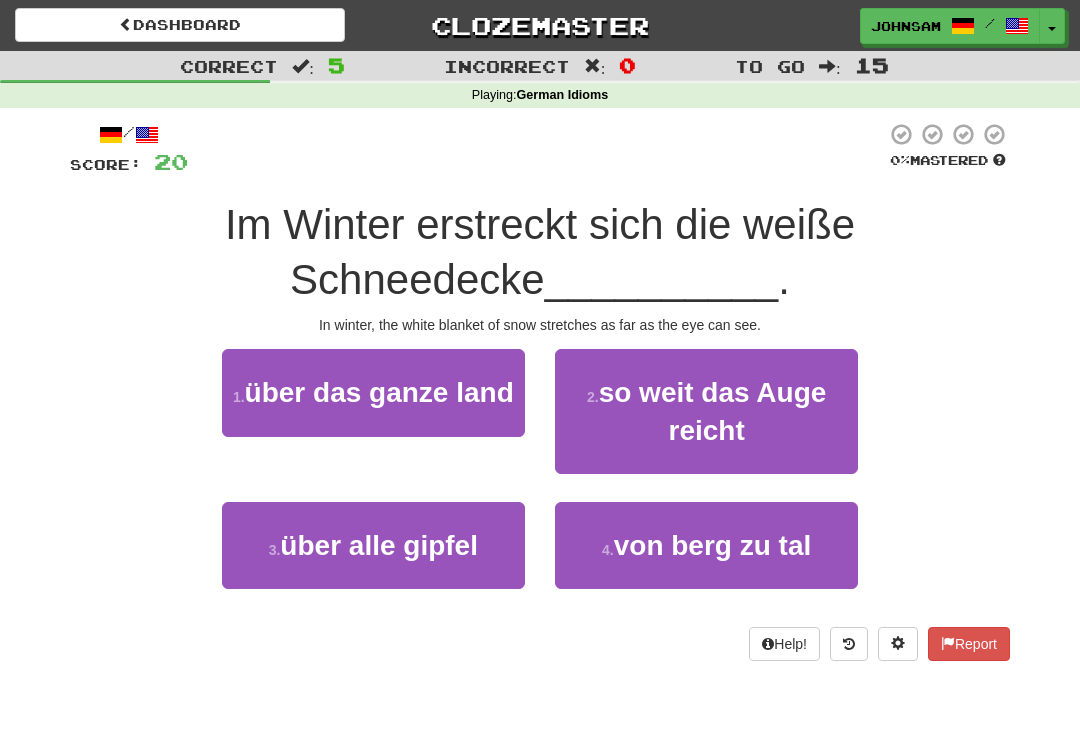 click on "so weit das Auge reicht" at bounding box center (713, 411) 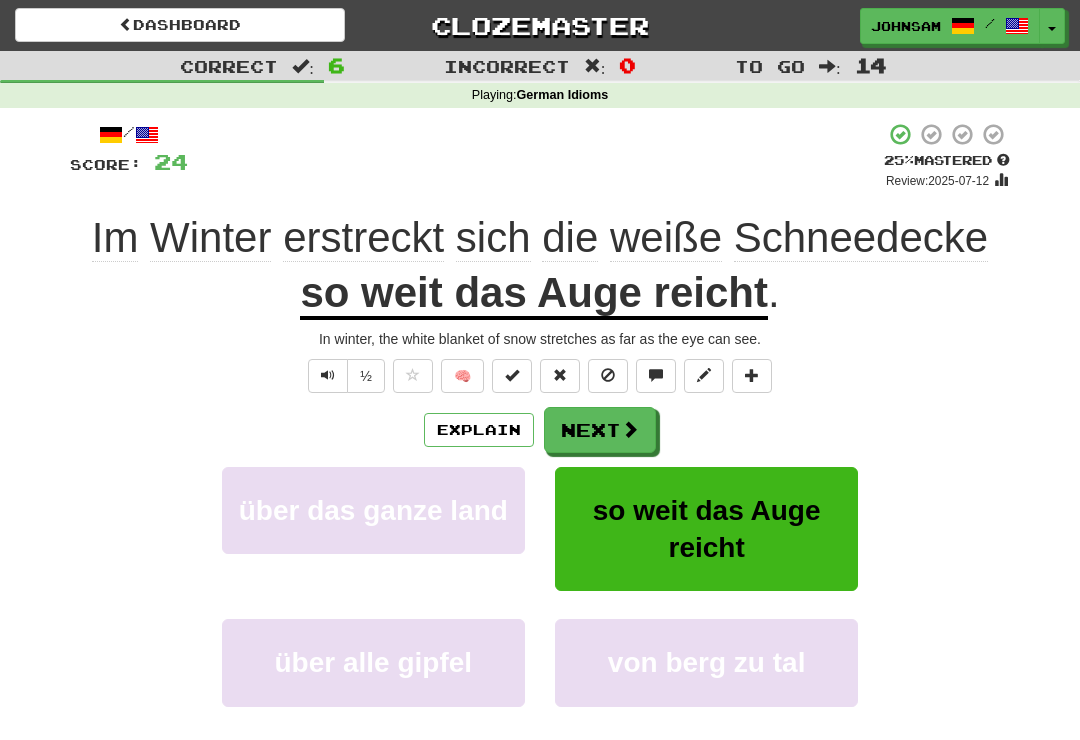 click at bounding box center (328, 376) 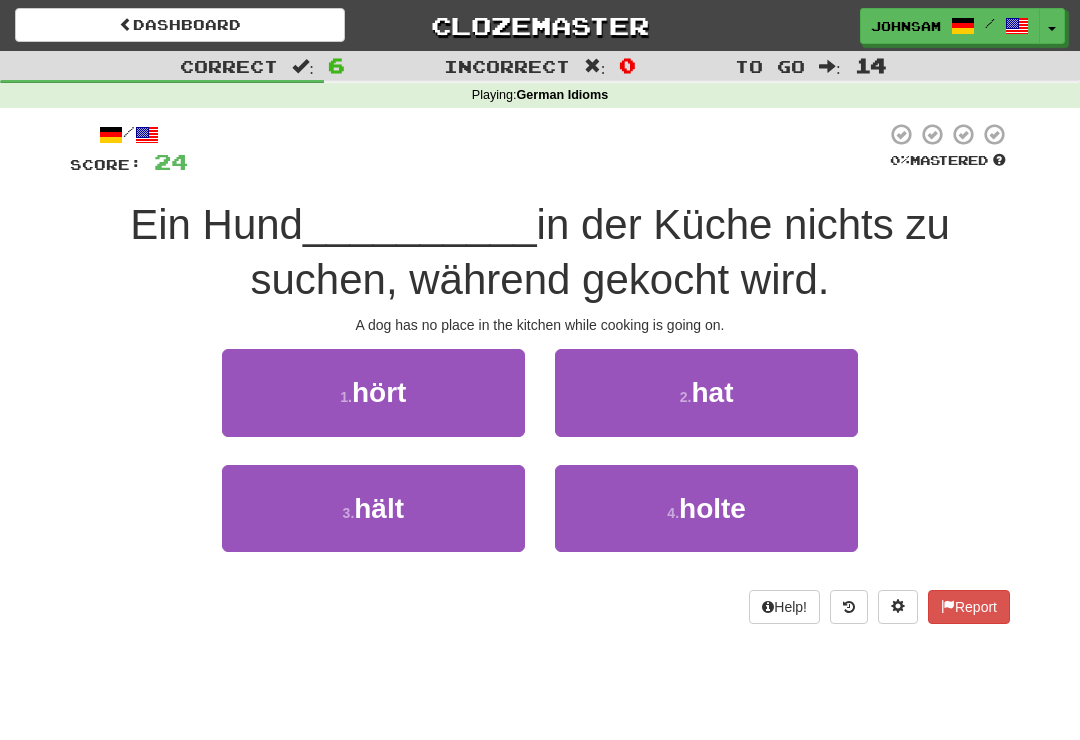 click on "hat" at bounding box center [712, 392] 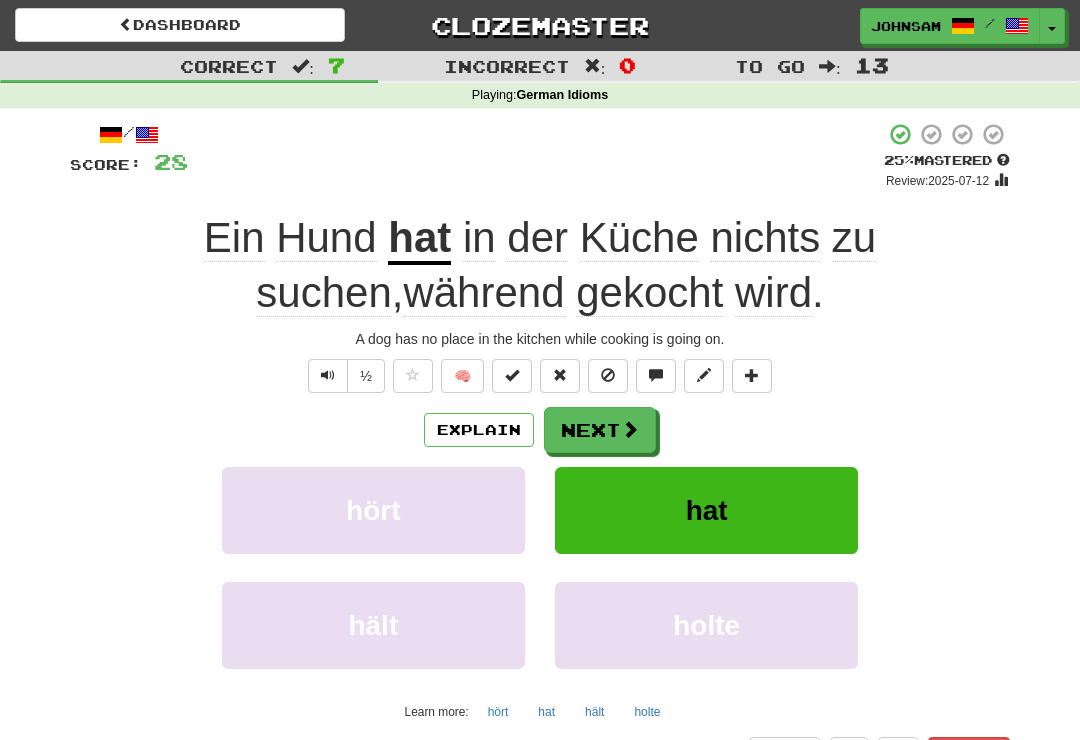 click at bounding box center (328, 376) 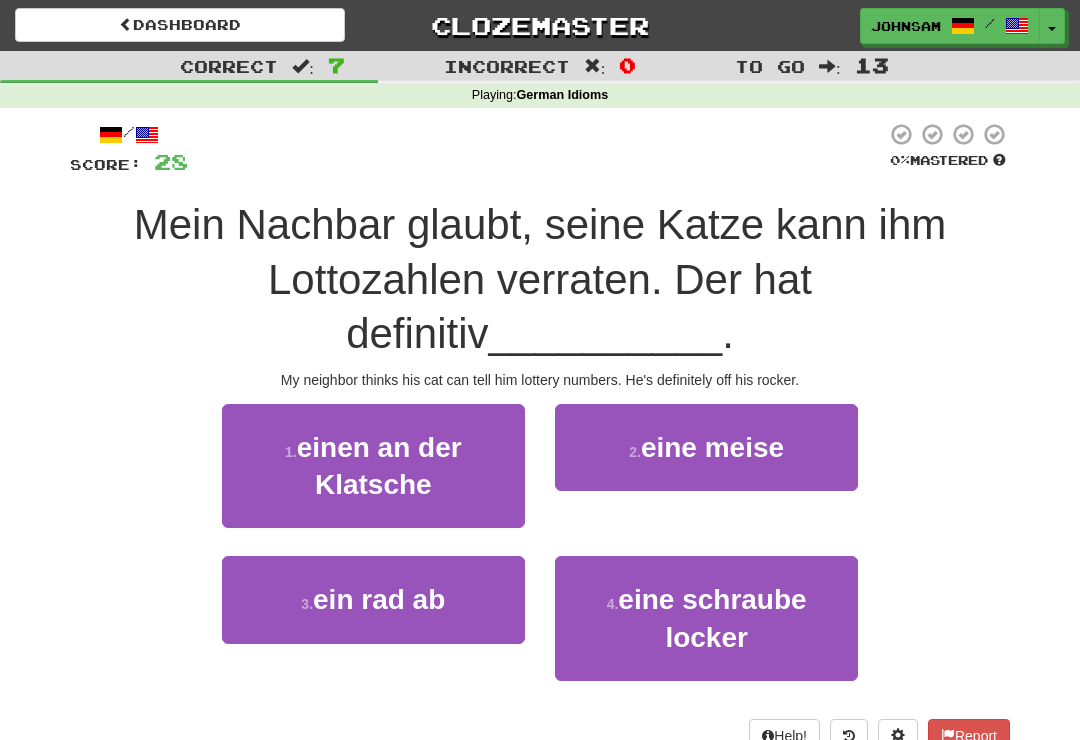 click on "eine schraube locker" at bounding box center [712, 618] 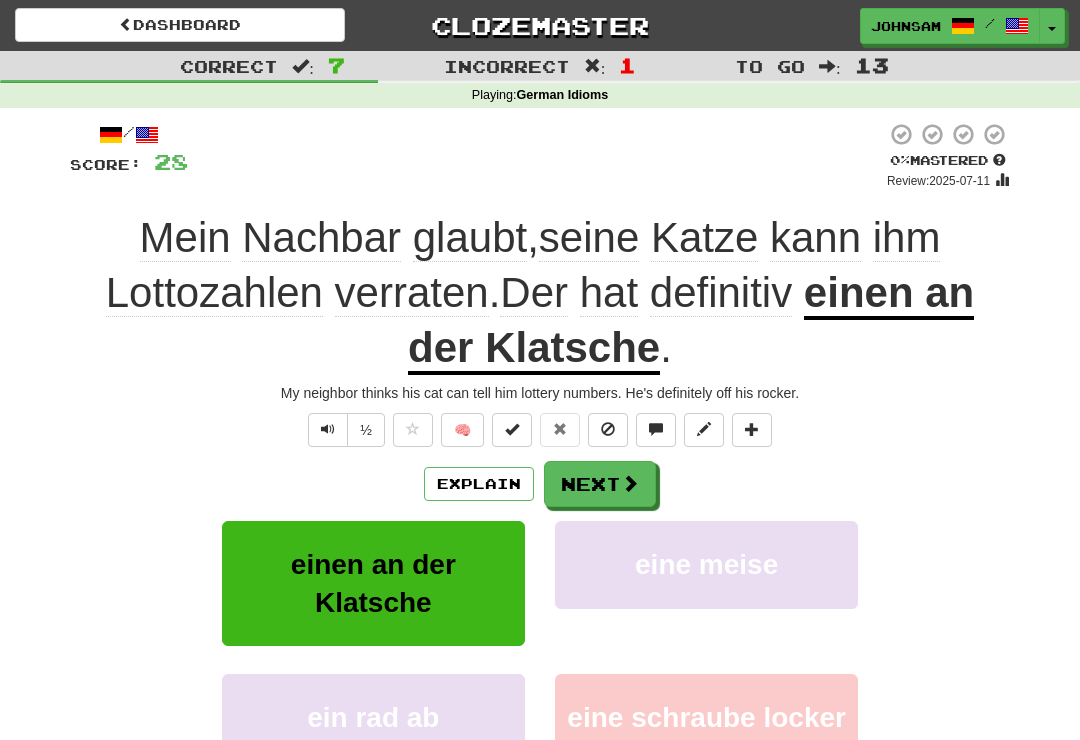 click on "einen an der Klatsche" at bounding box center [691, 322] 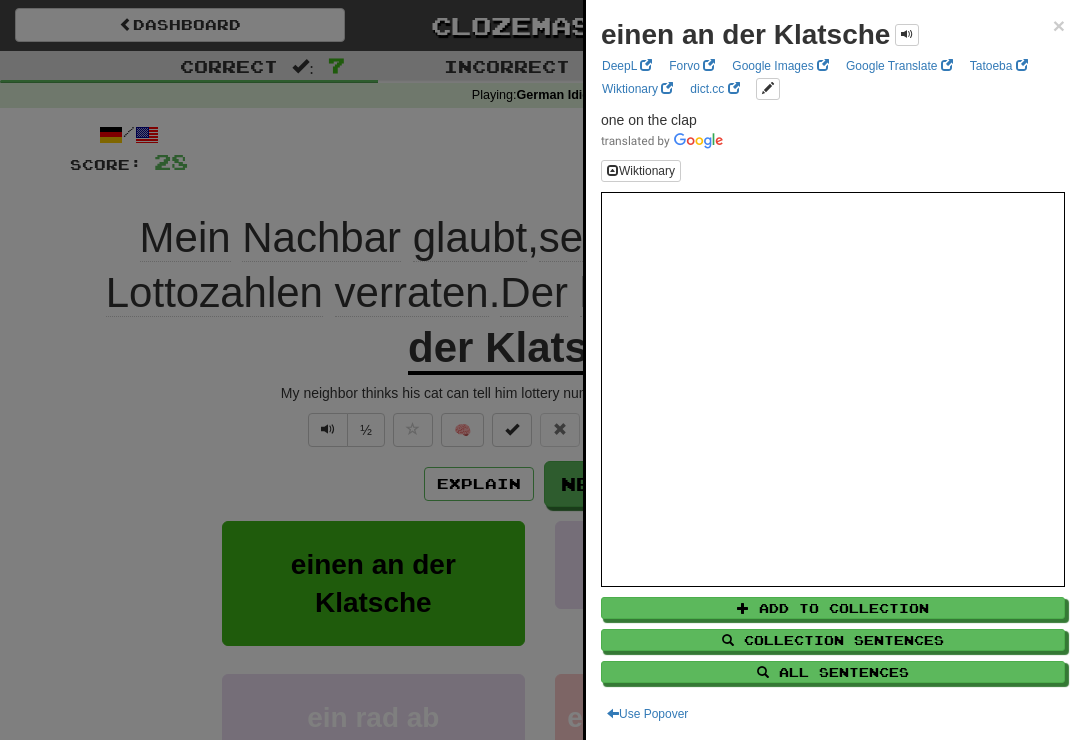 click at bounding box center (540, 370) 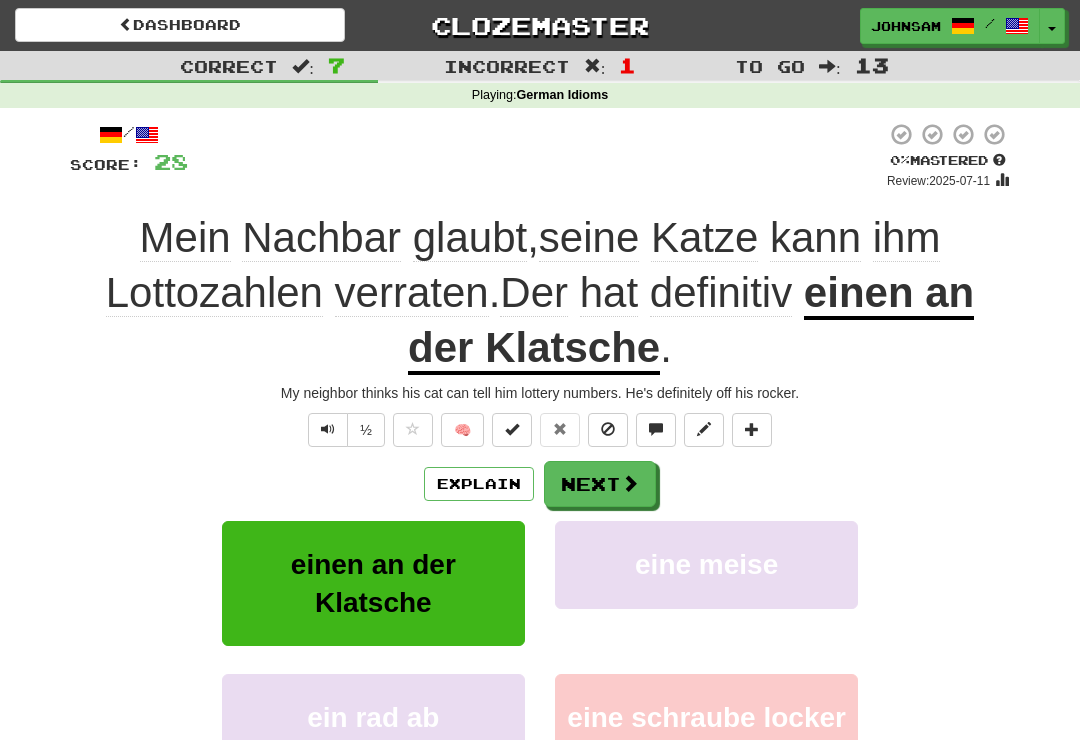 click at bounding box center [328, 429] 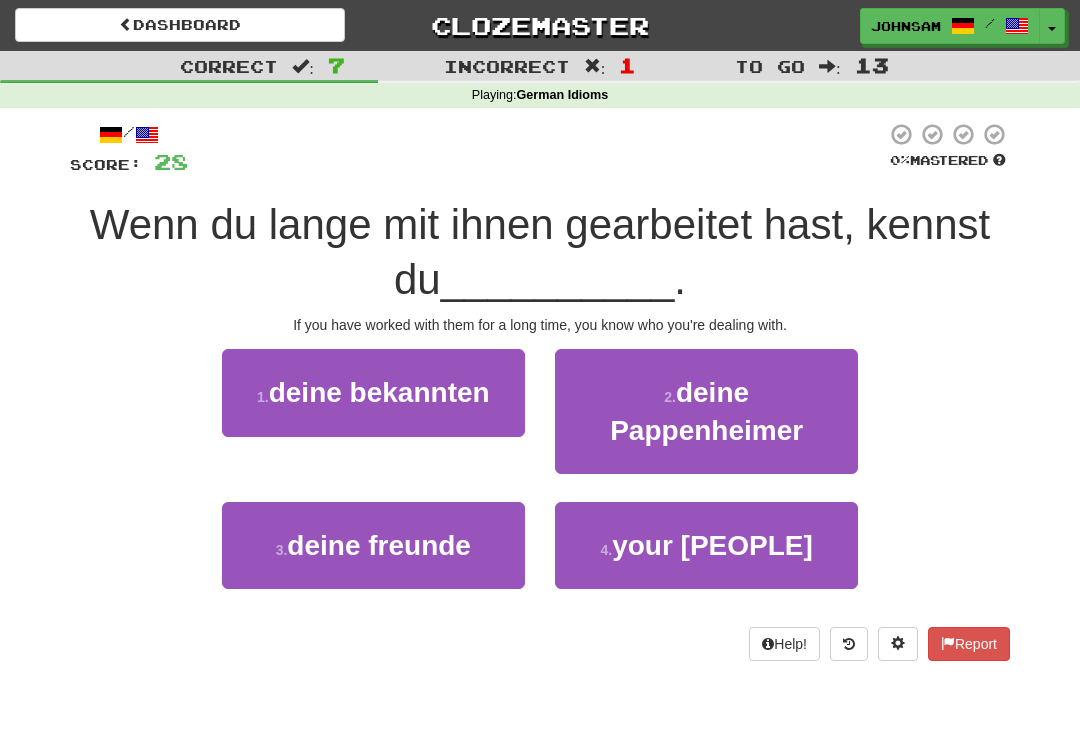 click on "deine Pappenheimer" at bounding box center [706, 411] 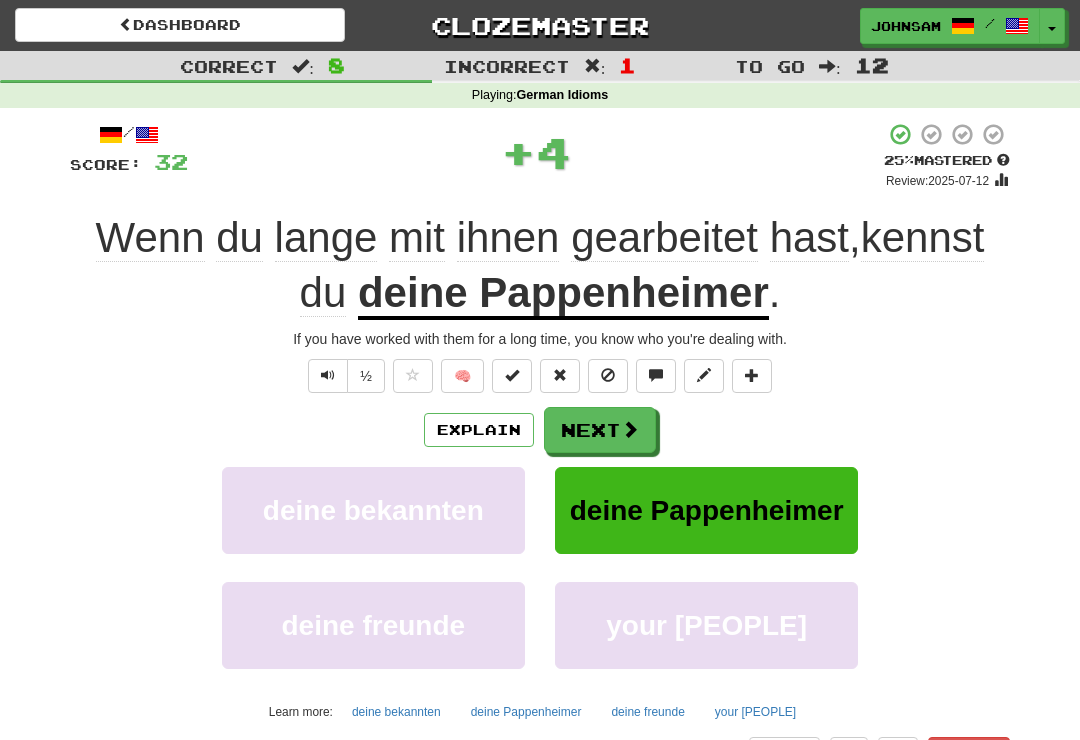 click on "deine Pappenheimer" at bounding box center [563, 294] 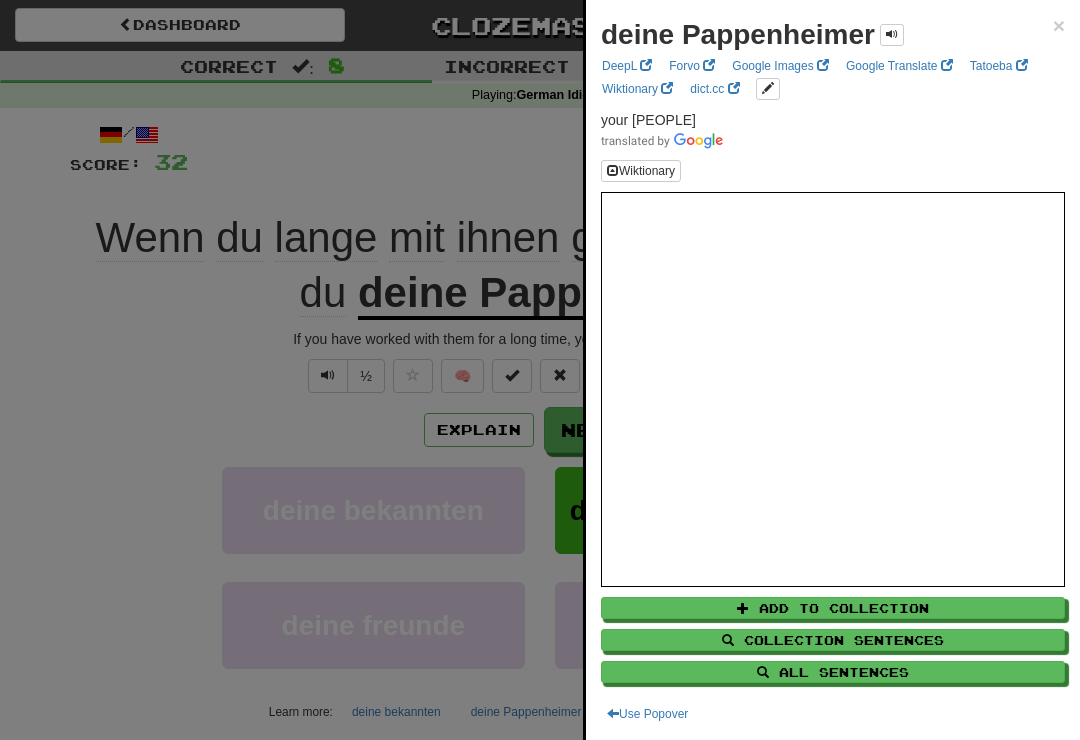 click at bounding box center (540, 370) 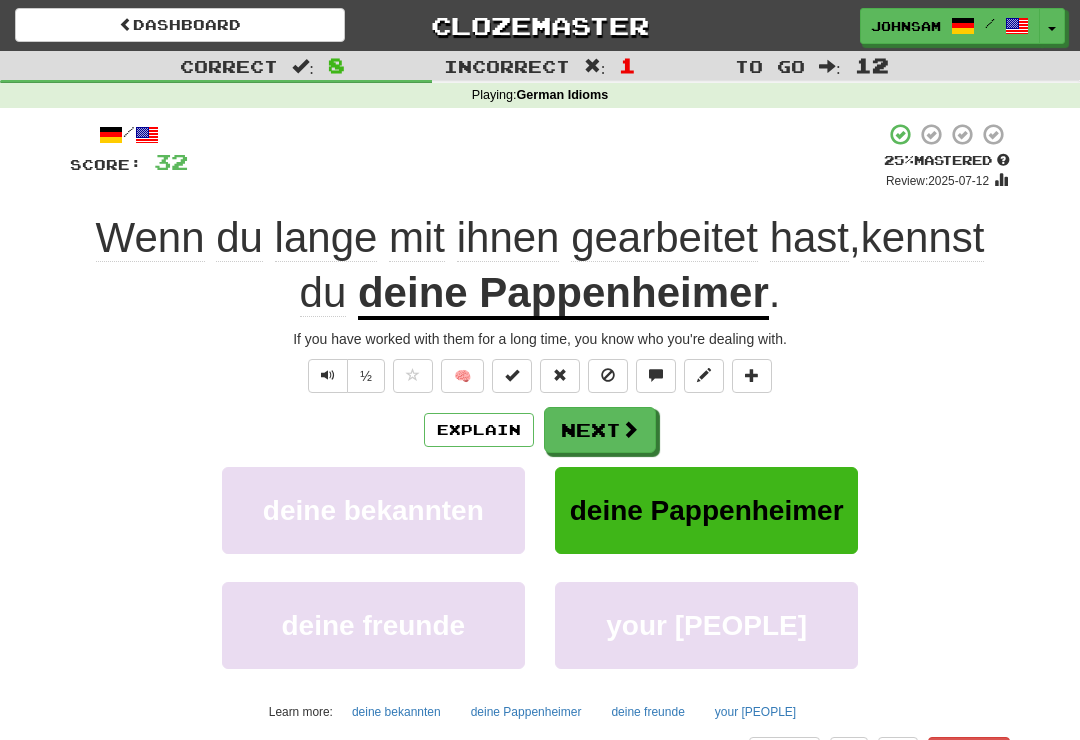 click on "Explain" at bounding box center [479, 430] 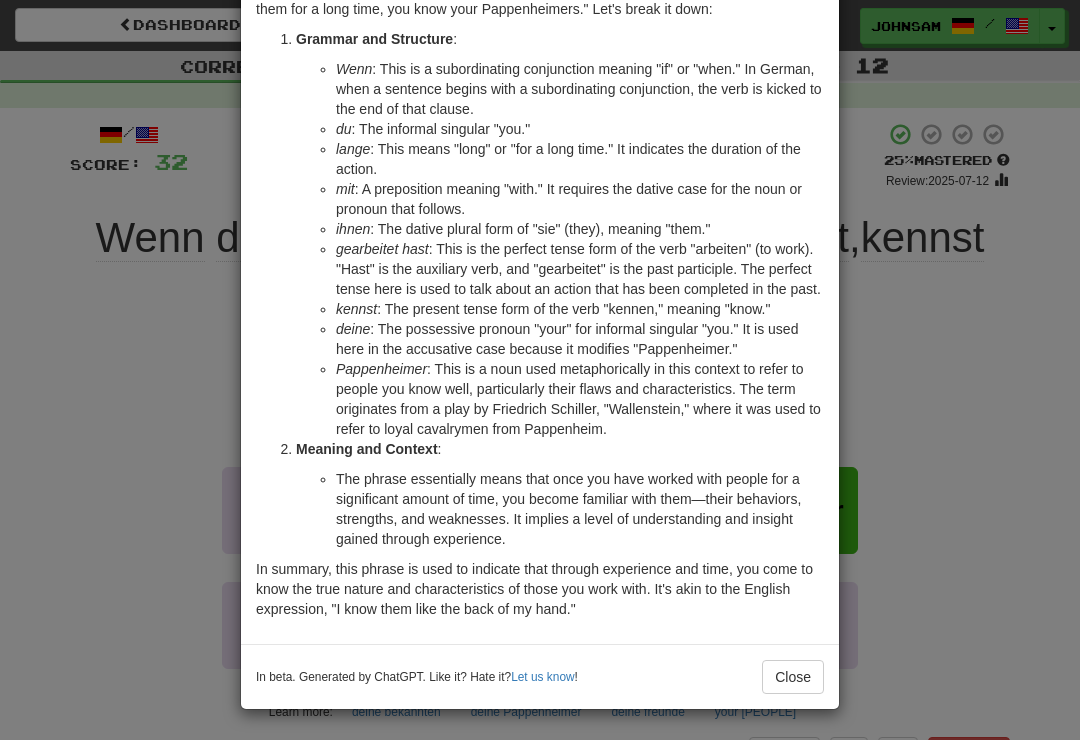 scroll, scrollTop: 158, scrollLeft: 0, axis: vertical 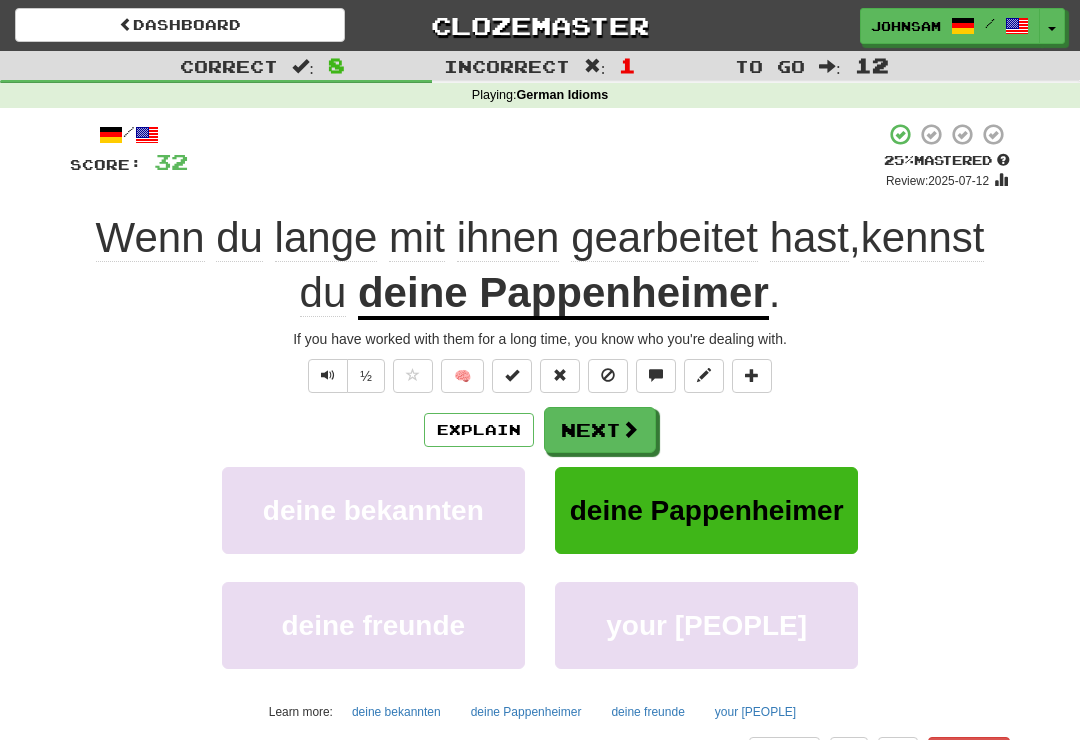 click on "Next" at bounding box center [600, 430] 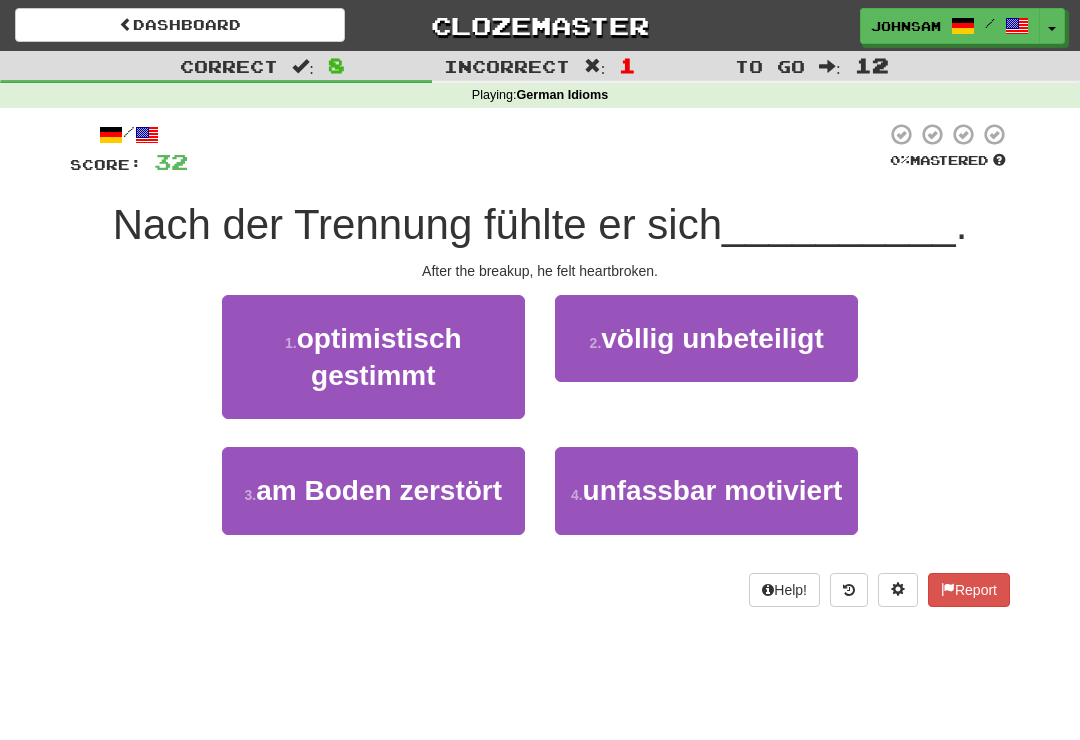 click on "völlig unbeteiligt" at bounding box center (712, 338) 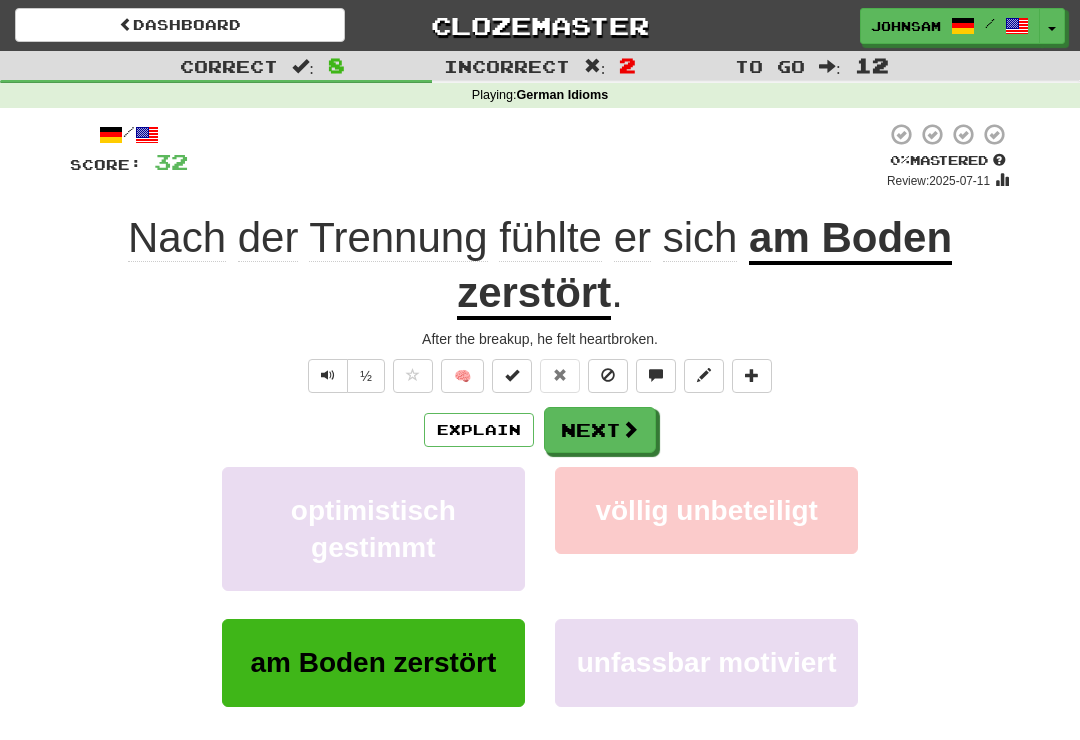 click at bounding box center [328, 376] 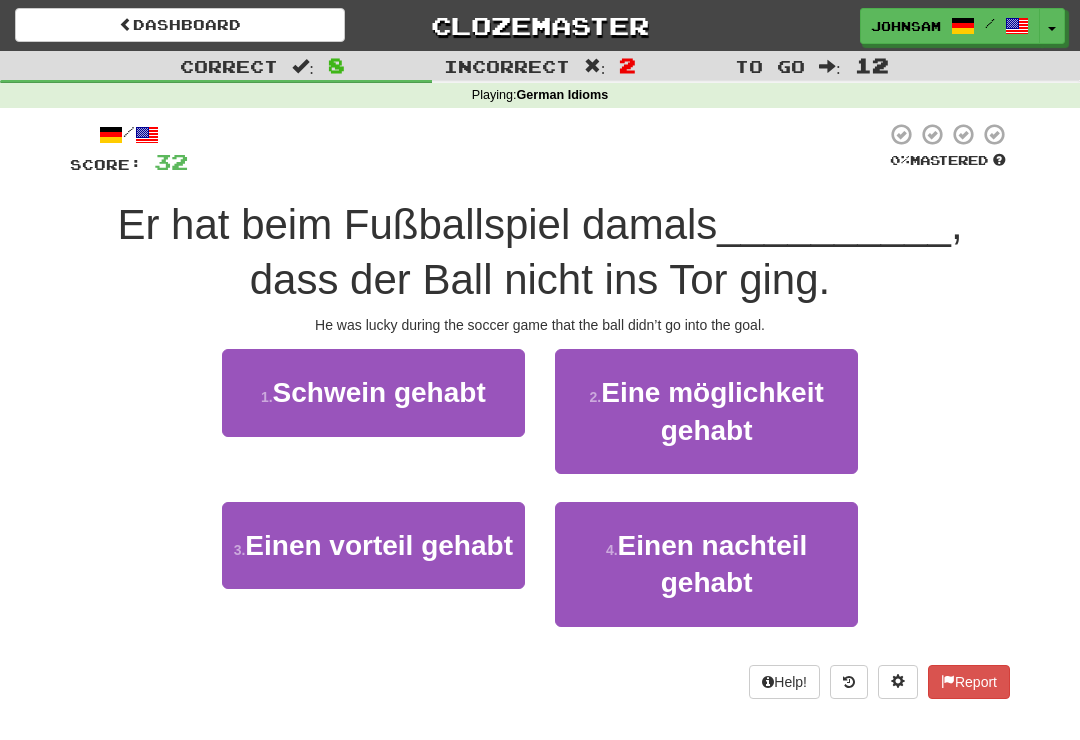 click on "Eine möglichkeit gehabt" at bounding box center (712, 411) 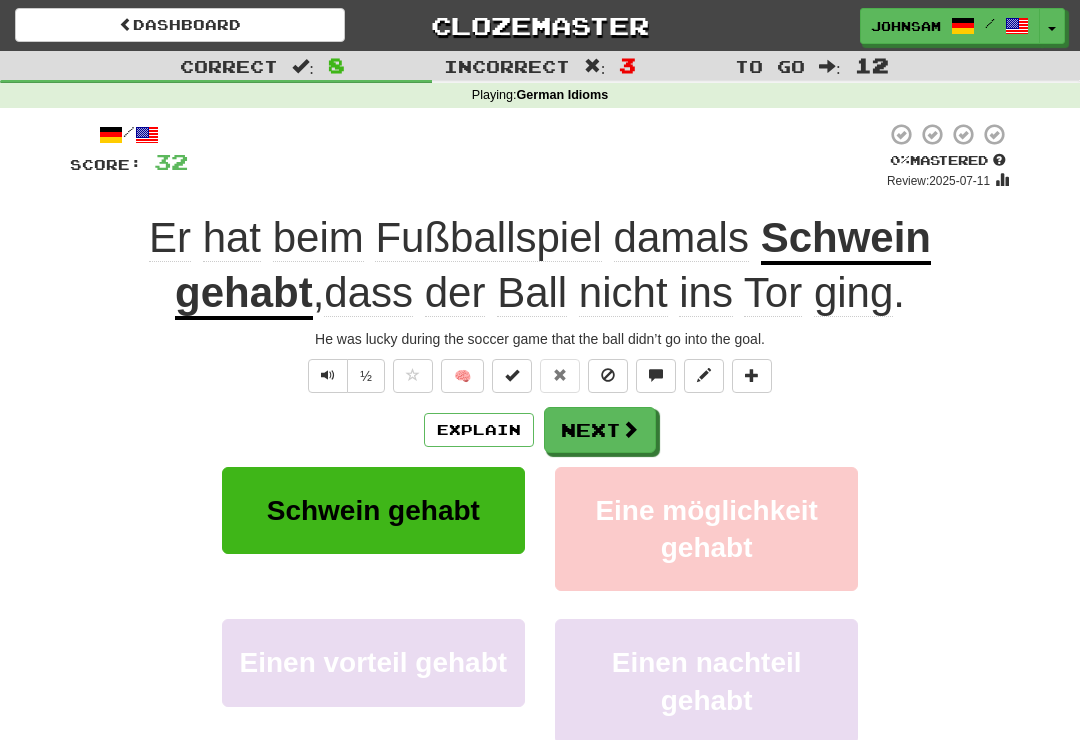 click on "Next" at bounding box center (600, 430) 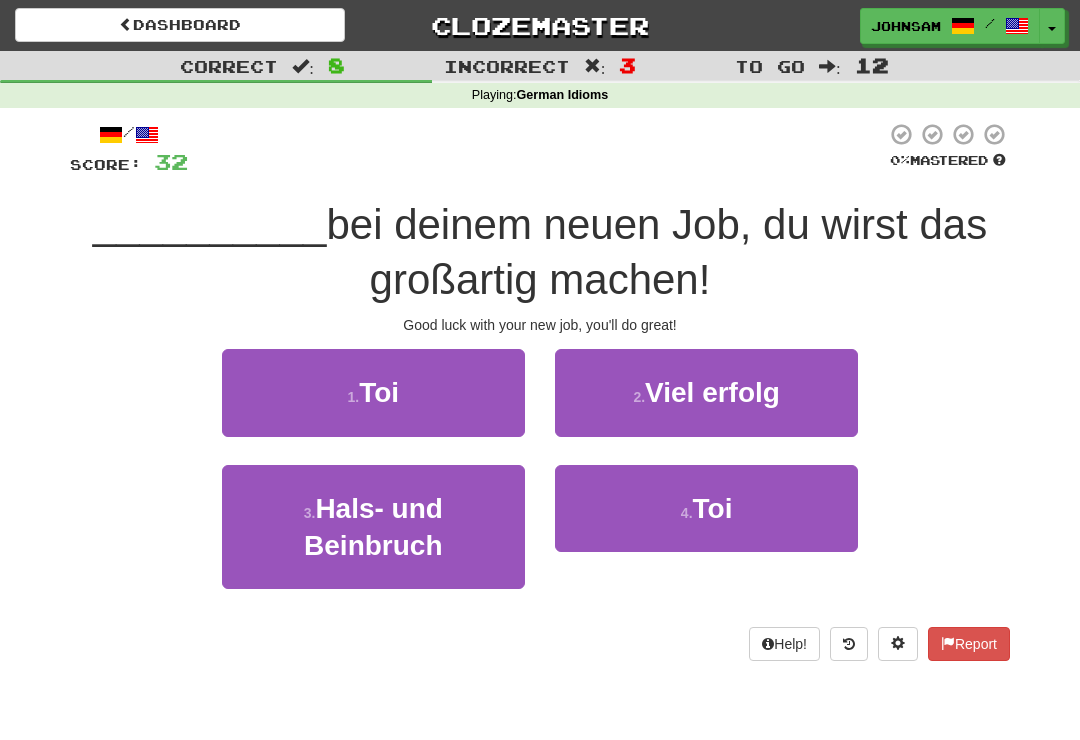 click on "1 .  Toi" at bounding box center (373, 392) 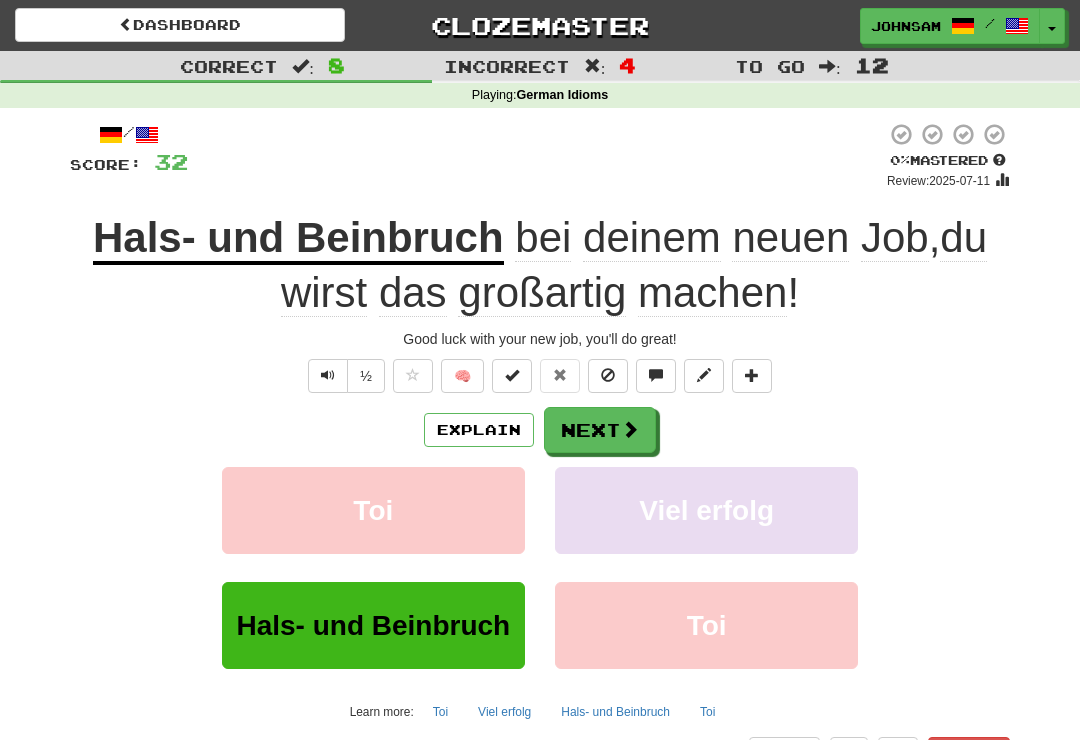 click on "Next" at bounding box center (600, 430) 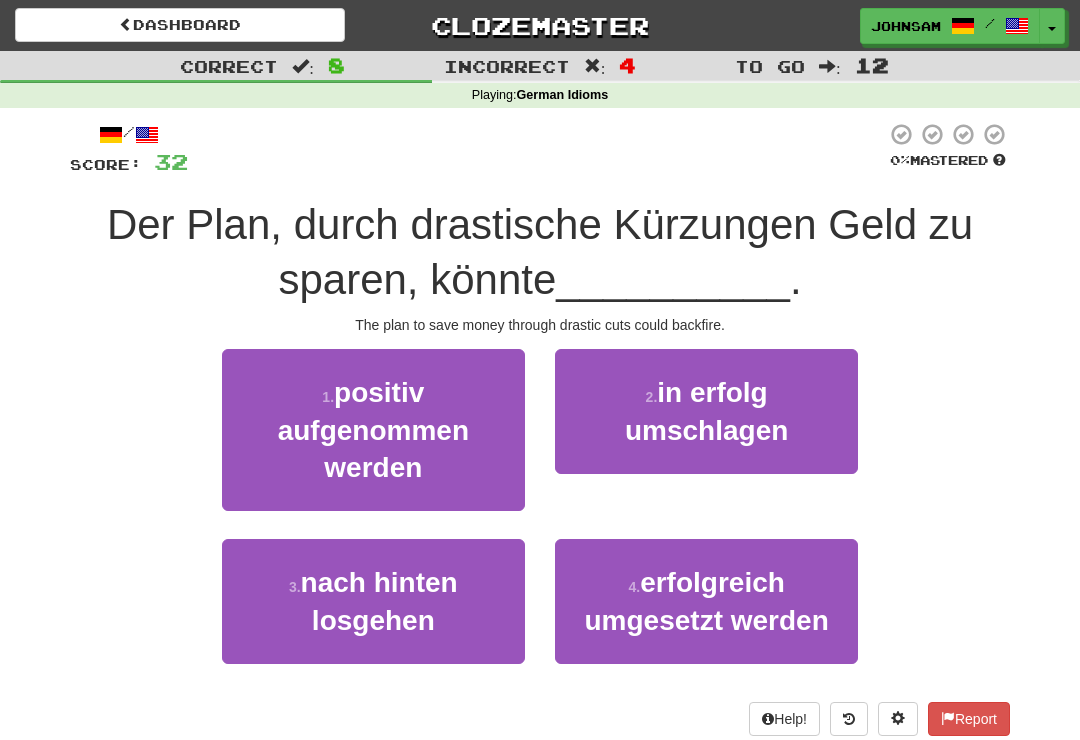 click on "nach hinten losgehen" at bounding box center [379, 601] 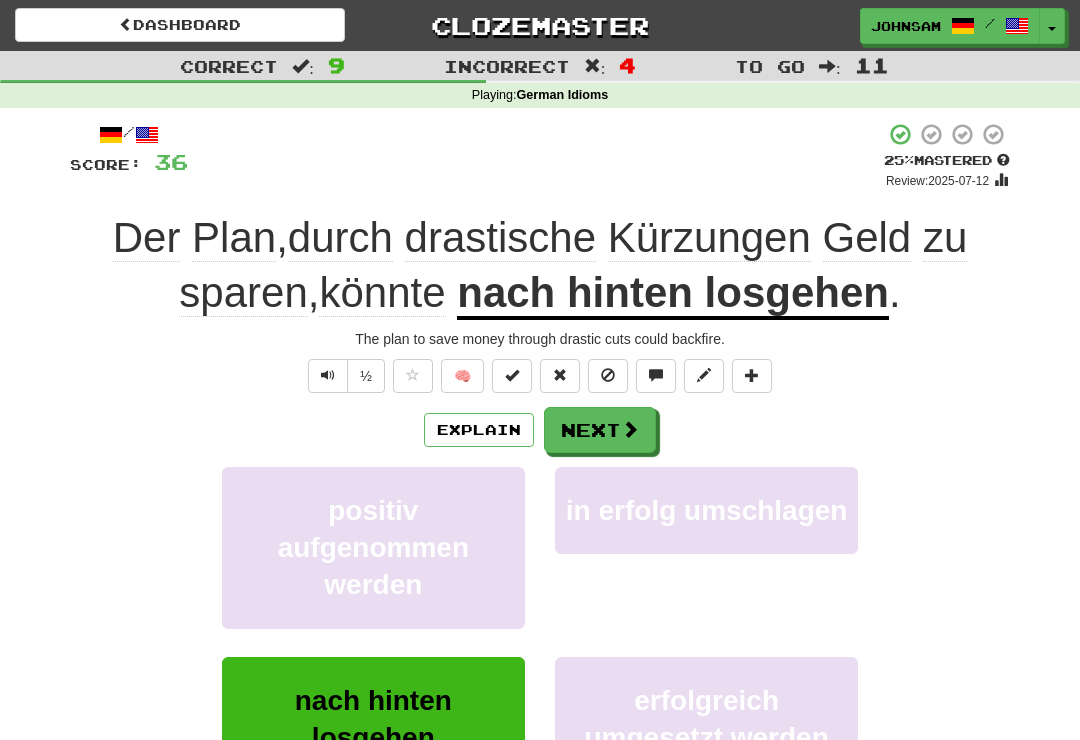 click on "Dashboard" at bounding box center (180, 25) 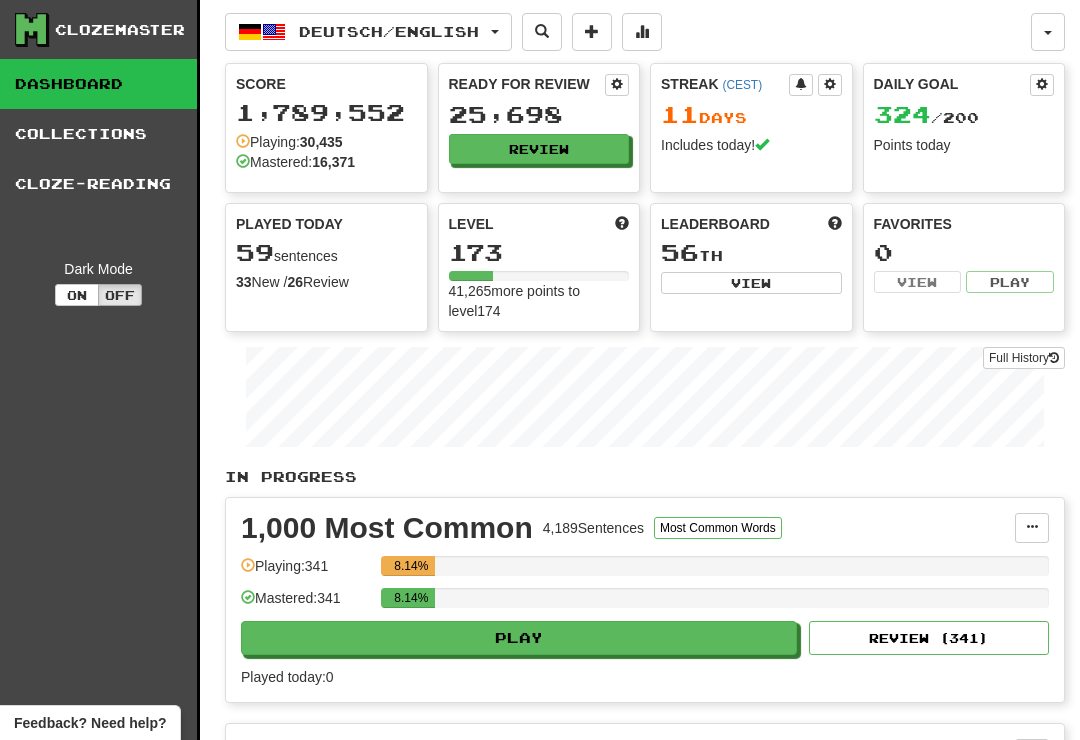 scroll, scrollTop: 0, scrollLeft: 0, axis: both 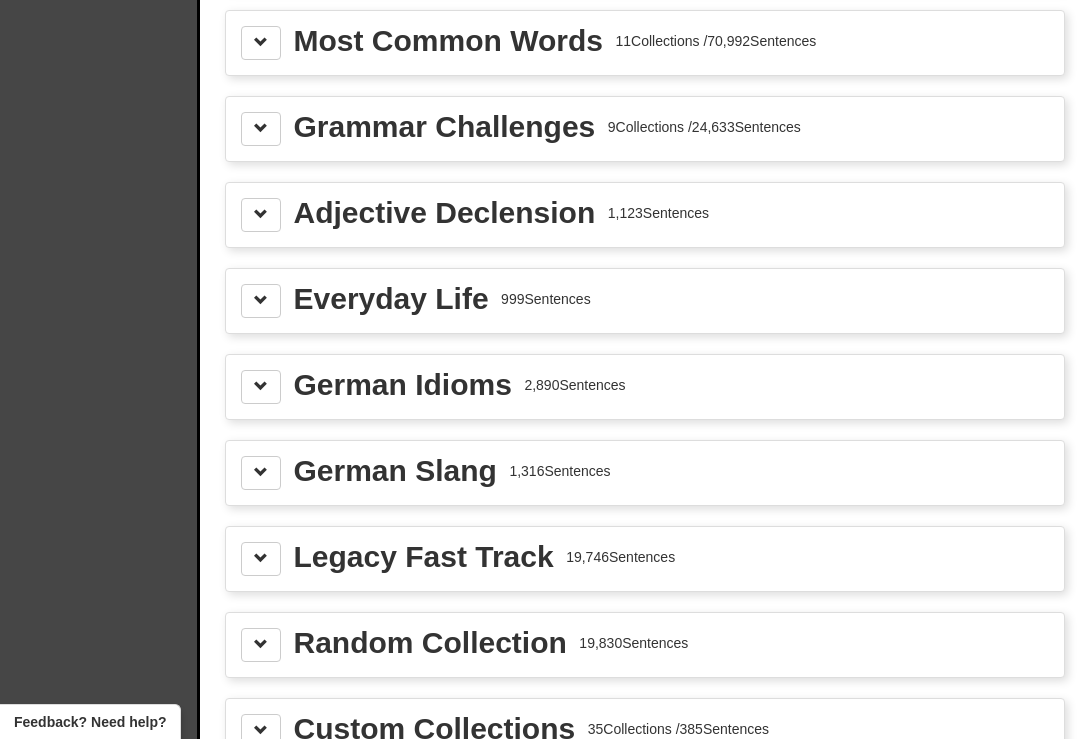 click on "German Slang" at bounding box center [395, 472] 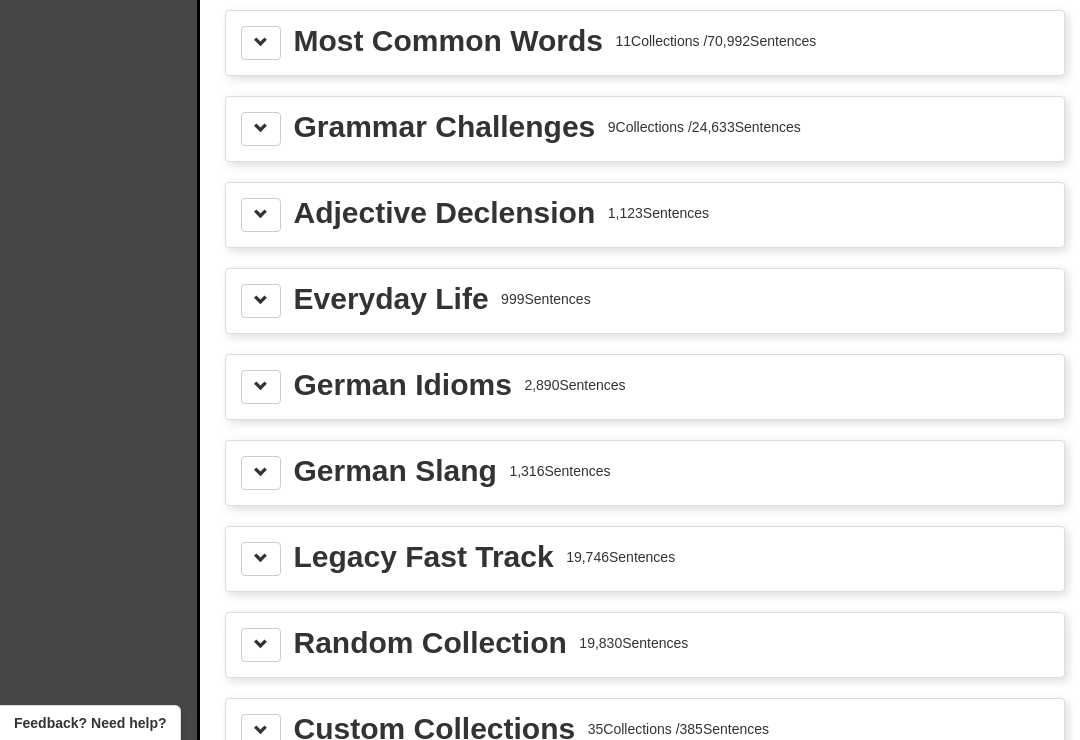 click at bounding box center (261, 472) 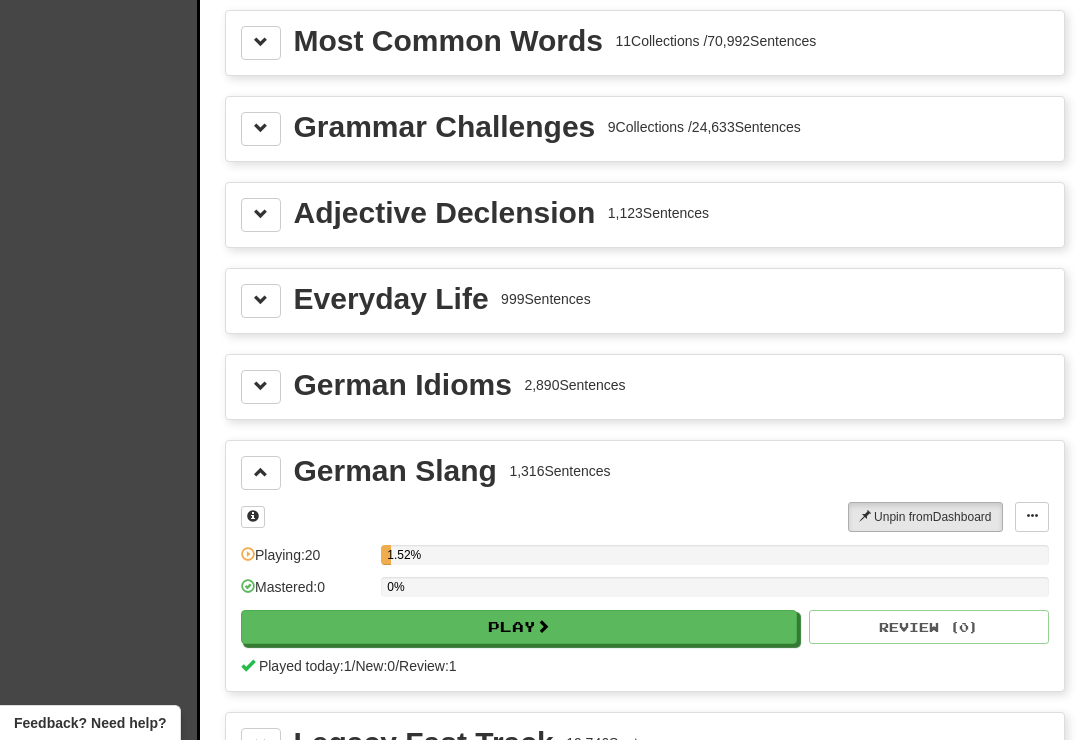 click on "Play" at bounding box center [519, 627] 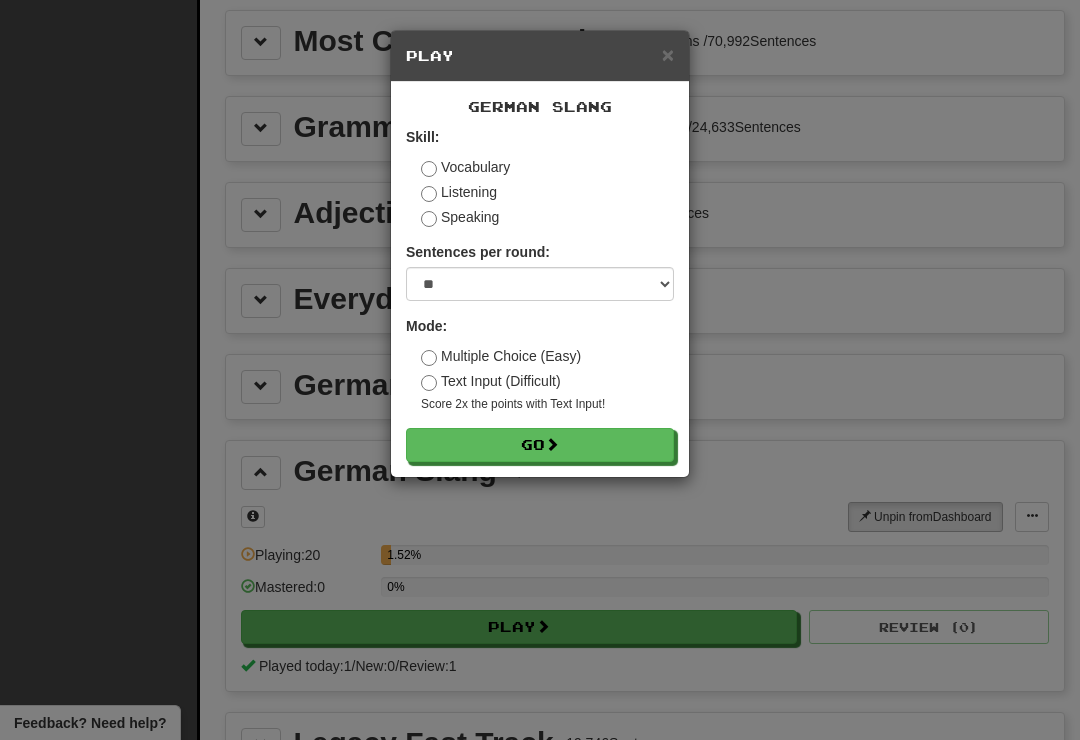click at bounding box center (552, 444) 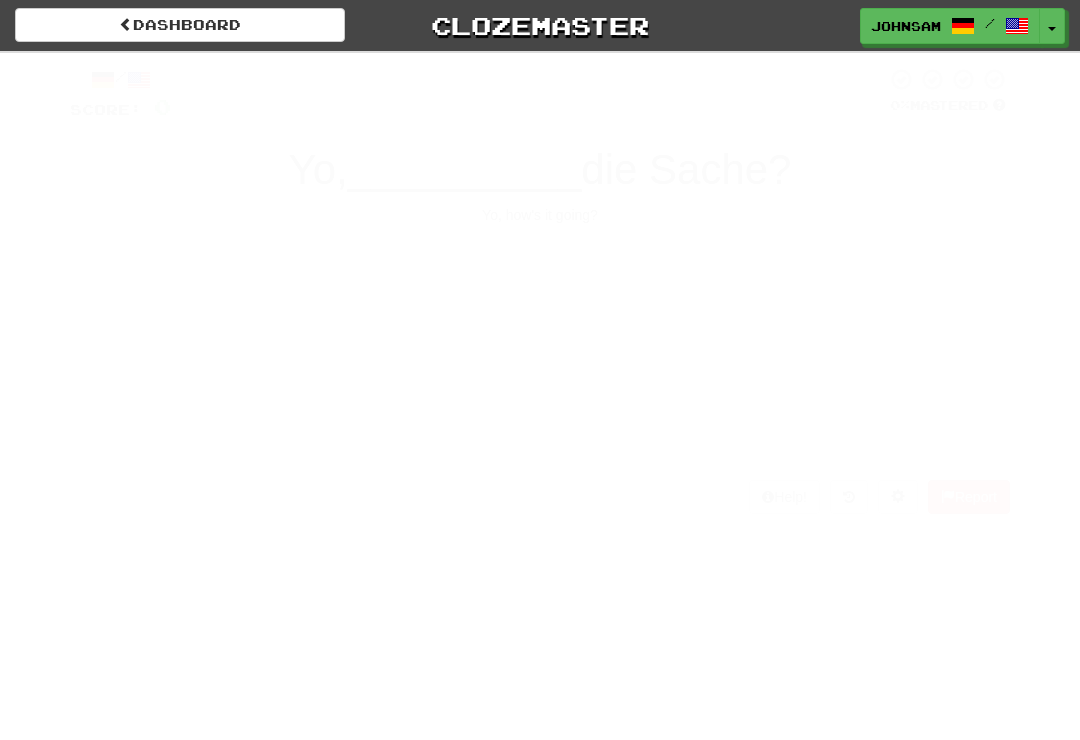 scroll, scrollTop: 0, scrollLeft: 0, axis: both 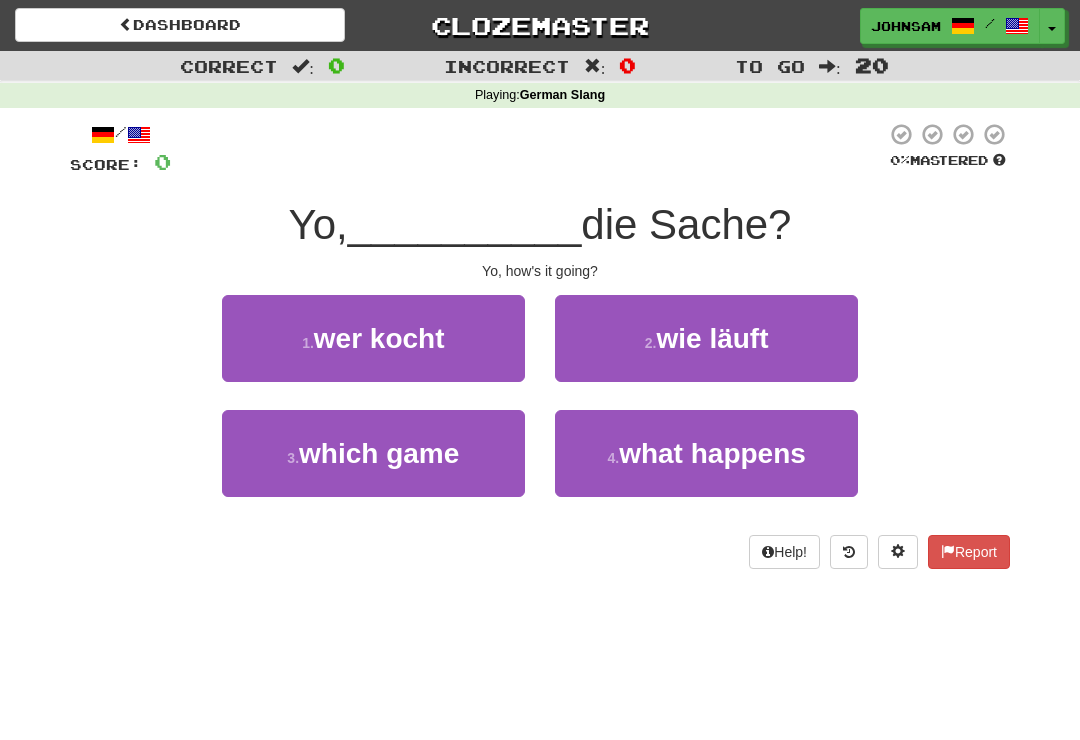 click on "wie läuft" at bounding box center [712, 338] 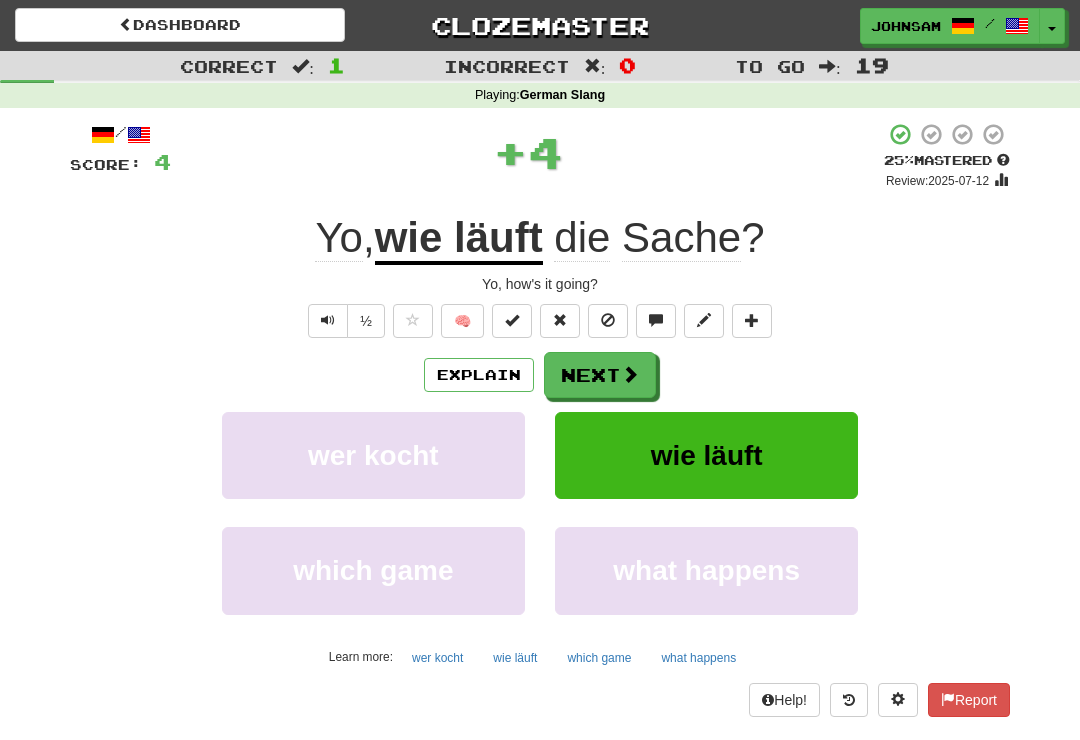 click at bounding box center (328, 320) 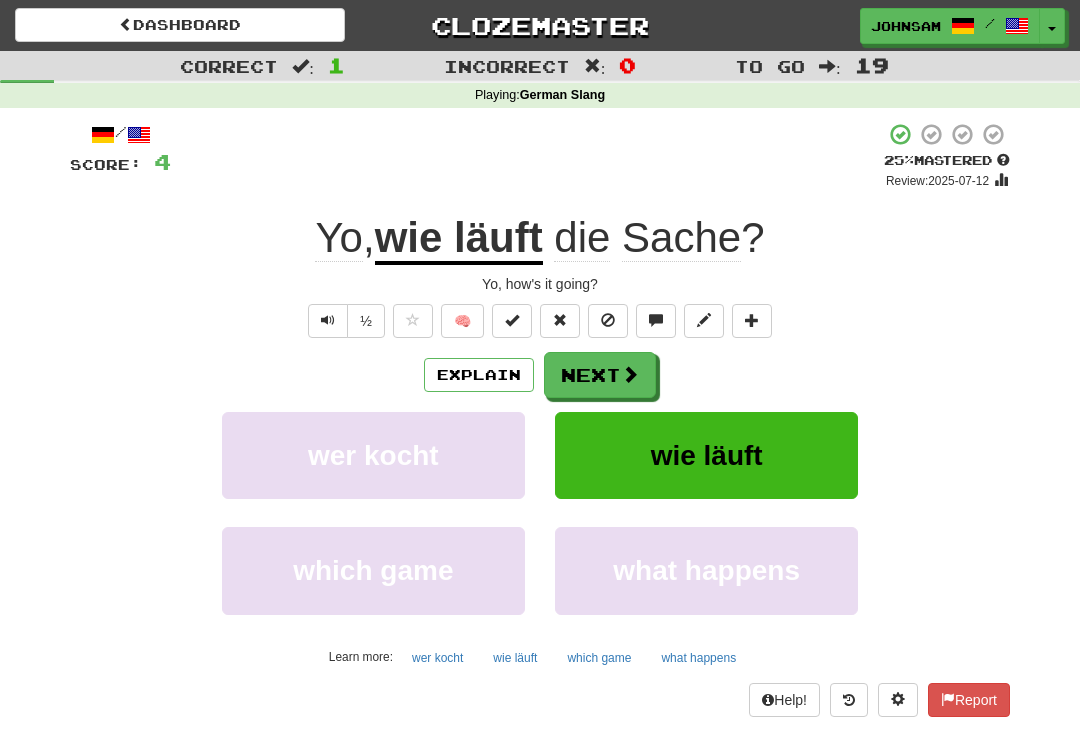 click on "Next" at bounding box center (600, 375) 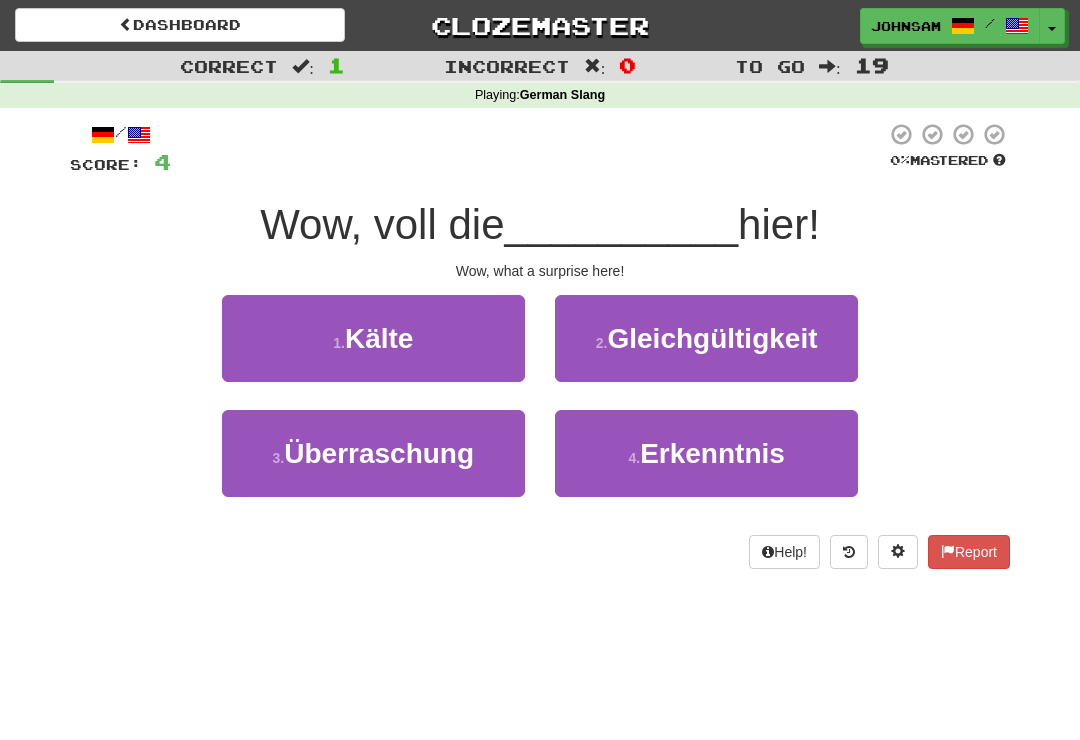 click on "Surprise" at bounding box center [373, 453] 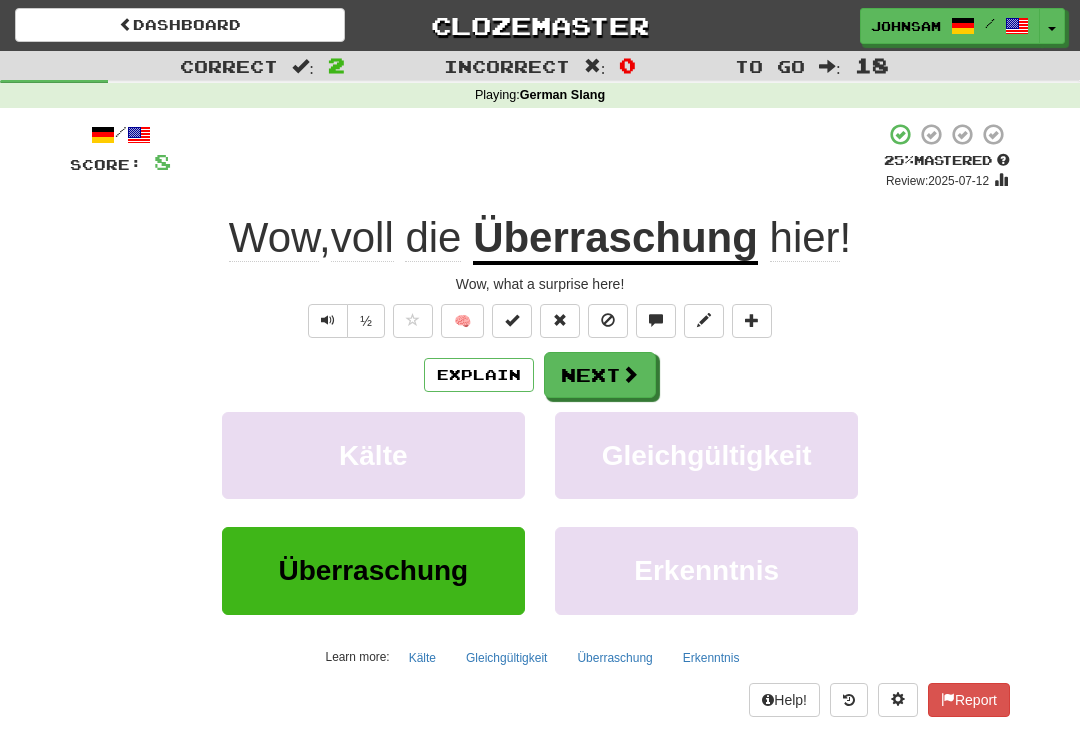 click at bounding box center [630, 374] 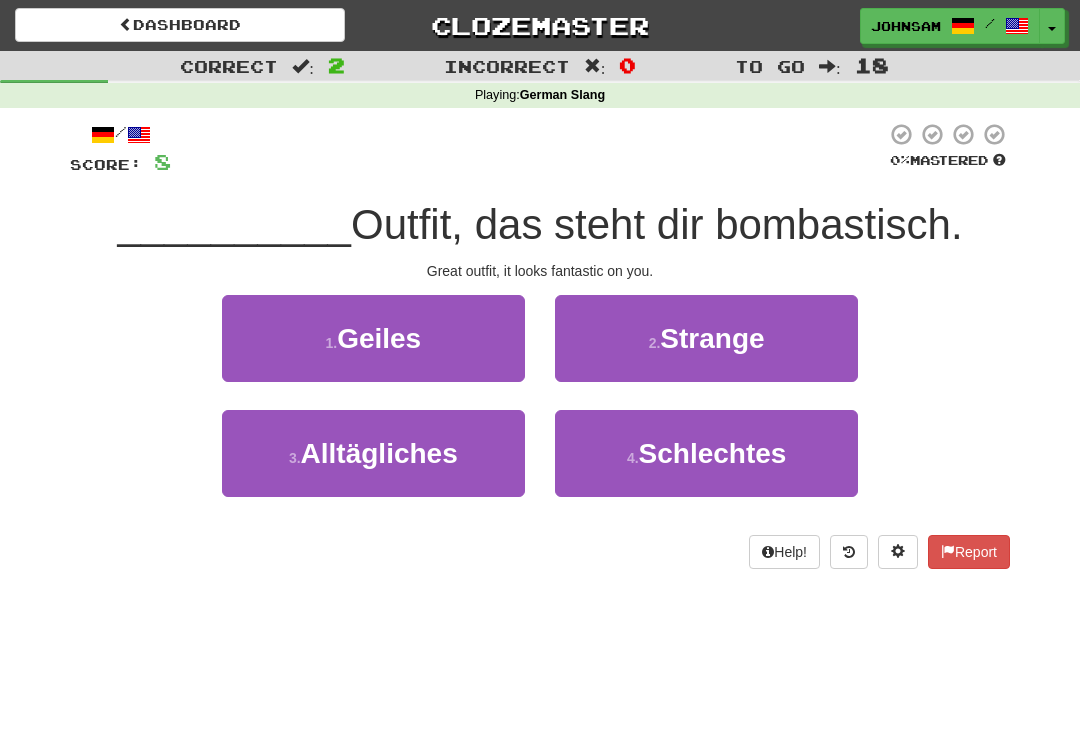 click on "Cool" at bounding box center (373, 338) 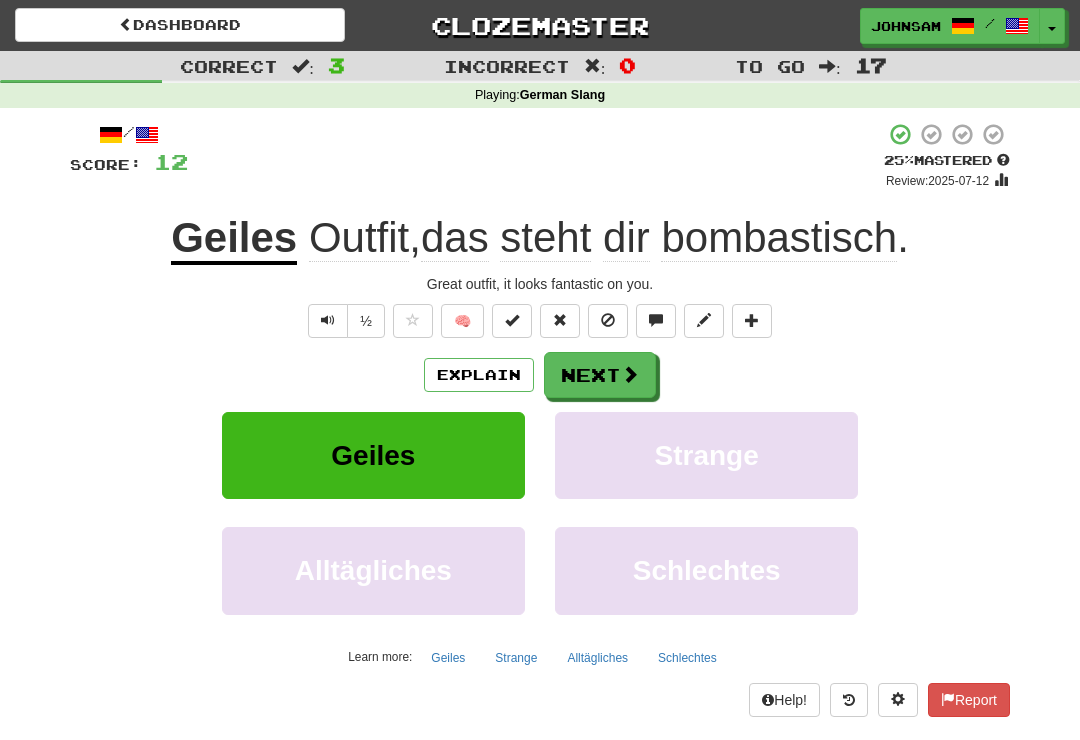 click on "Next" at bounding box center [600, 375] 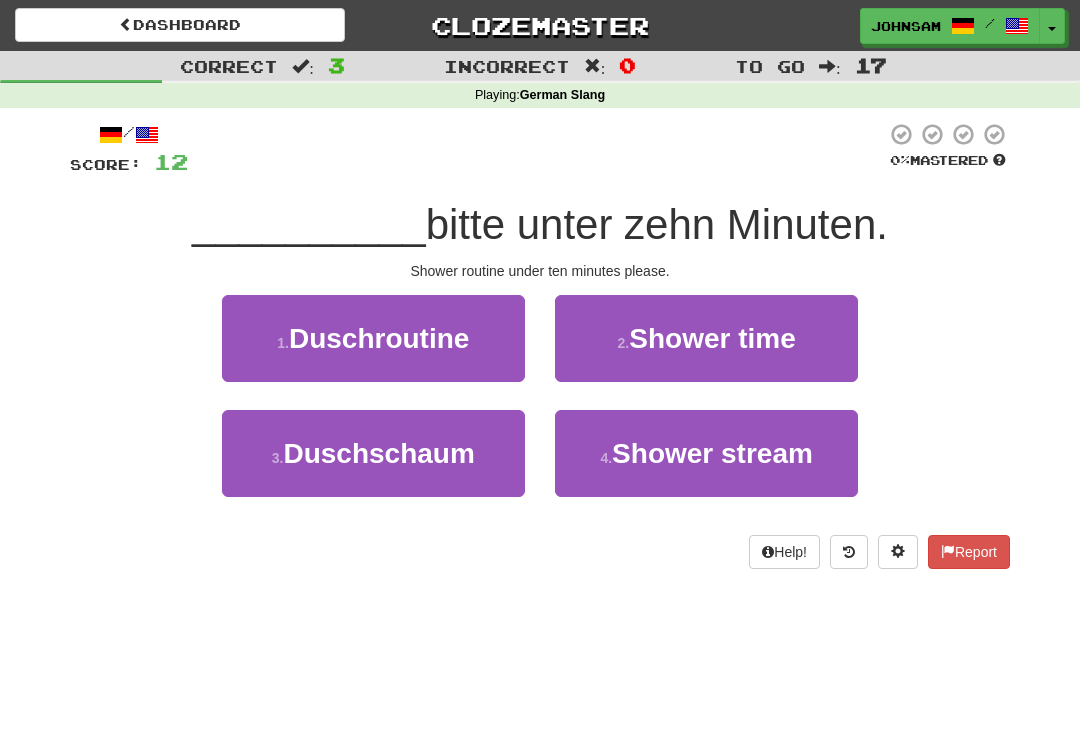 click on "1 .  Duschroutine" at bounding box center (373, 338) 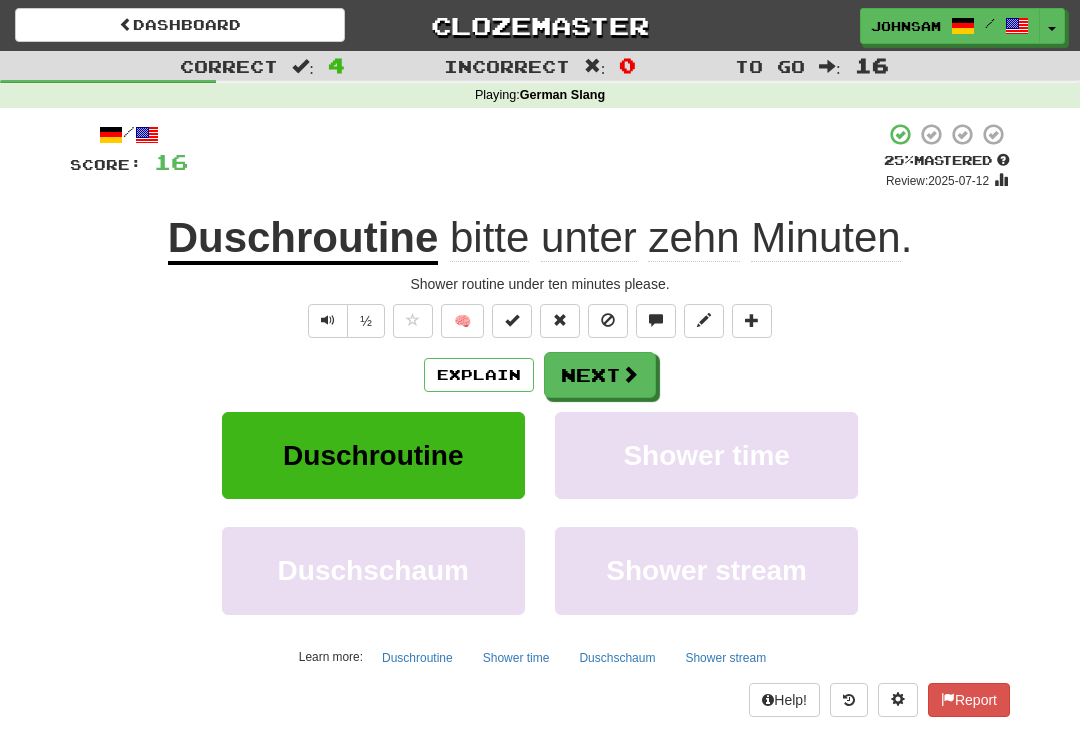 click at bounding box center (328, 321) 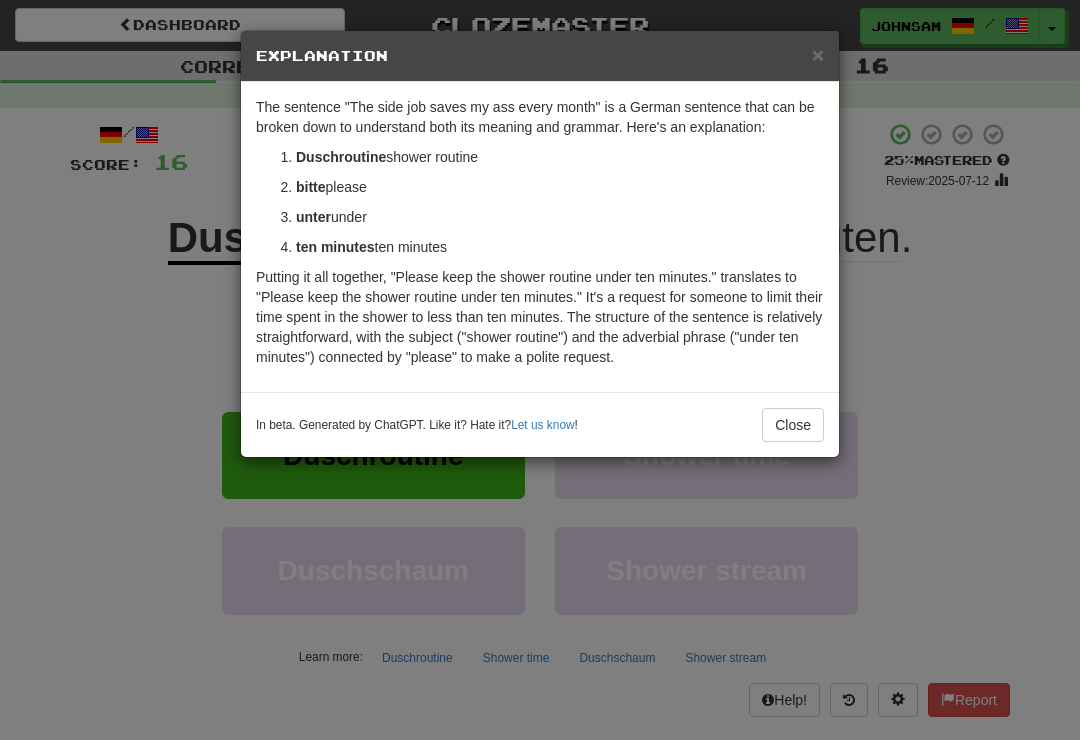 click on "Close" at bounding box center [793, 425] 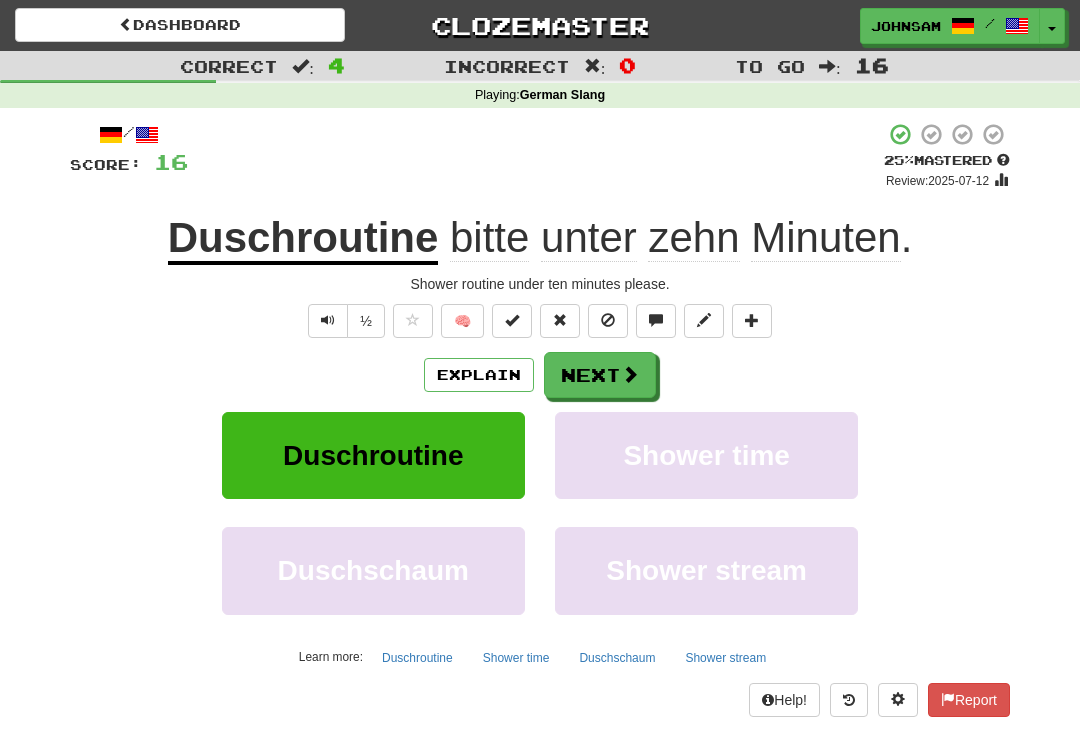 click on "Next" at bounding box center (600, 375) 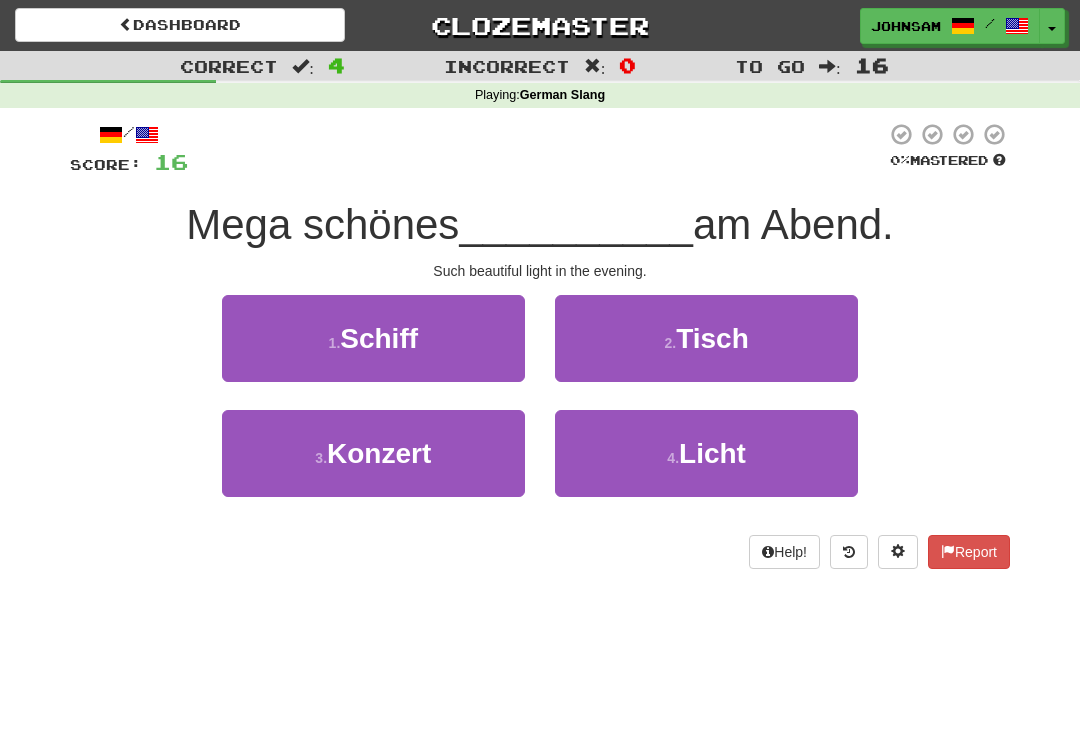click on "Light" at bounding box center (706, 453) 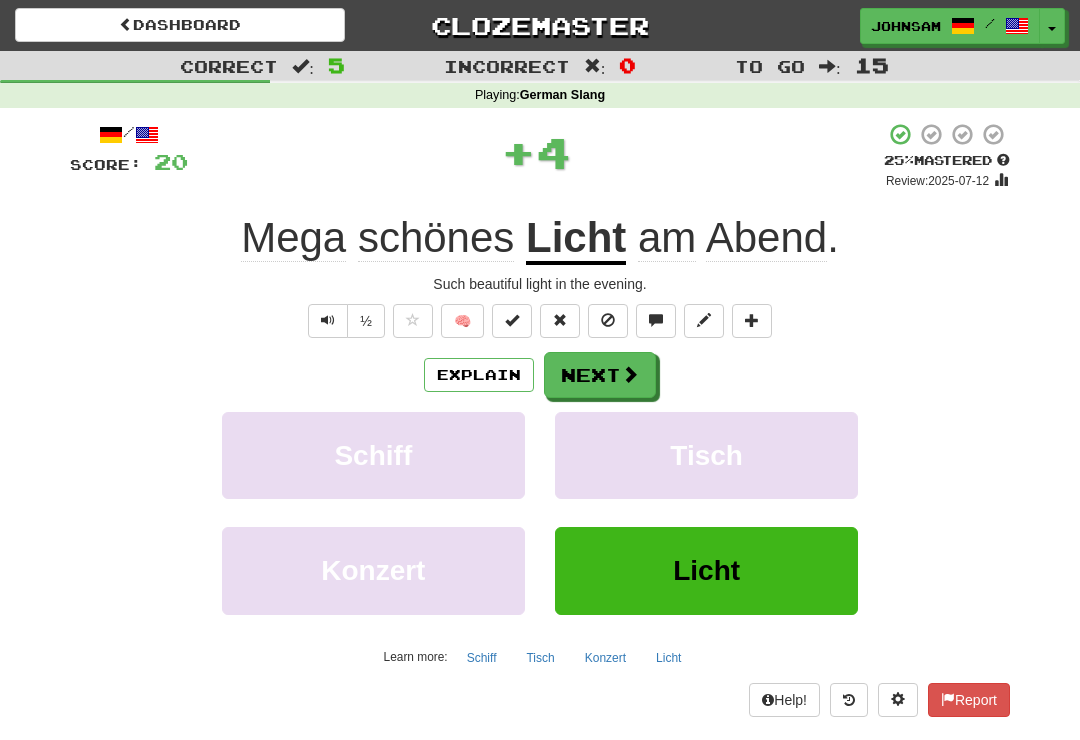 click at bounding box center (630, 374) 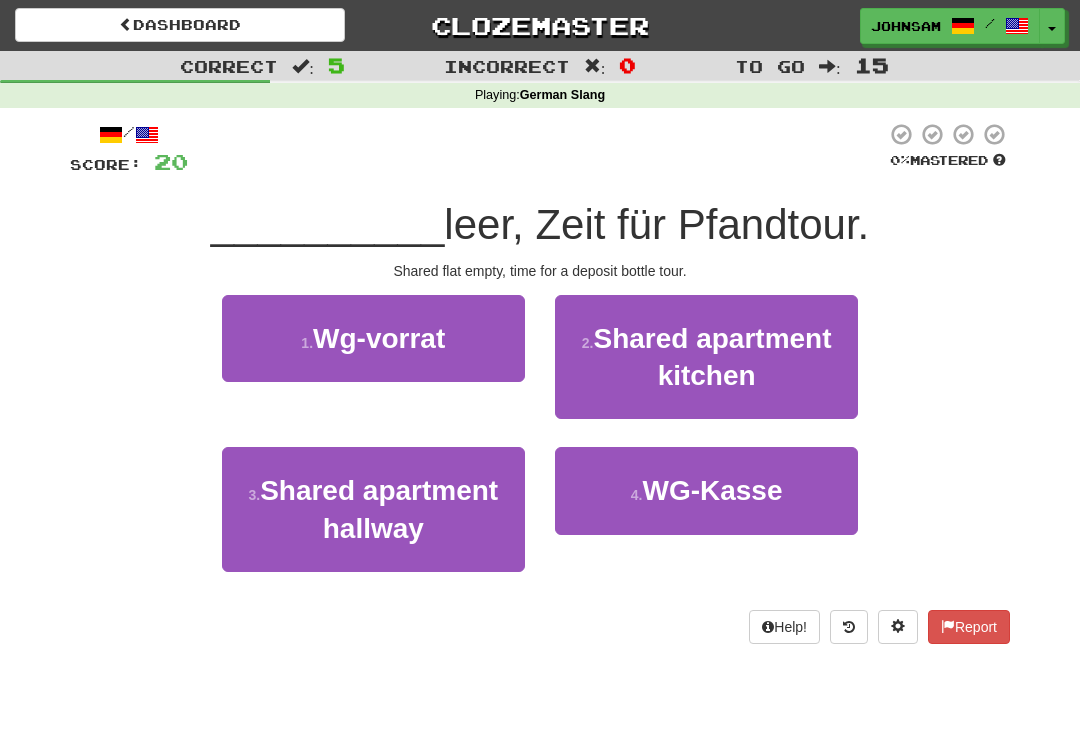 click on "WG-Kasse" at bounding box center (712, 490) 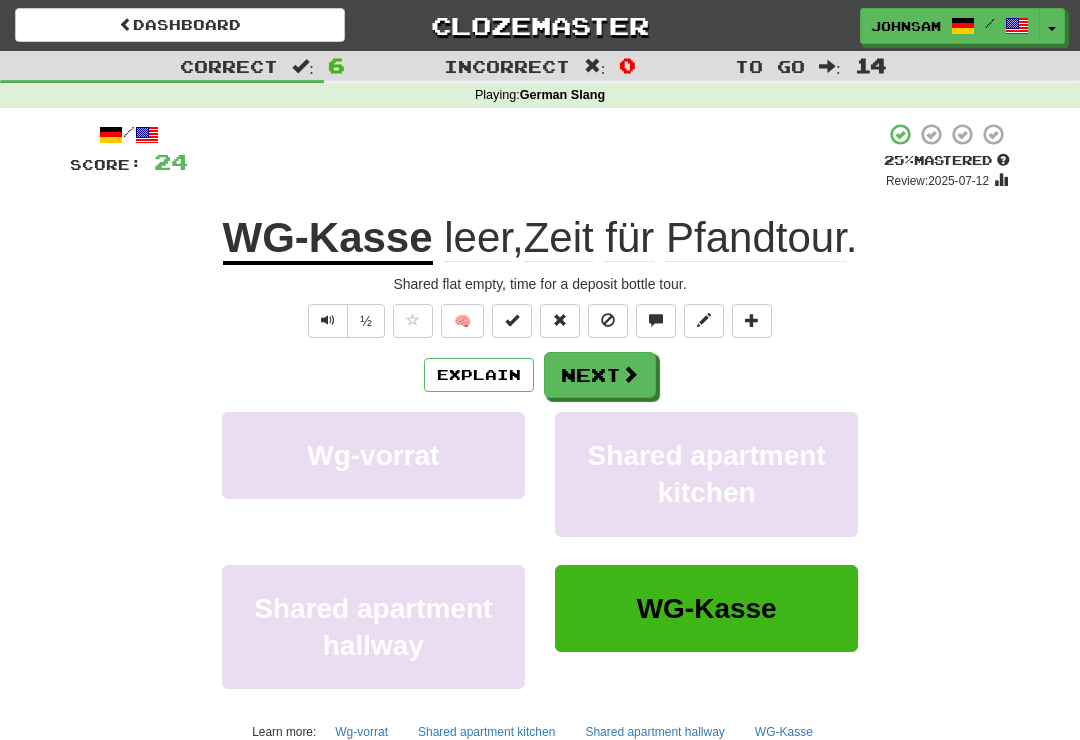 click on "WG-Kasse" at bounding box center [328, 239] 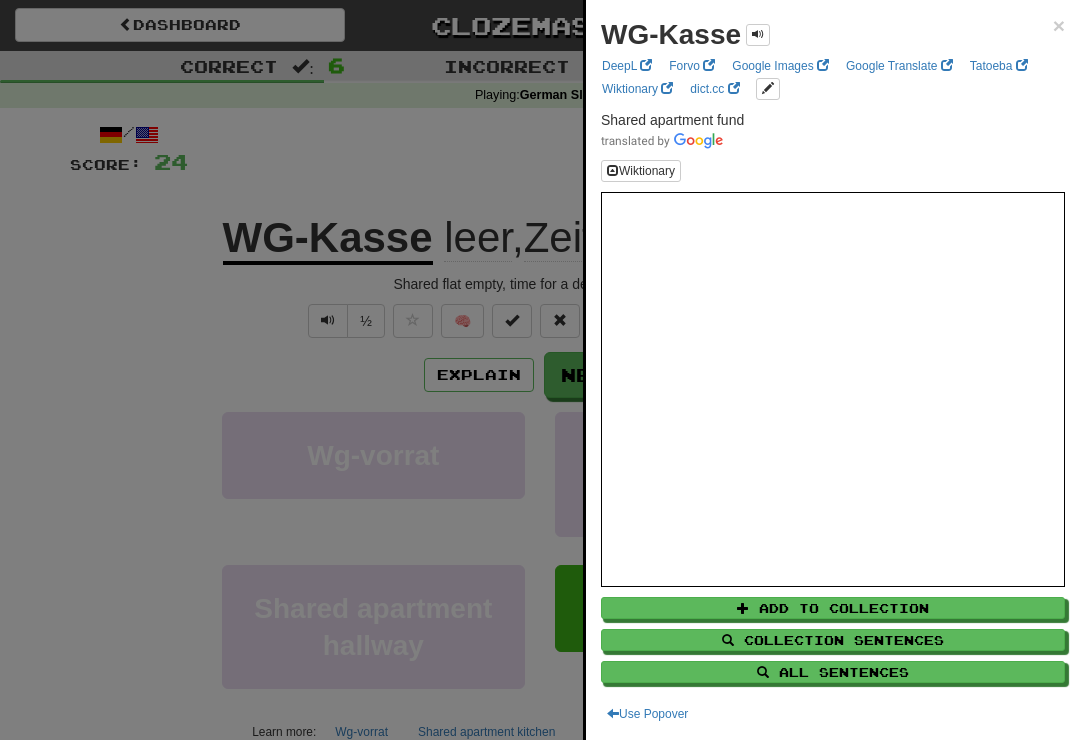 click at bounding box center [540, 370] 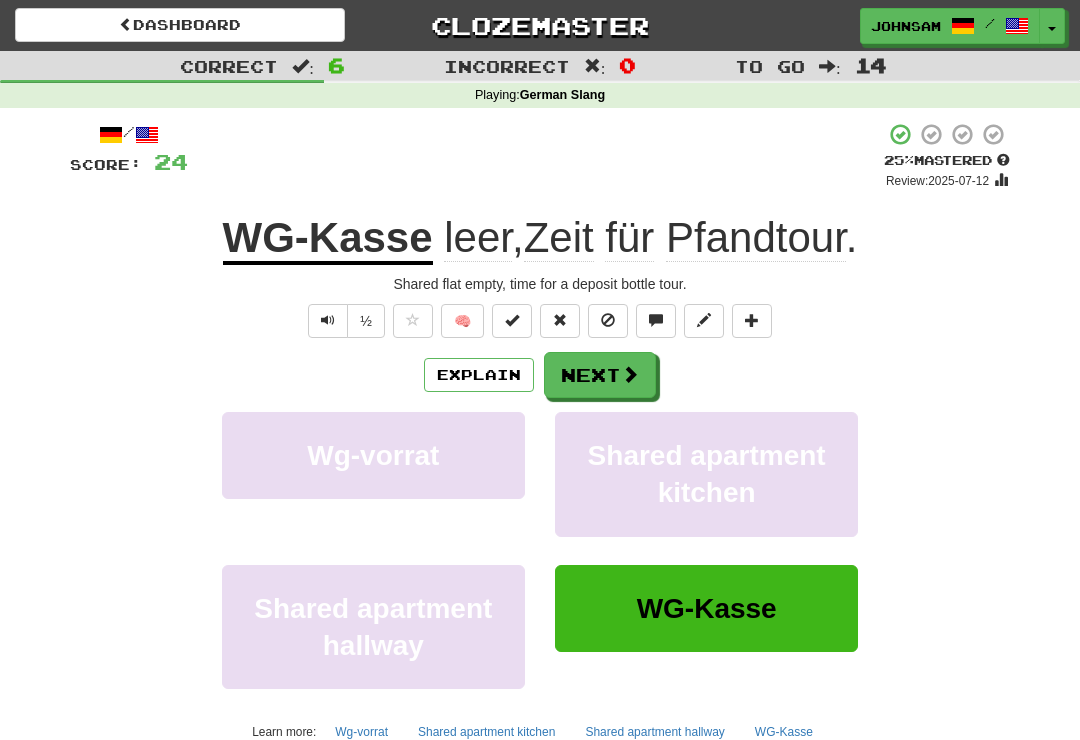 click at bounding box center [630, 374] 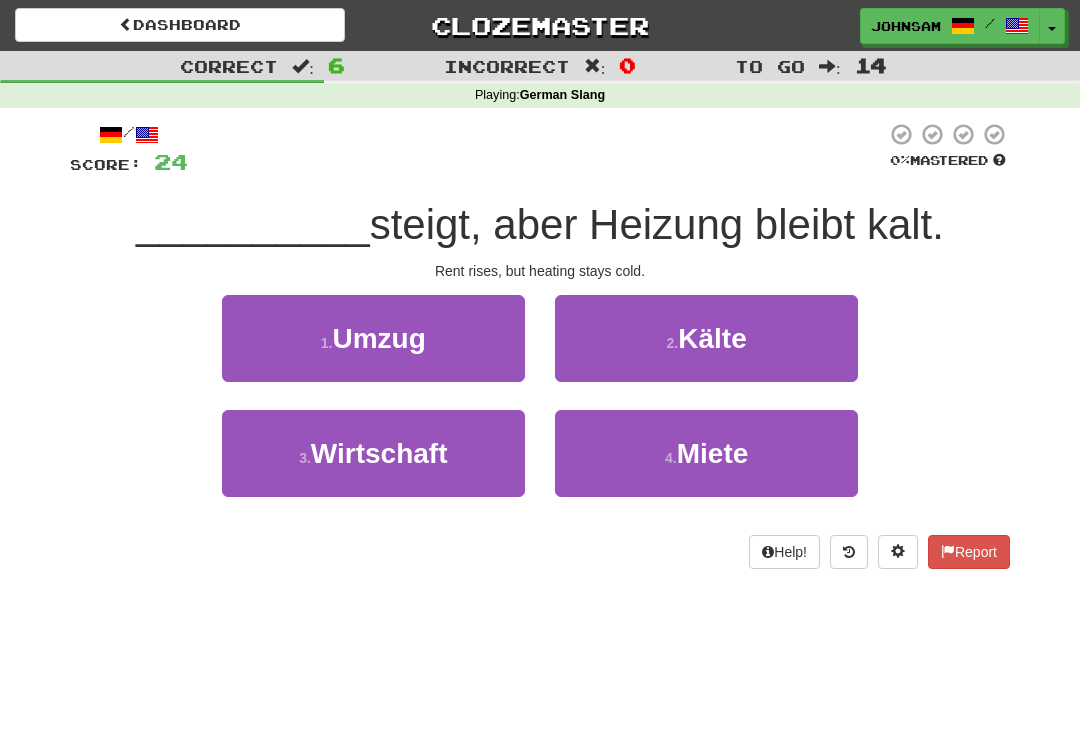 click on "4 .  Miete" at bounding box center (706, 453) 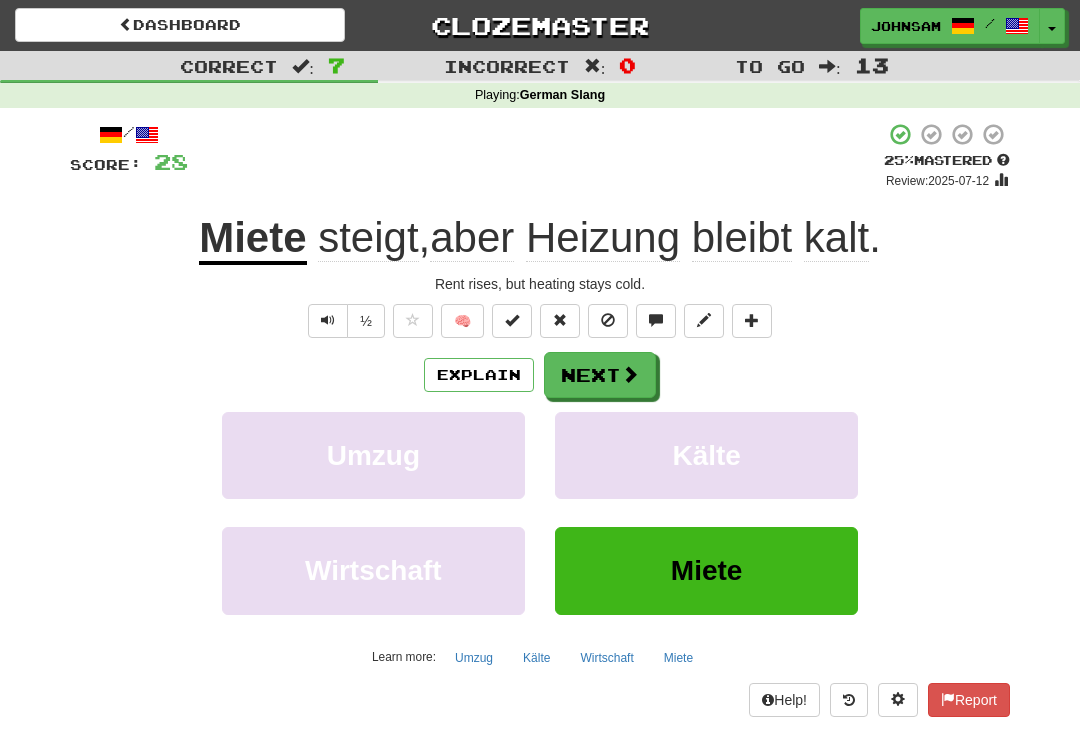 click on "Next" at bounding box center (600, 375) 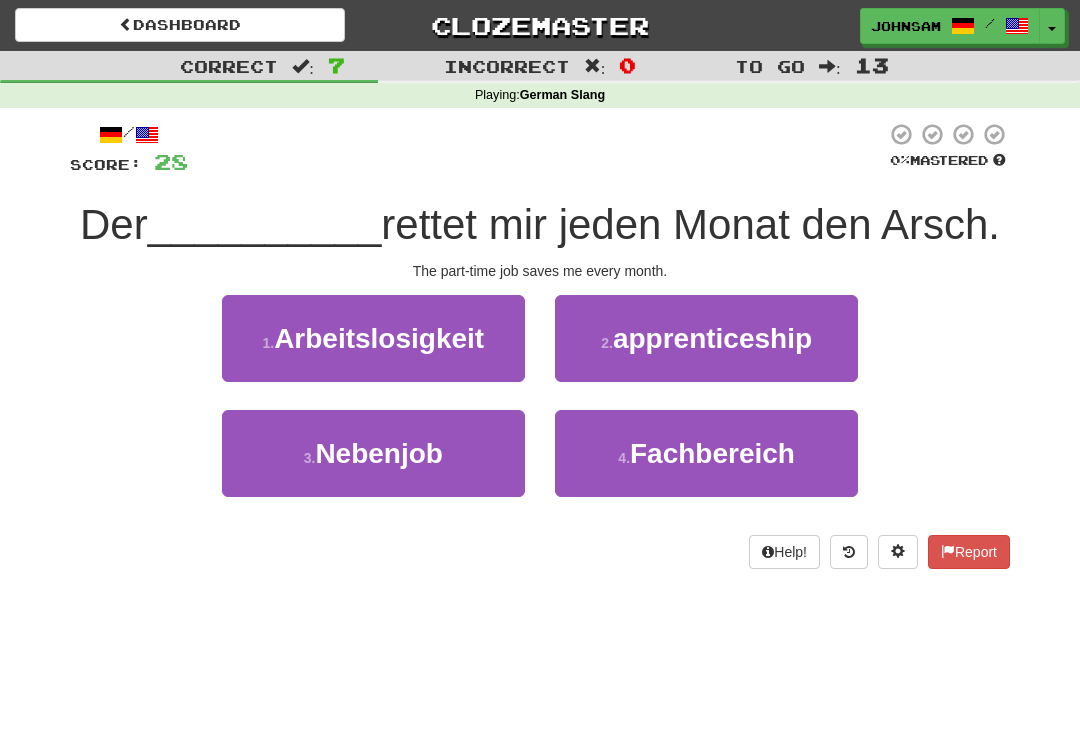 click on "side job" at bounding box center (373, 453) 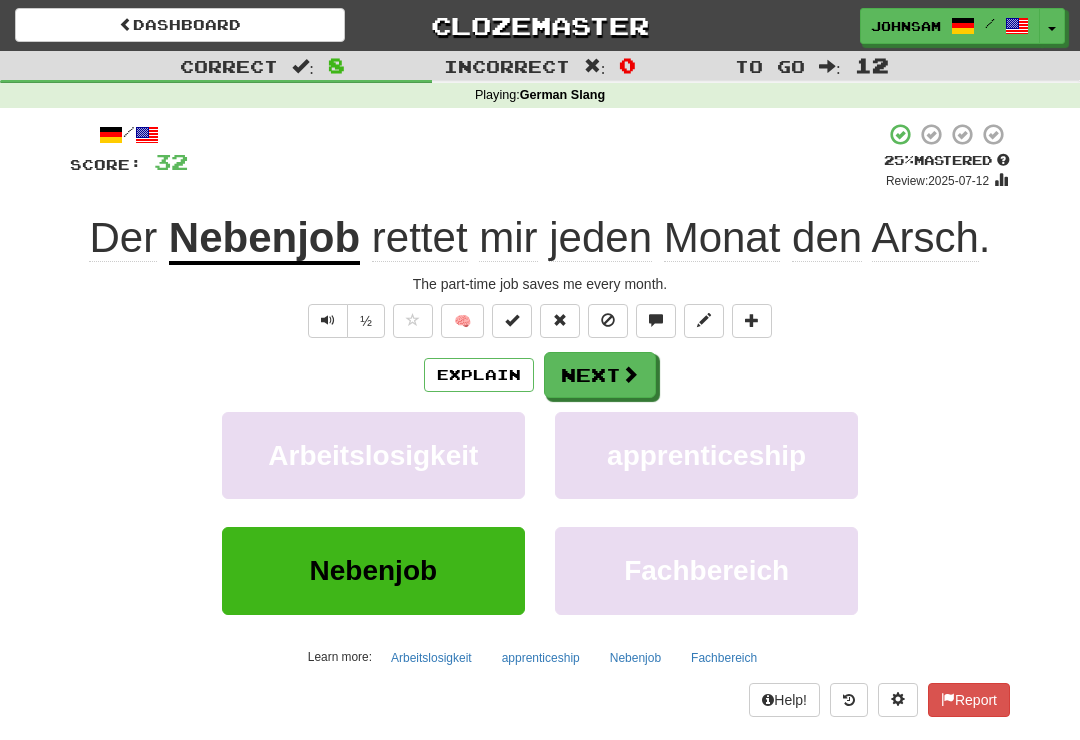 click on "Explain" at bounding box center [479, 375] 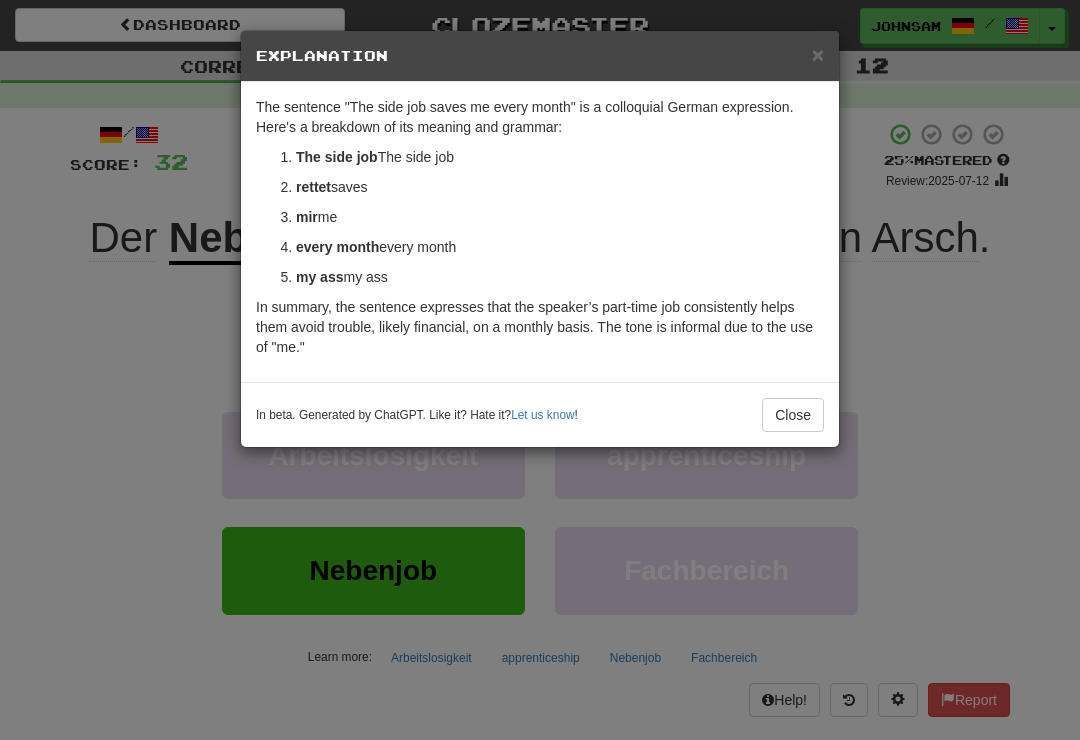 click on "Explanation The sentence "The side job saves me every month" is a colloquial German expression. Here's a breakdown of its meaning and grammar:
The side job : This translates to "the side job" or "the part-time job." "The" is the definite article for masculine nouns in the nominative case, and "side job" is a masculine noun meaning "side job" or "part-time job."
saves : This is the third-person singular form of the verb "to save," which means "to save" or "to rescue." In this context, it refers to the job "saving" the speaker in some way.
me : This is the dative form of the pronoun "I" (I), meaning "to me" or "for me." It's used here to indicate the indirect object, the person who is benefiting from the action of the verb.
every month
me
In summary, the sentence expresses that the speaker’s part-time job consistently helps them avoid trouble, likely financial, on a monthly basis. The tone is informal due to the use of "me."" at bounding box center [540, 370] 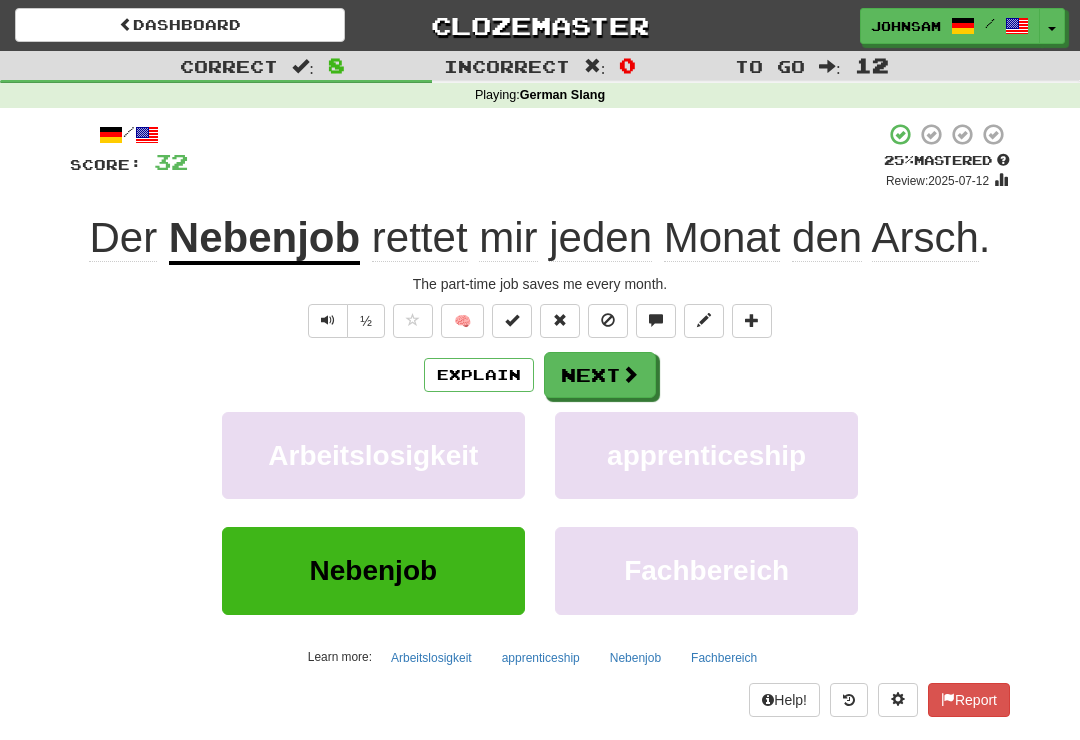 click at bounding box center (630, 374) 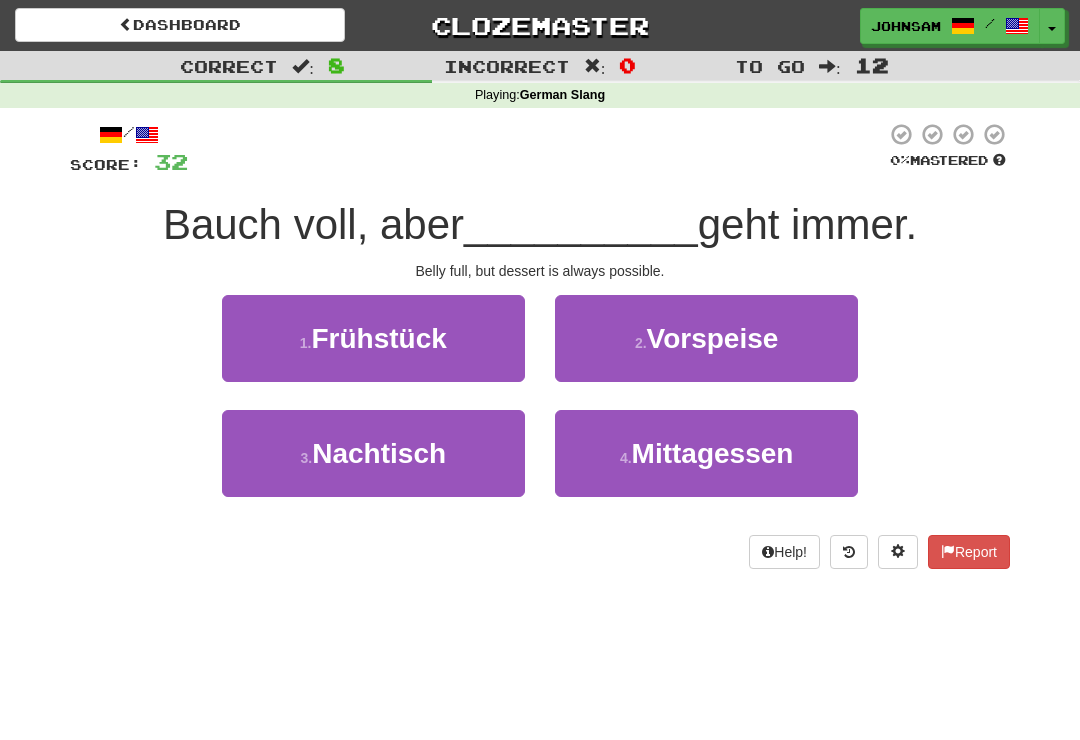 click on "3 .  Nachtisch" at bounding box center (373, 453) 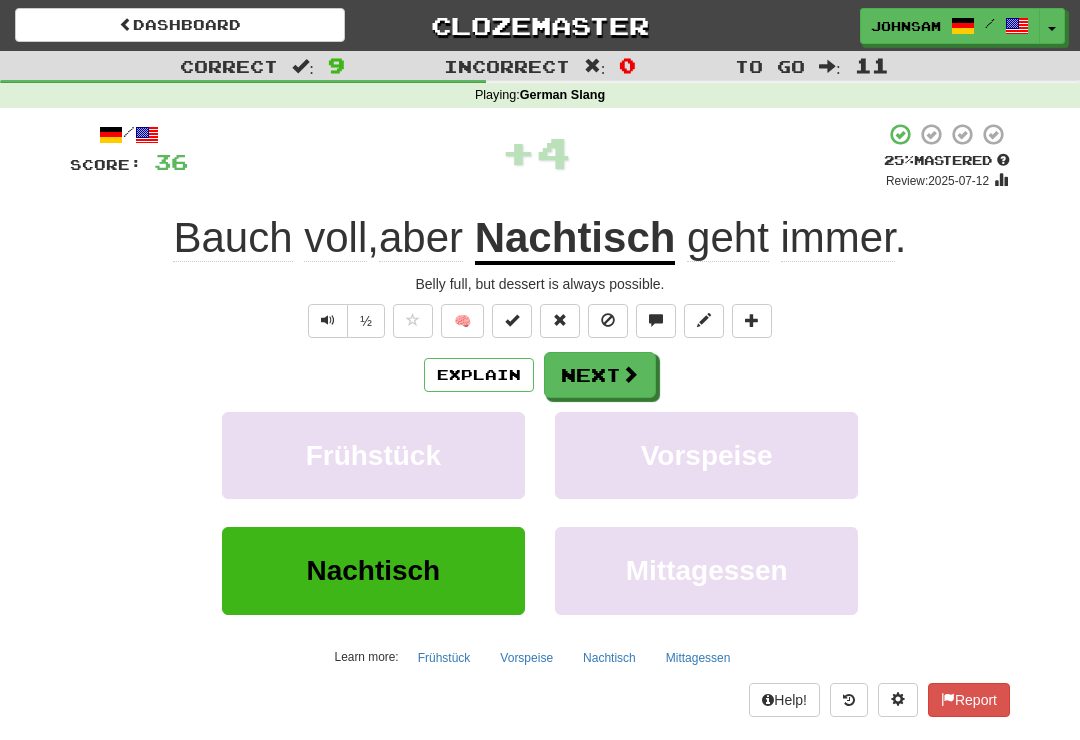 click on "Next" at bounding box center (600, 375) 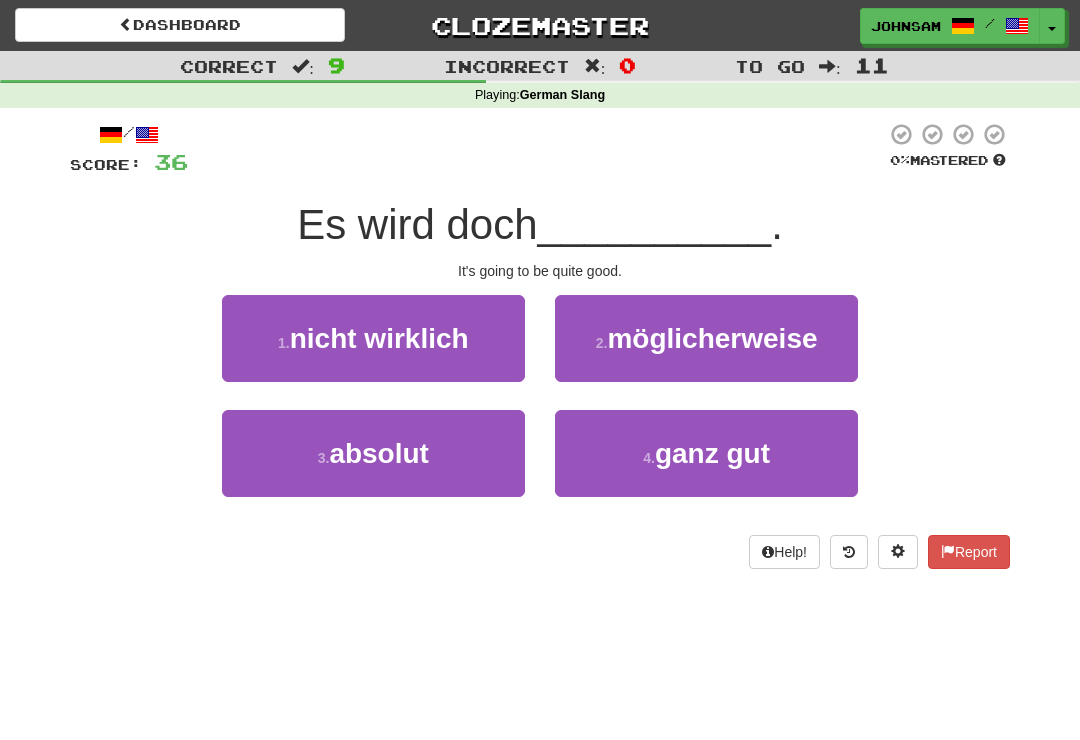 click on "ganz gut" at bounding box center [712, 453] 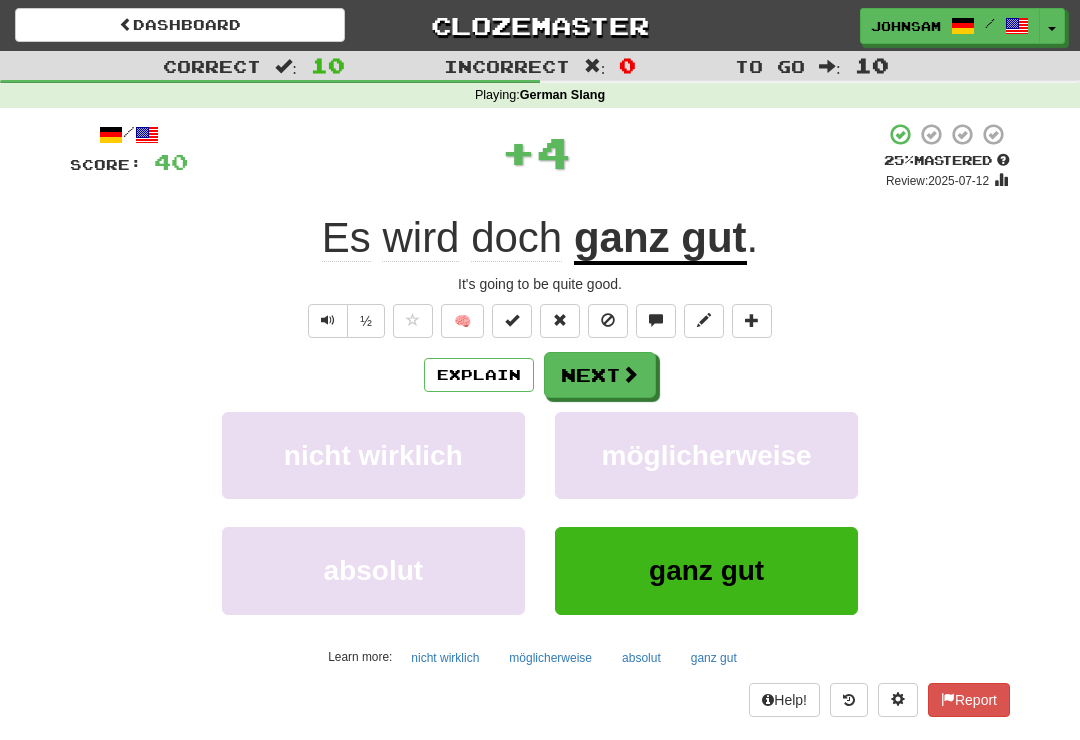 click at bounding box center [630, 374] 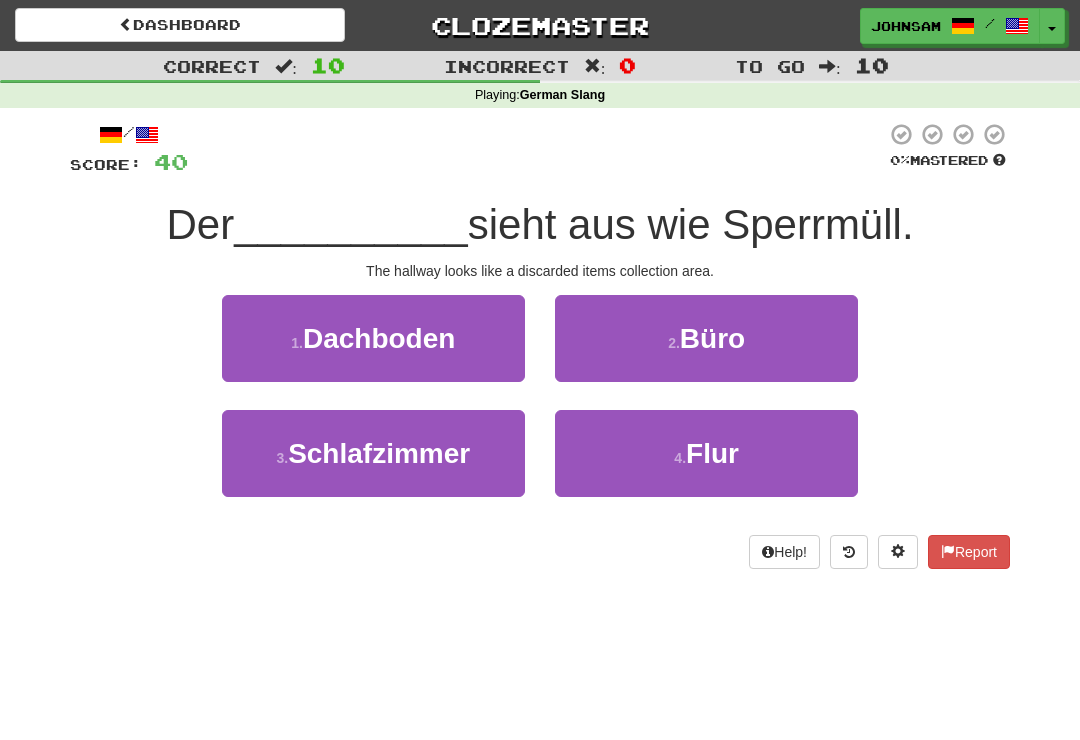 click on "Hallway" at bounding box center [706, 453] 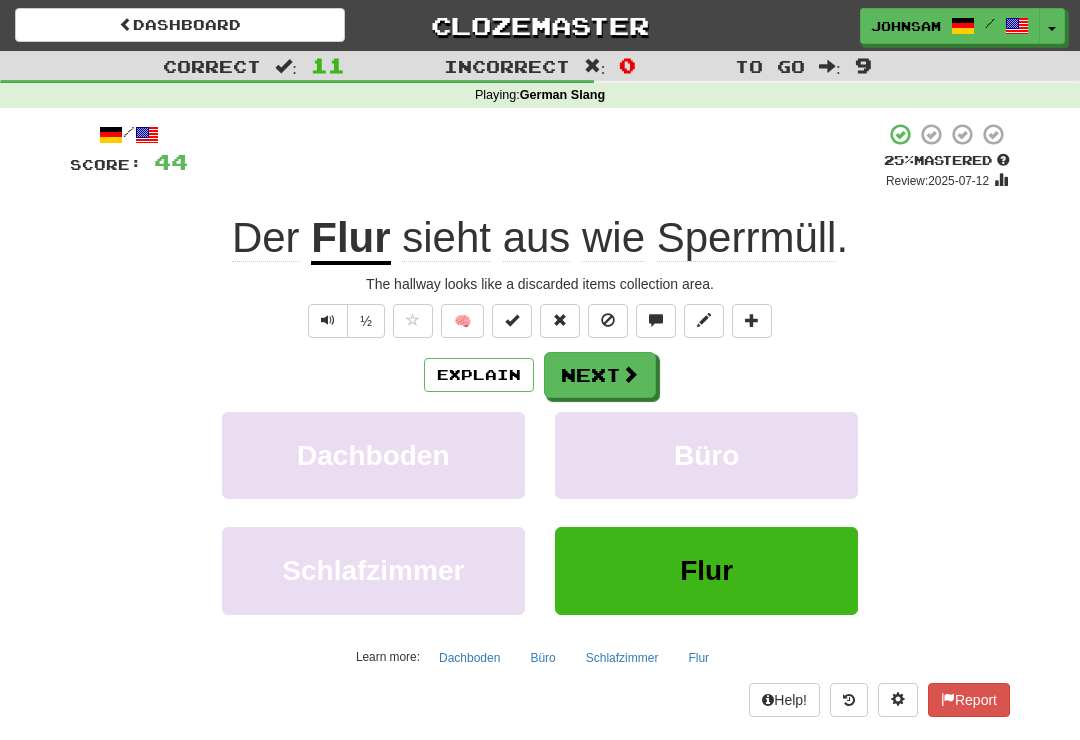 click at bounding box center (630, 374) 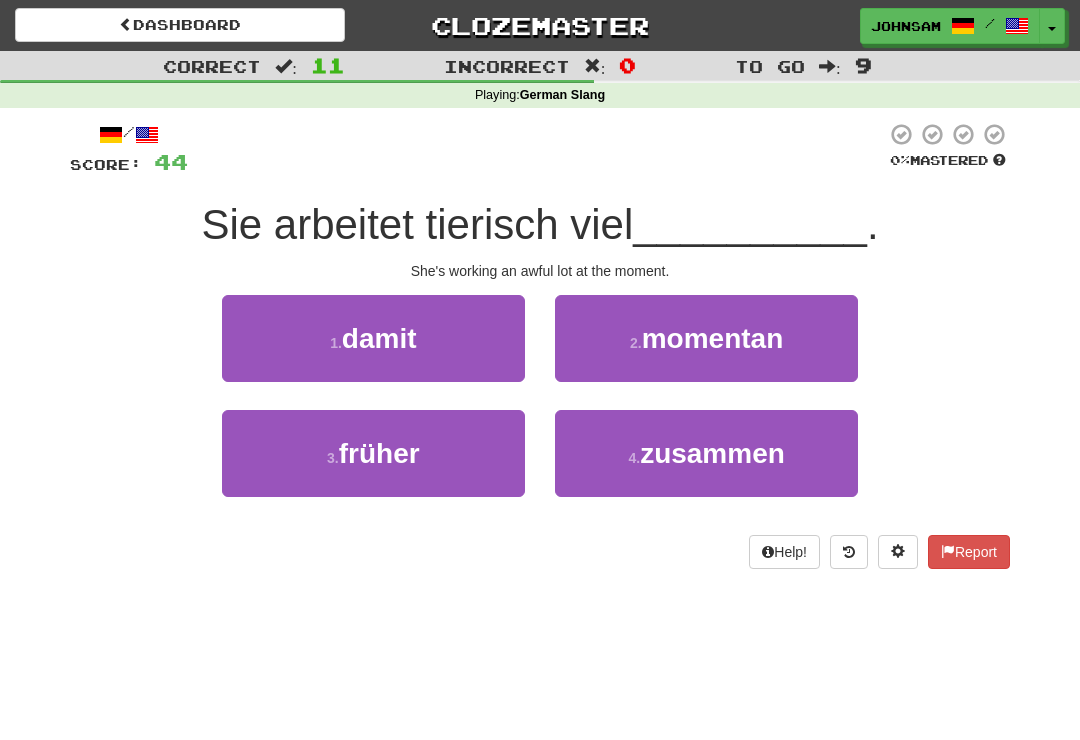 click on "momentan" at bounding box center (713, 338) 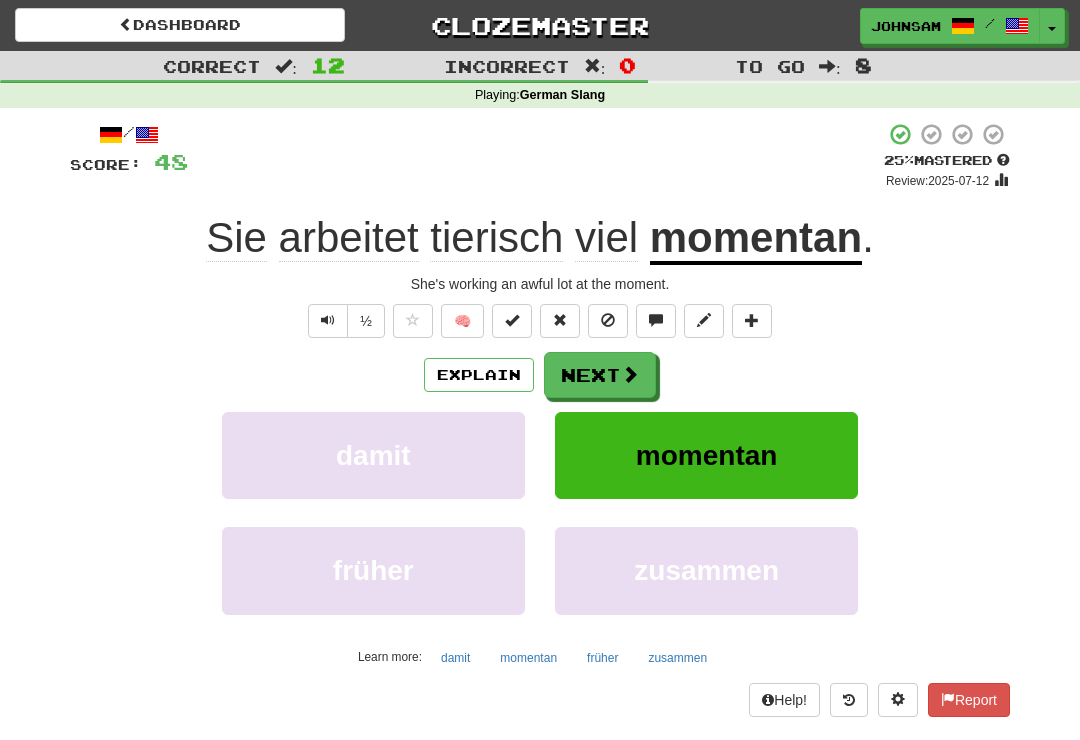 click on "Next" at bounding box center [600, 375] 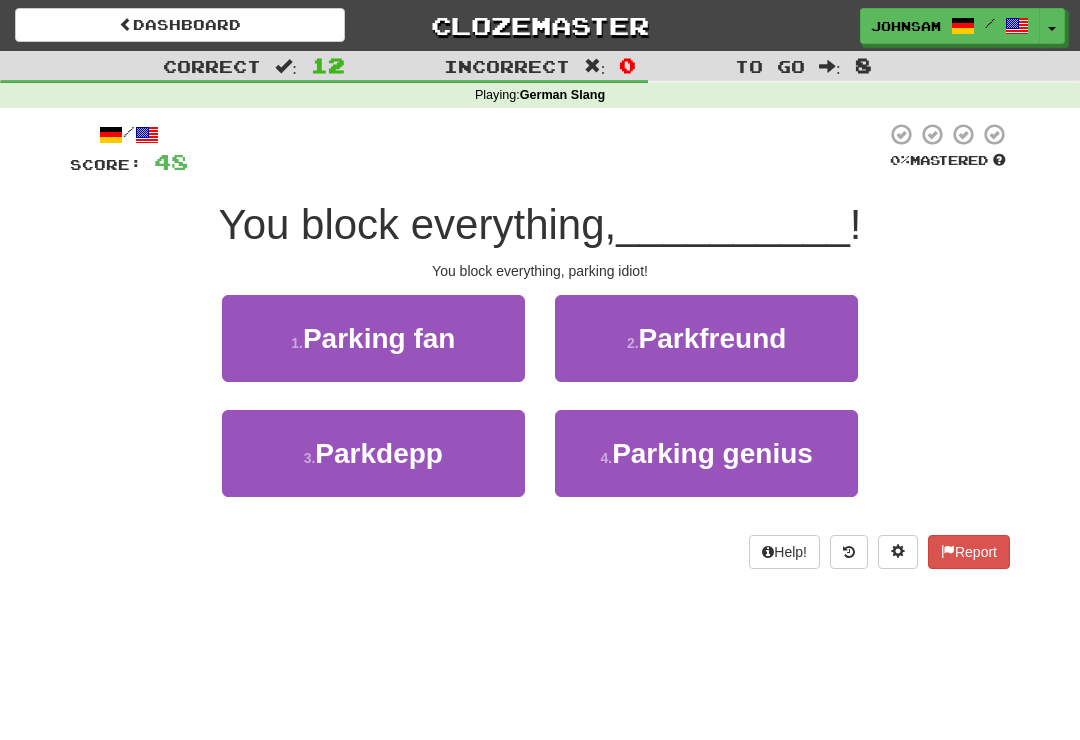 click on "Parking idiot" at bounding box center [373, 453] 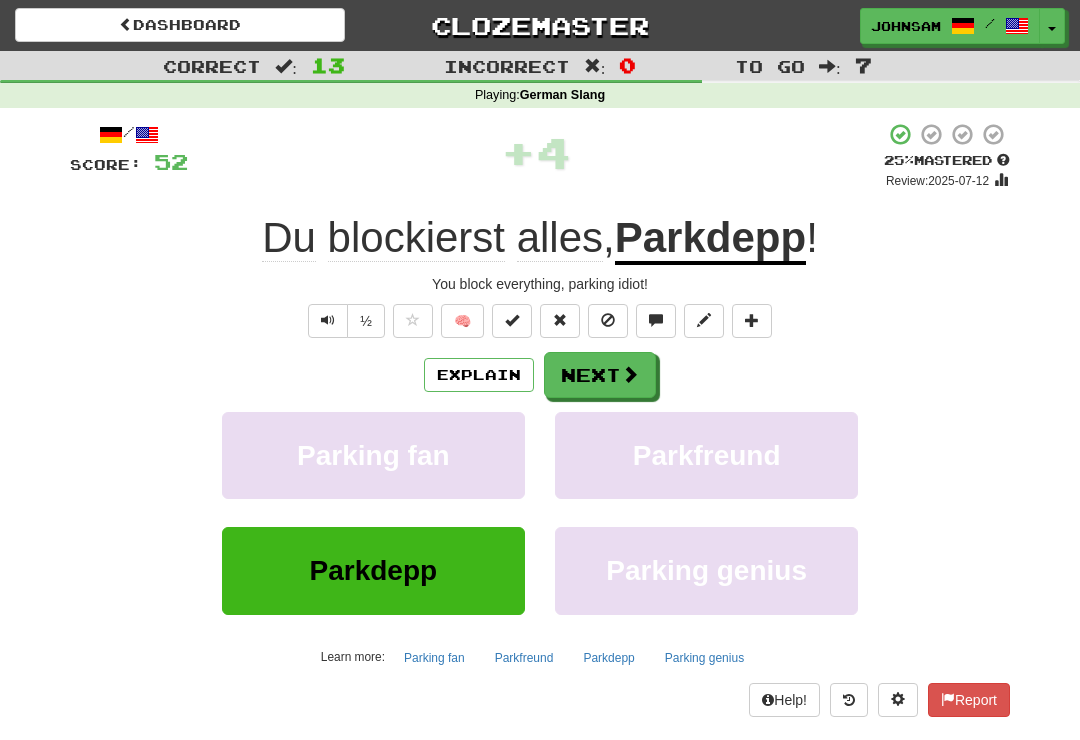 click on "Next" at bounding box center (600, 375) 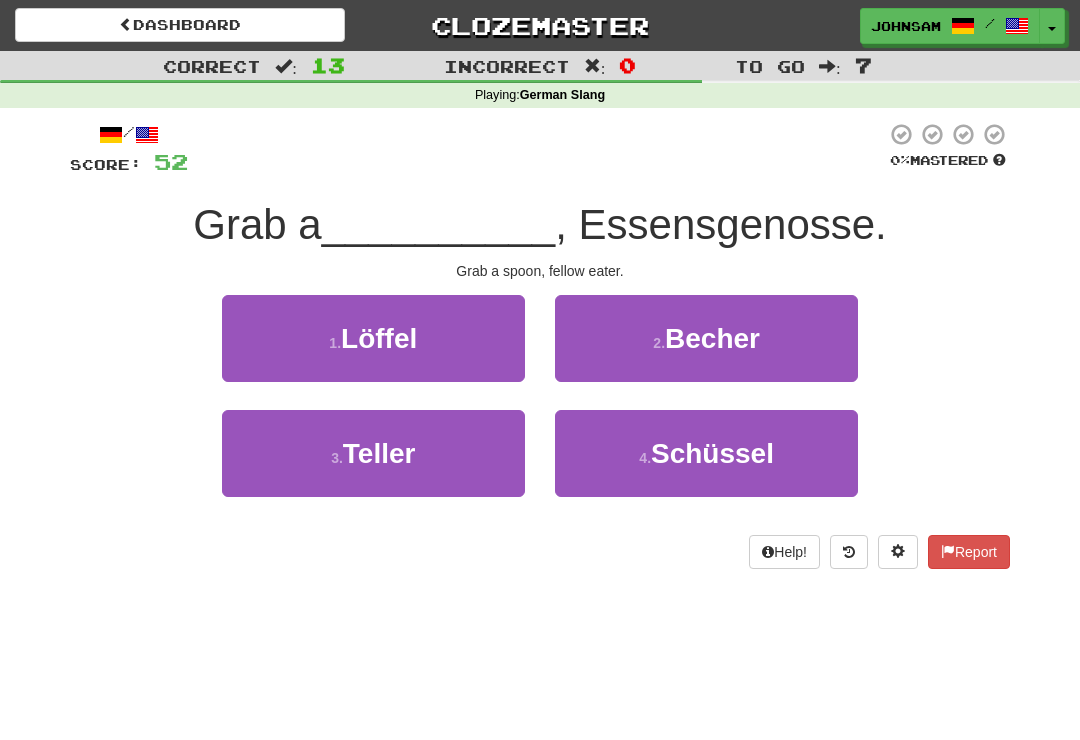 click on "Spoon" at bounding box center [373, 338] 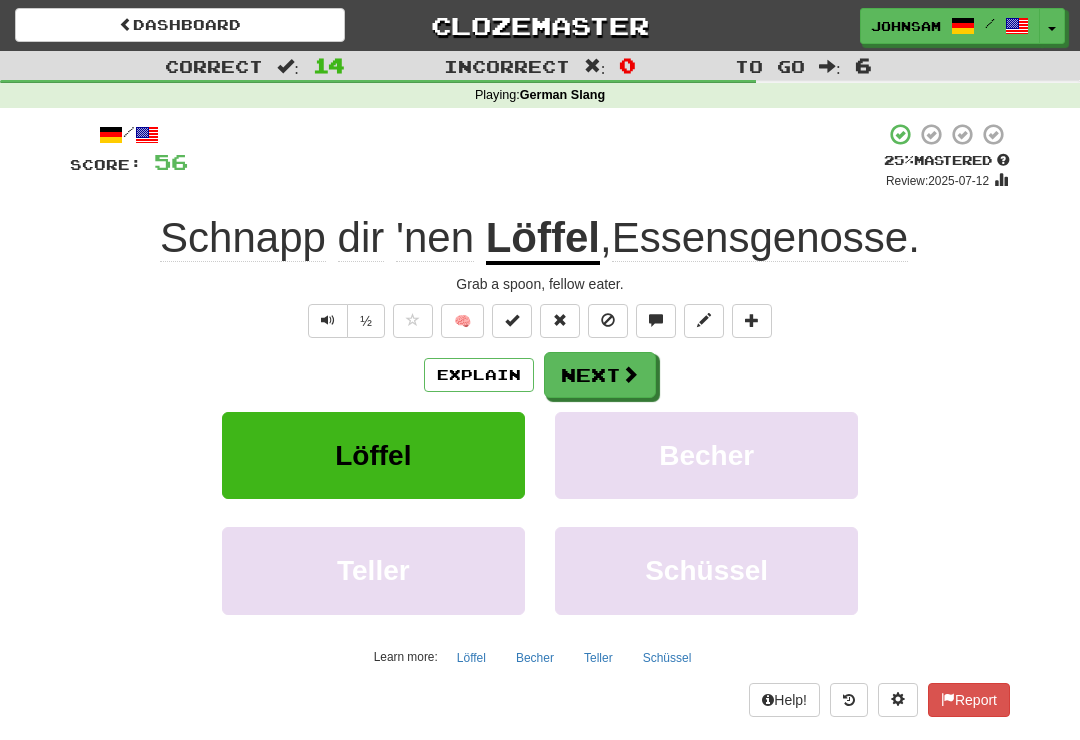 click on "Next" at bounding box center (600, 375) 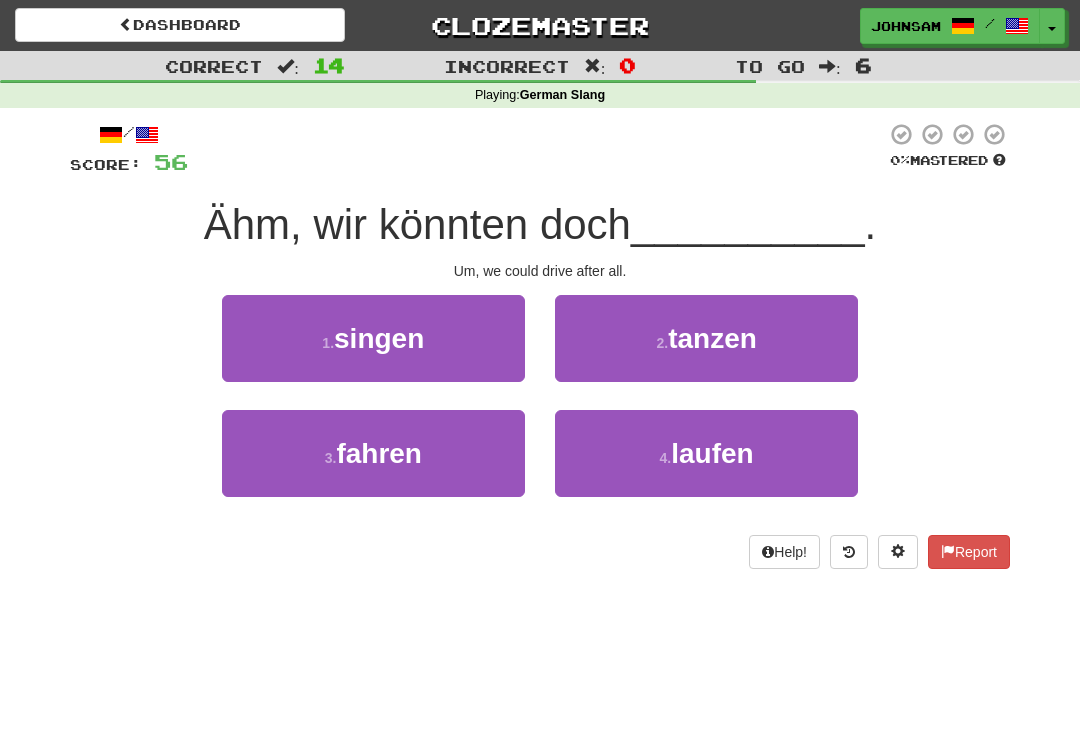click on "3 .  fahren" at bounding box center [373, 453] 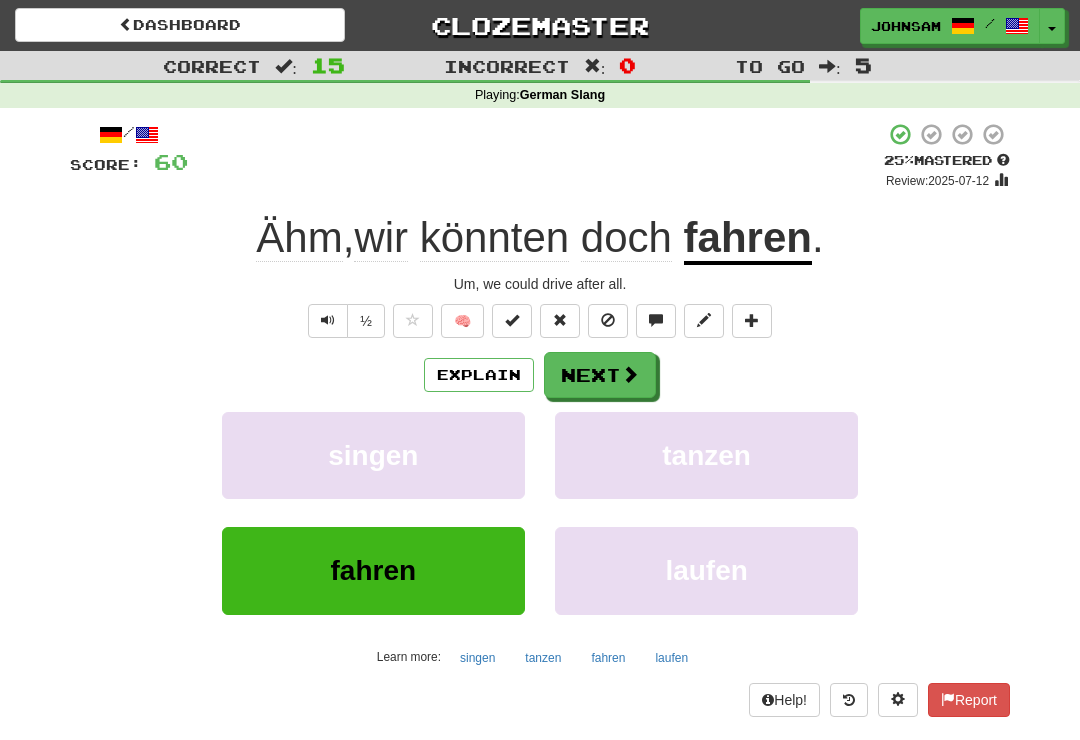 click on "Explain" at bounding box center [479, 375] 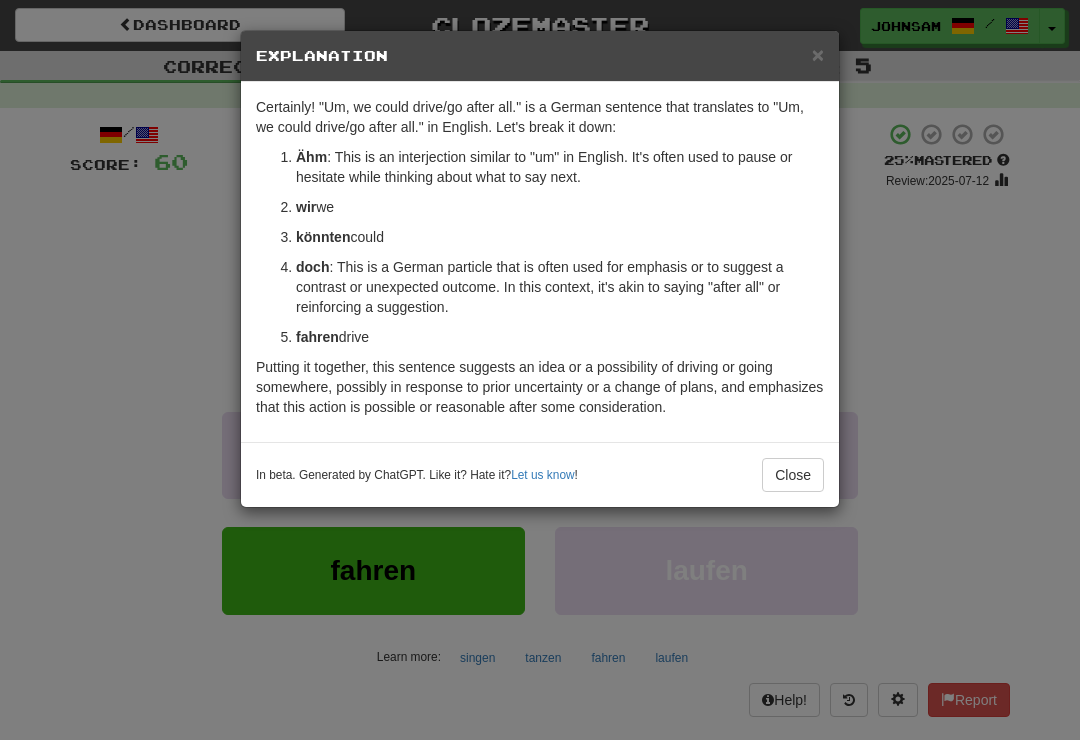 click on "Explanation Certainly! "Um, we could drive/go after all." is a German sentence that translates to "Um, we could drive/go after all." in English. Let's break it down:
Um : This is an interjection similar to "um" in English. It's often used to pause or hesitate while thinking about what to say next.
we : This is the pronoun "we" in English. It's the subject of the sentence.
could : This is the conjugated form of the modal verb "can," which means "can" or "to be able to." The form "could" is in the subjunctive mood, which is used to express possibilities or suggestions, much like "could" in English.
after all : This is a German particle that is often used for emphasis or to suggest a contrast or unexpected outcome. In this context, it's akin to saying "after all" or reinforcing a suggestion.
drive
In beta. Generated by ChatGPT. Like it? Hate it? Let us know ! Close" at bounding box center [540, 370] 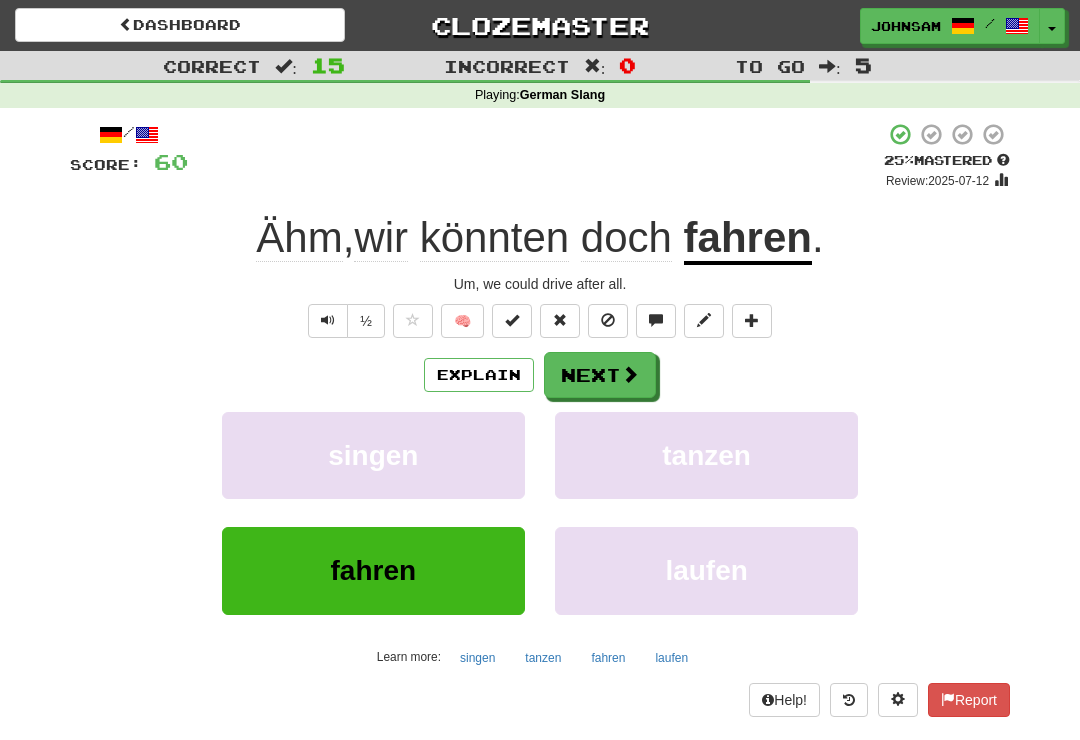 click at bounding box center [630, 374] 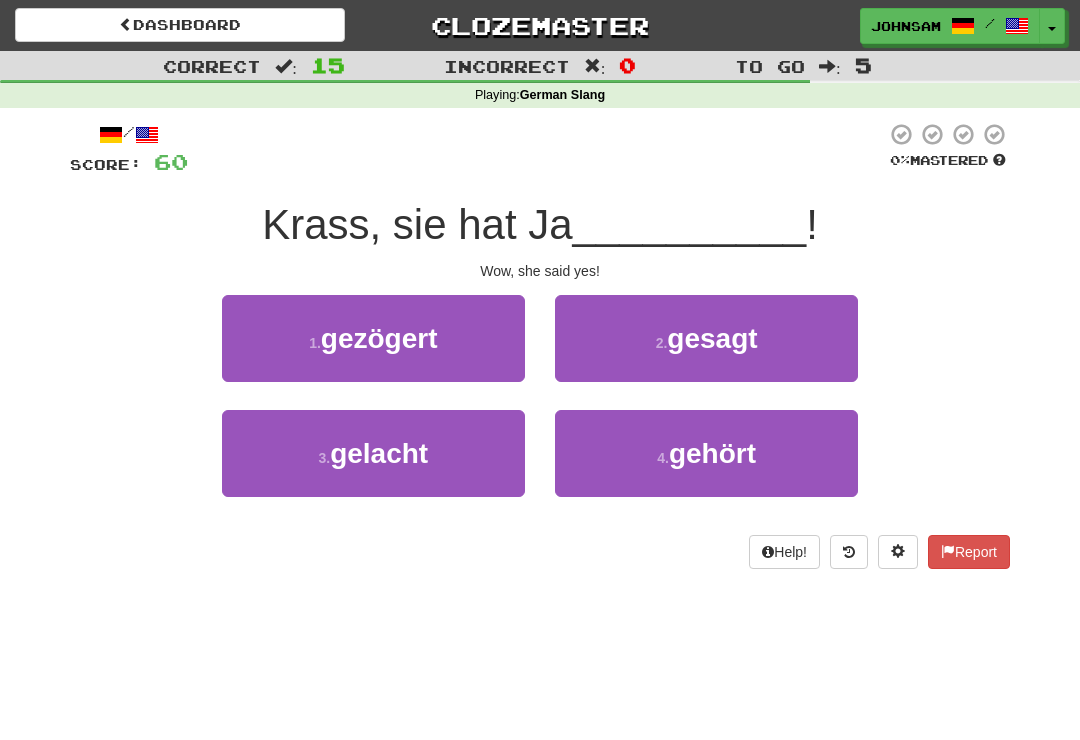 click on "gesagt" at bounding box center [712, 338] 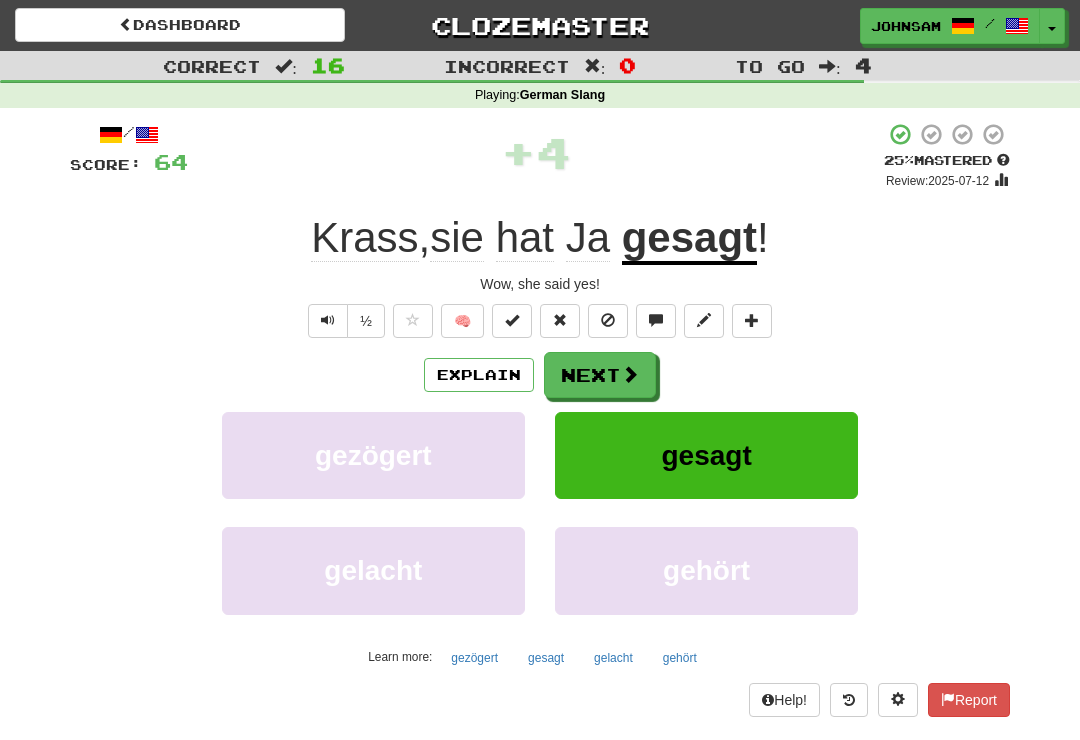 click on "Next" at bounding box center (600, 375) 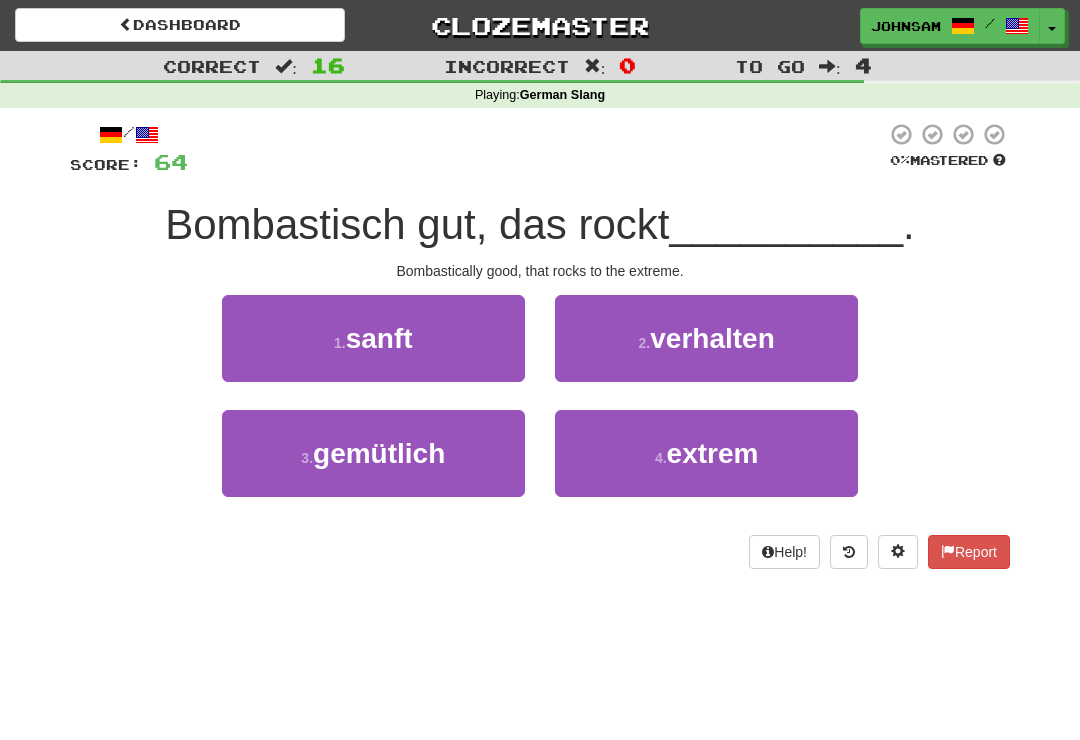 click on "extrem" at bounding box center (713, 453) 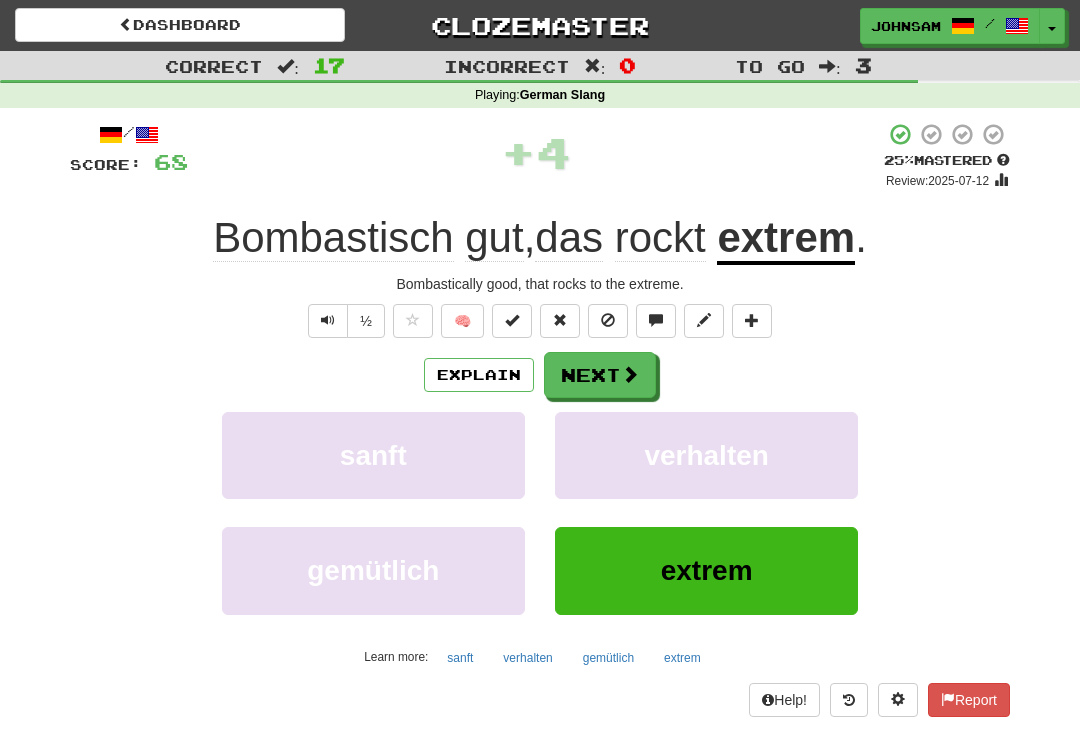 click on "Next" at bounding box center [600, 375] 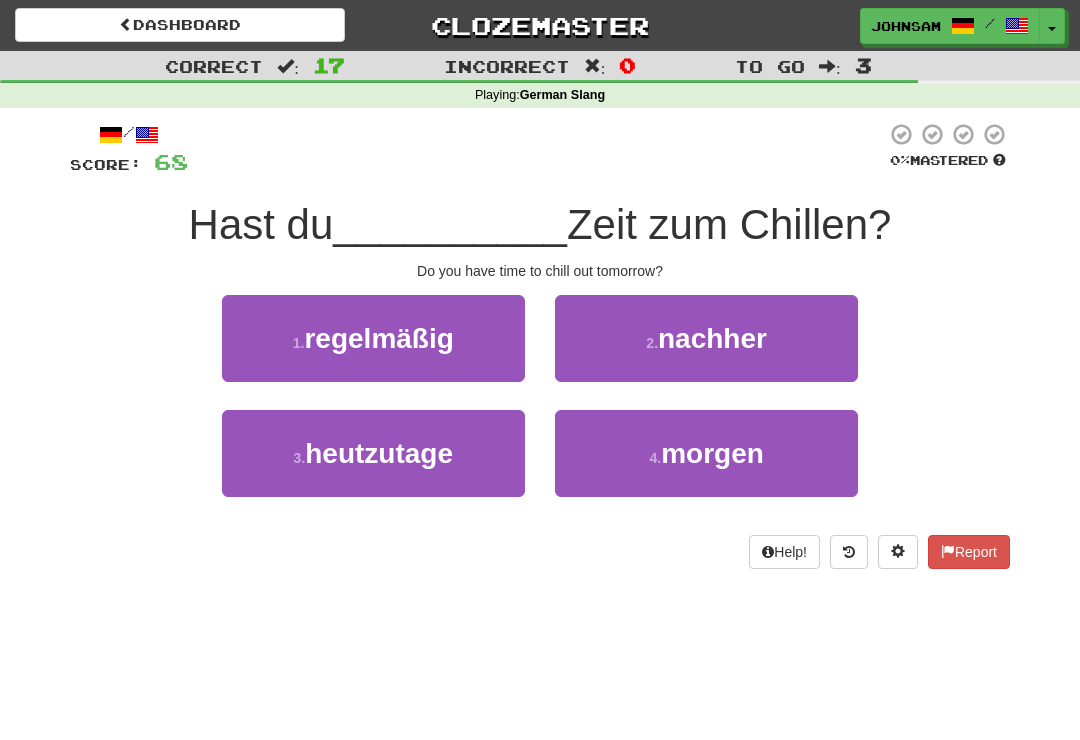 click on "morgen" at bounding box center (712, 453) 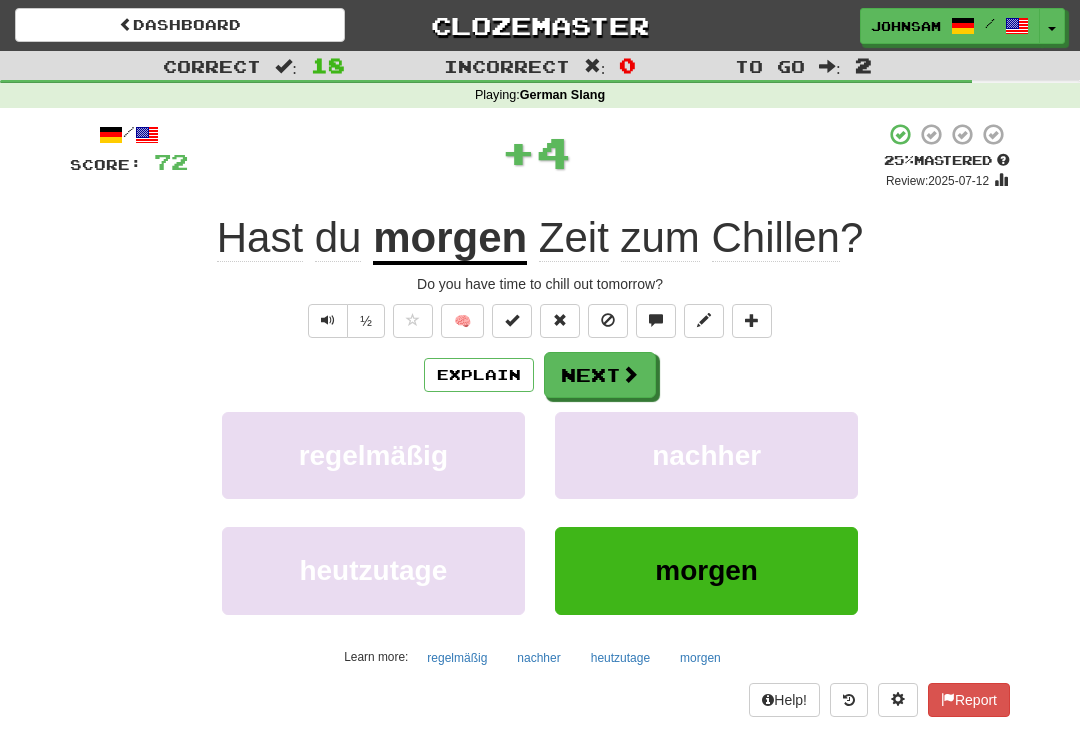 click at bounding box center [630, 374] 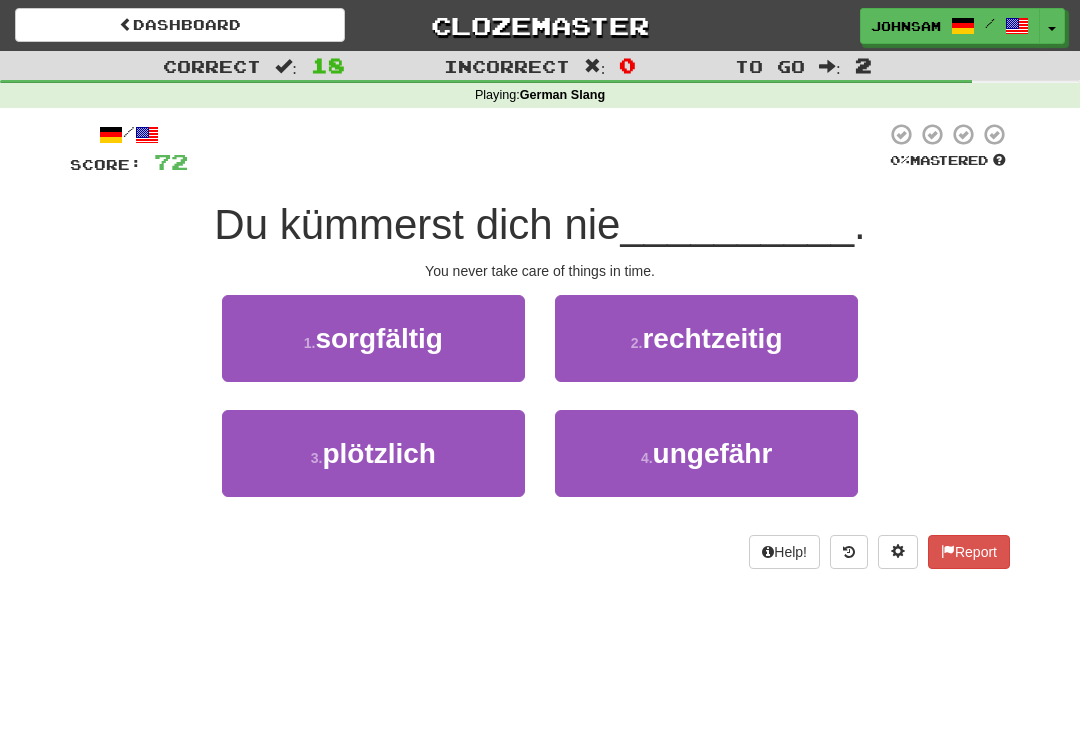 click on "rechtzeitig" at bounding box center (712, 338) 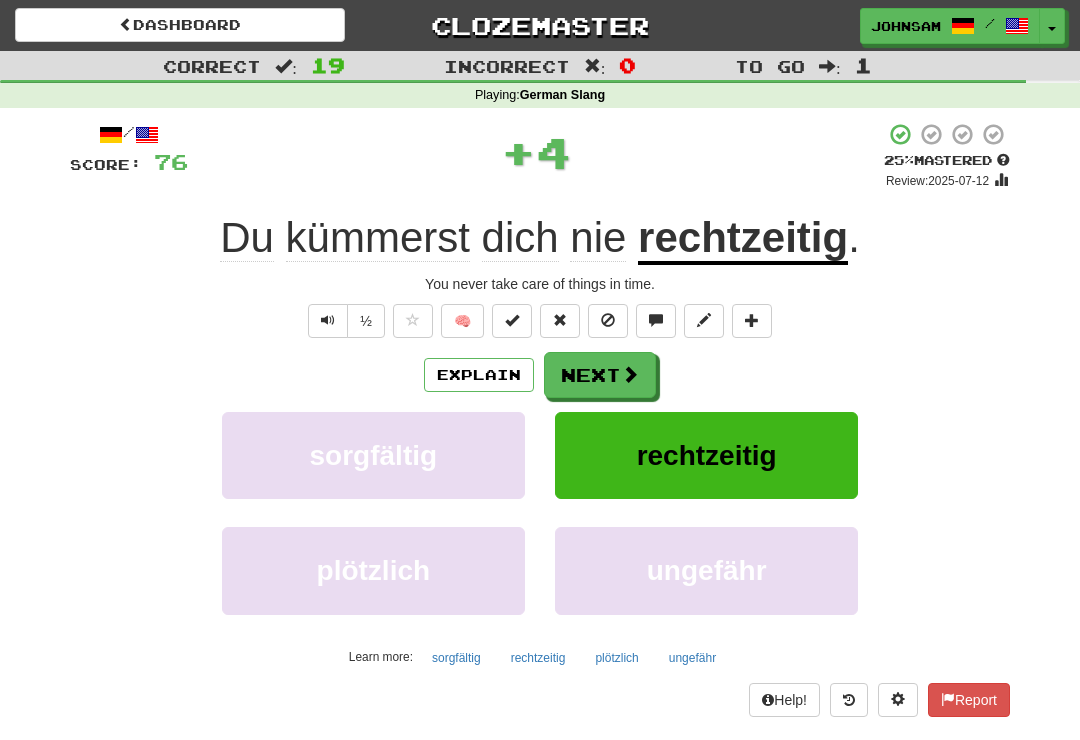 click on "Next" at bounding box center [600, 375] 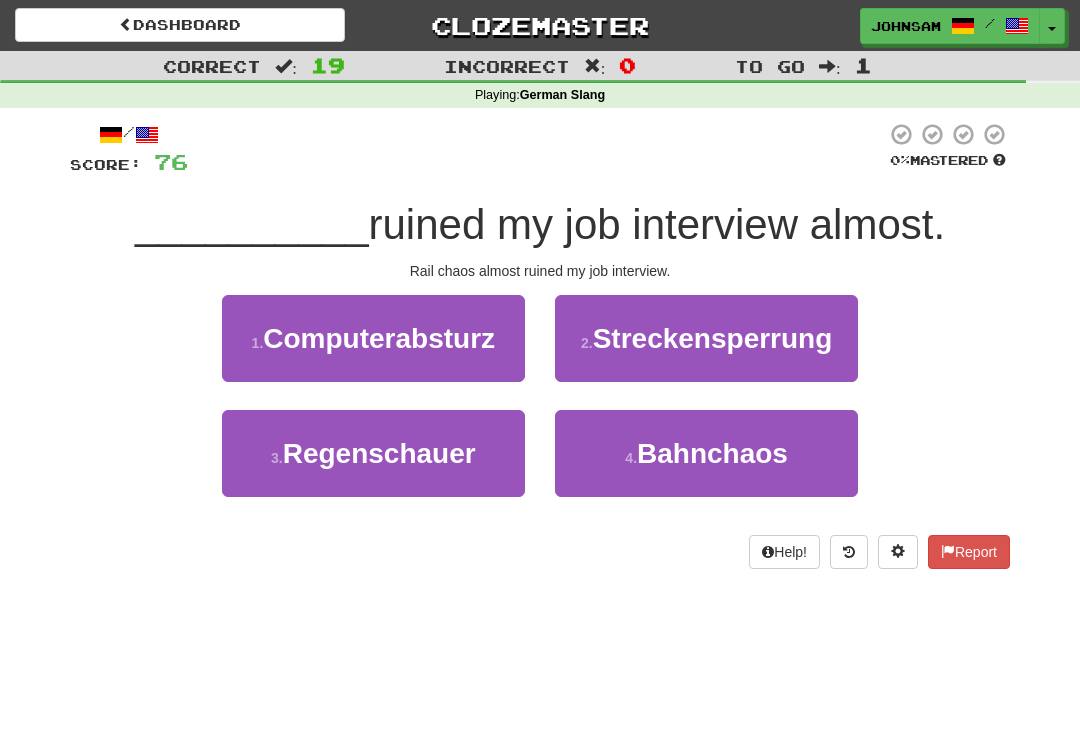 click on "4 ." at bounding box center [631, 458] 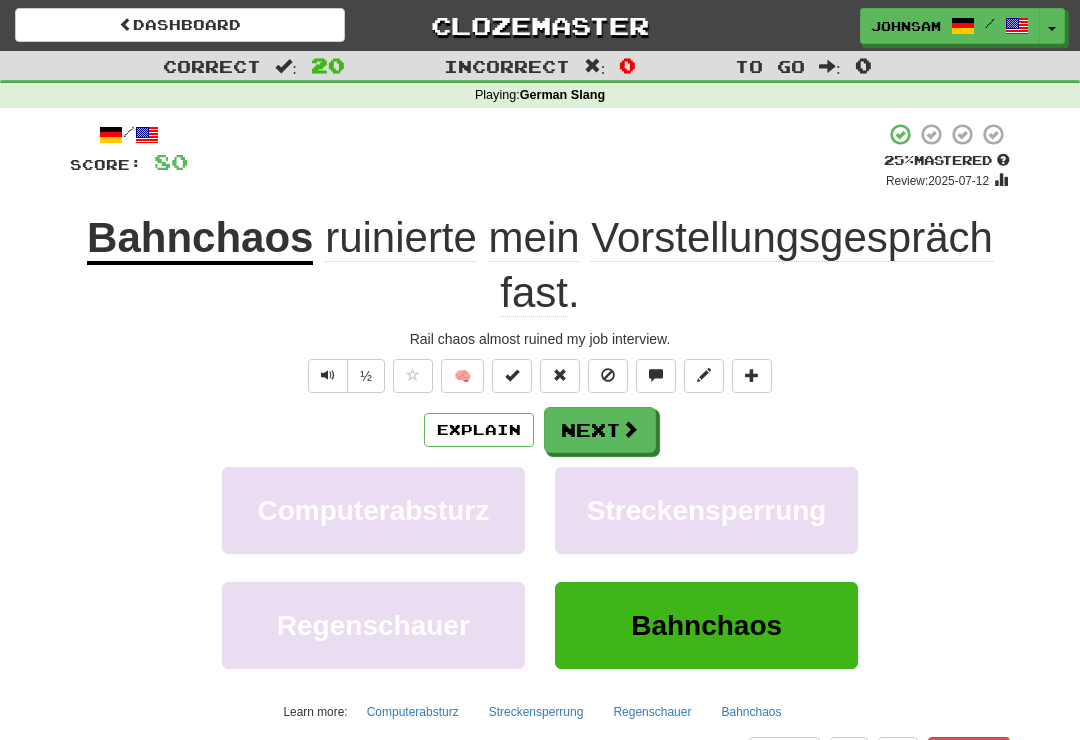 click at bounding box center (630, 429) 